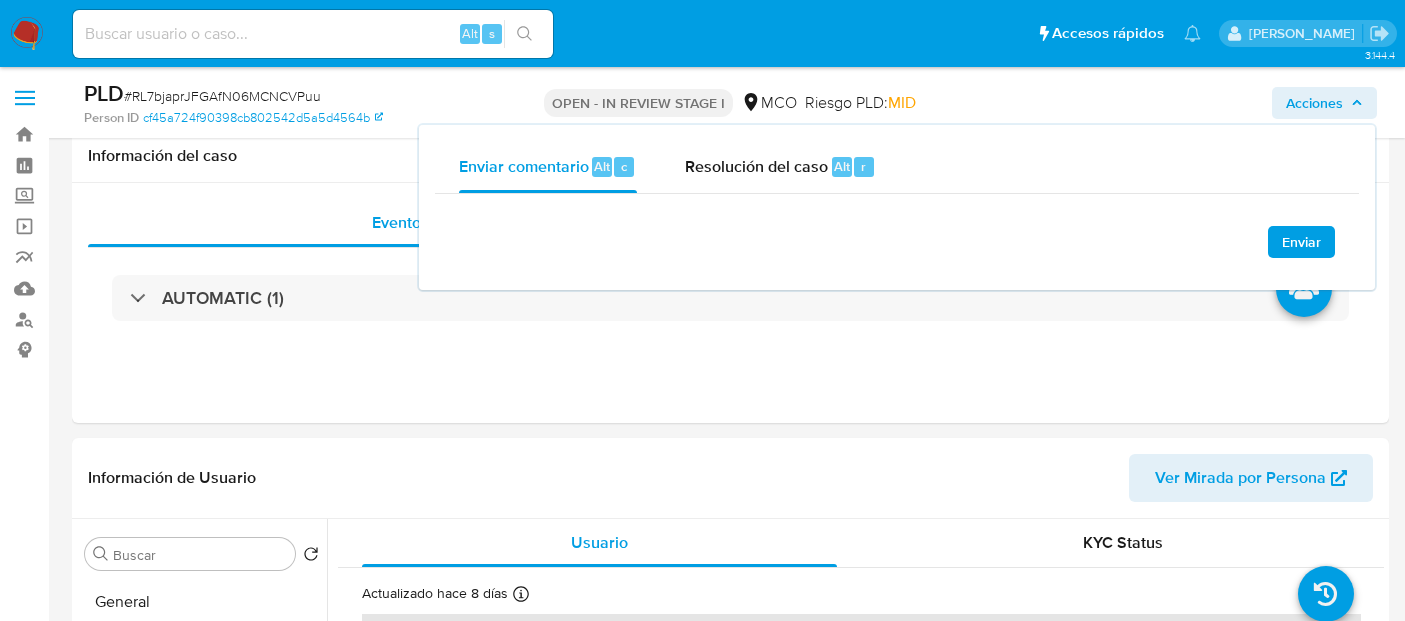 select on "10" 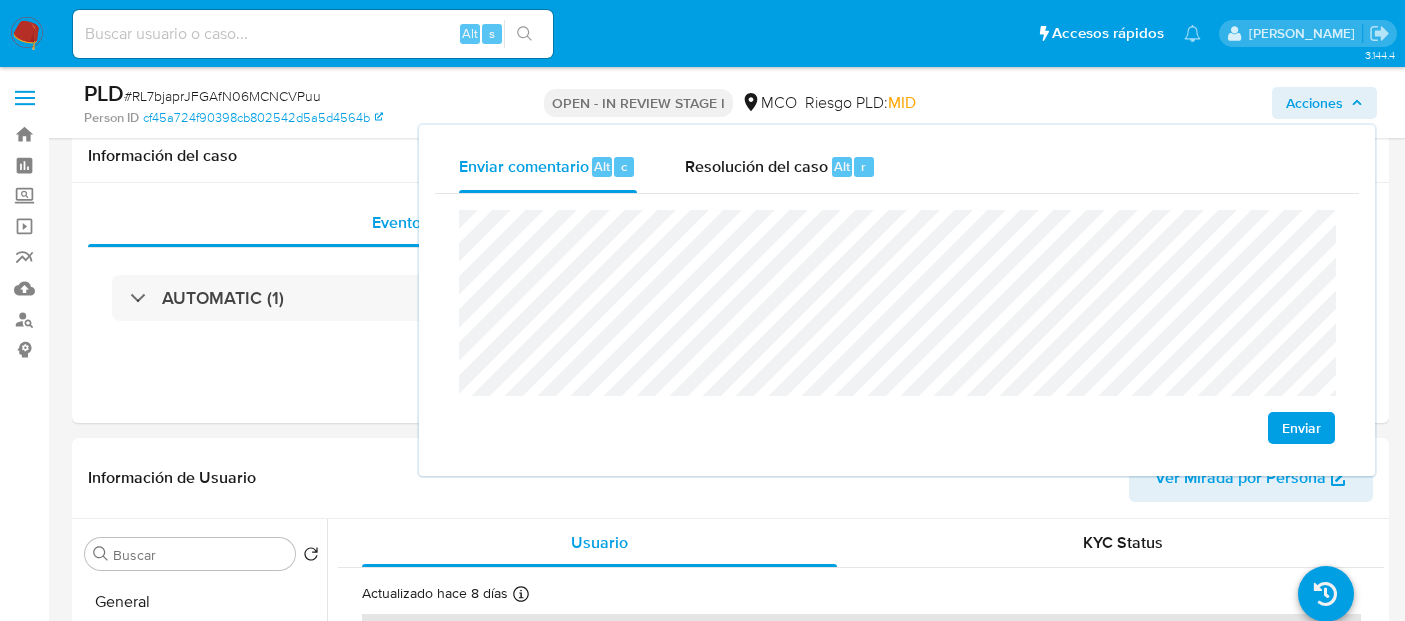 scroll, scrollTop: 222, scrollLeft: 0, axis: vertical 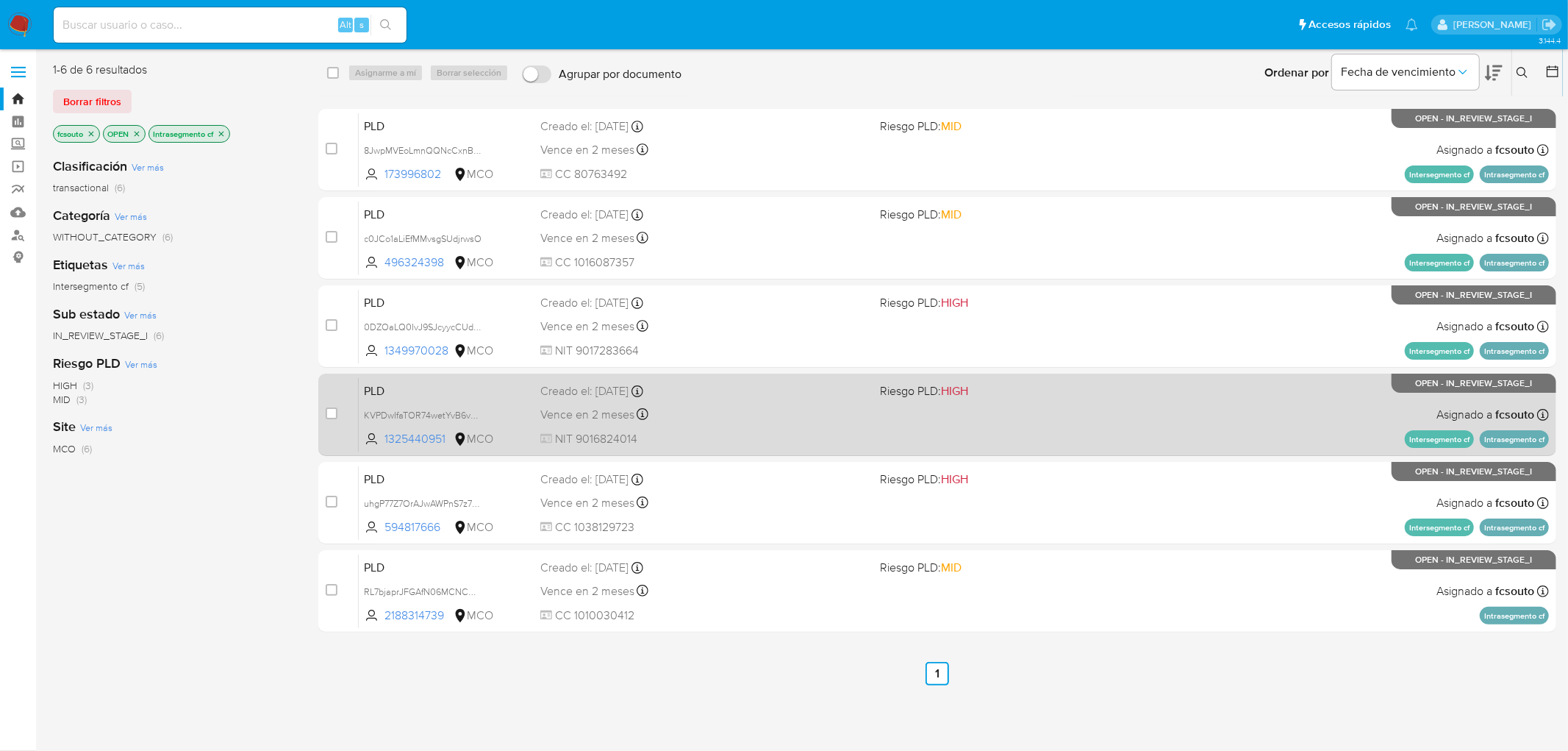click on "Vence en 2 meses   Vence el 10/09/2025 07:06:21" at bounding box center (704, 414) 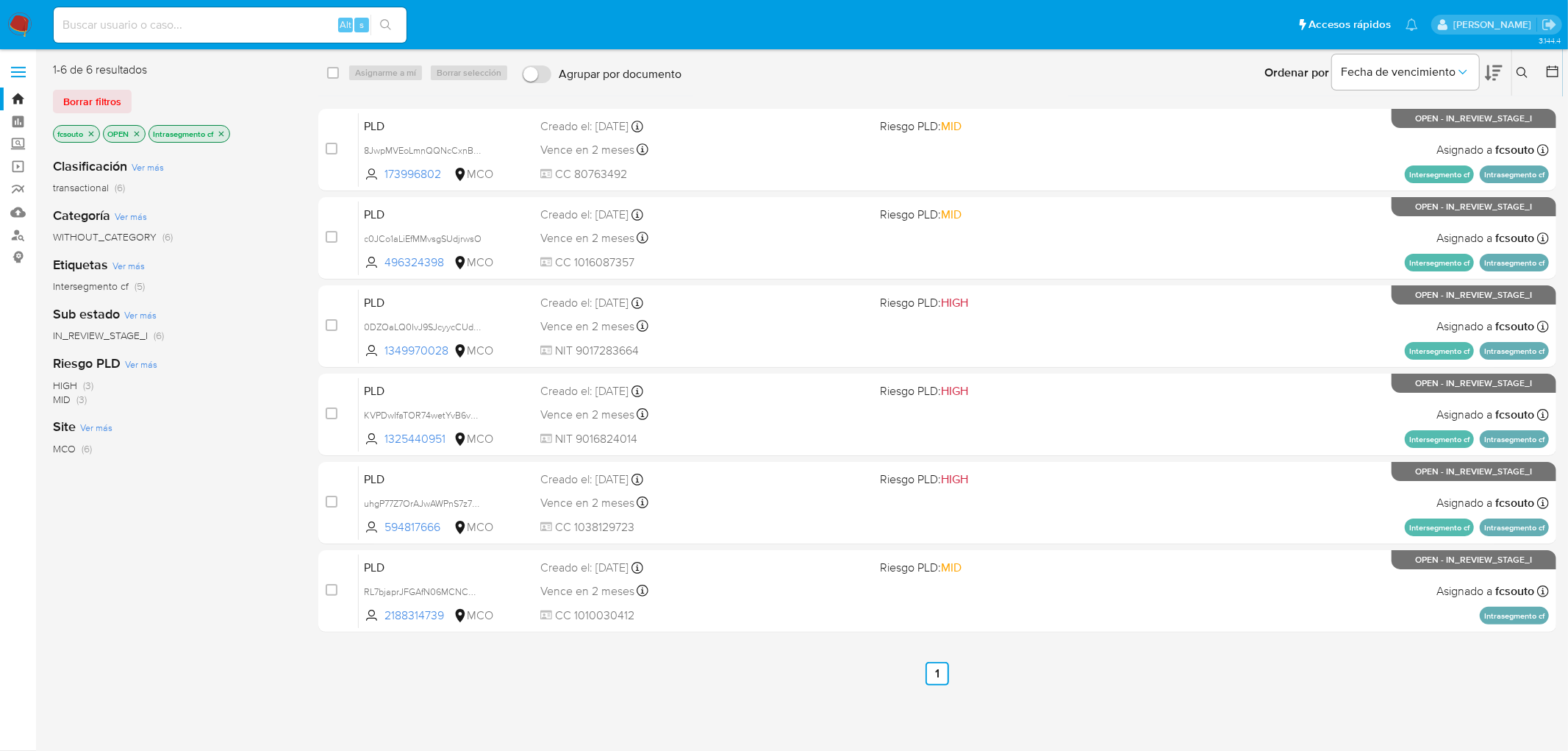 click 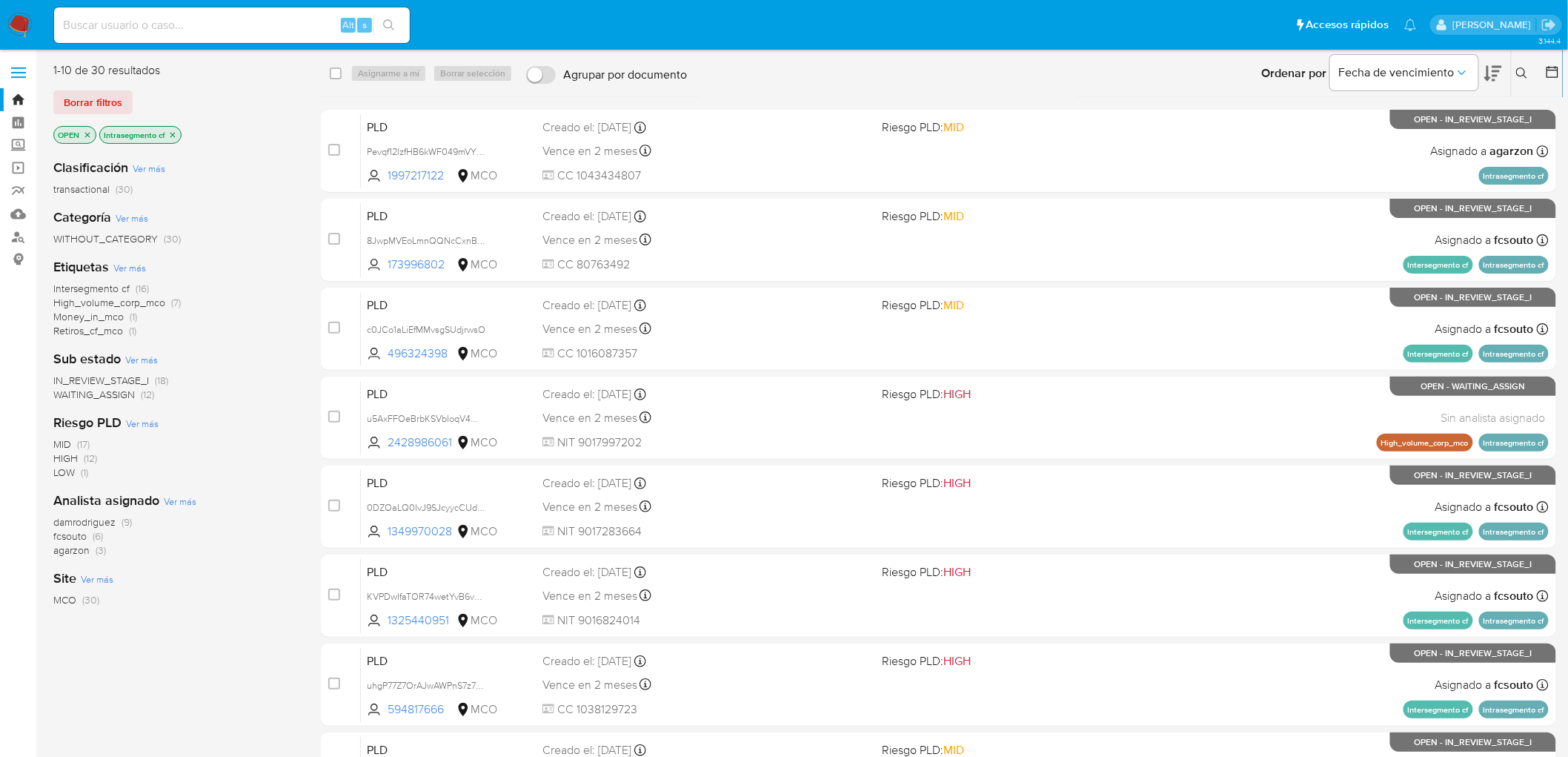 click 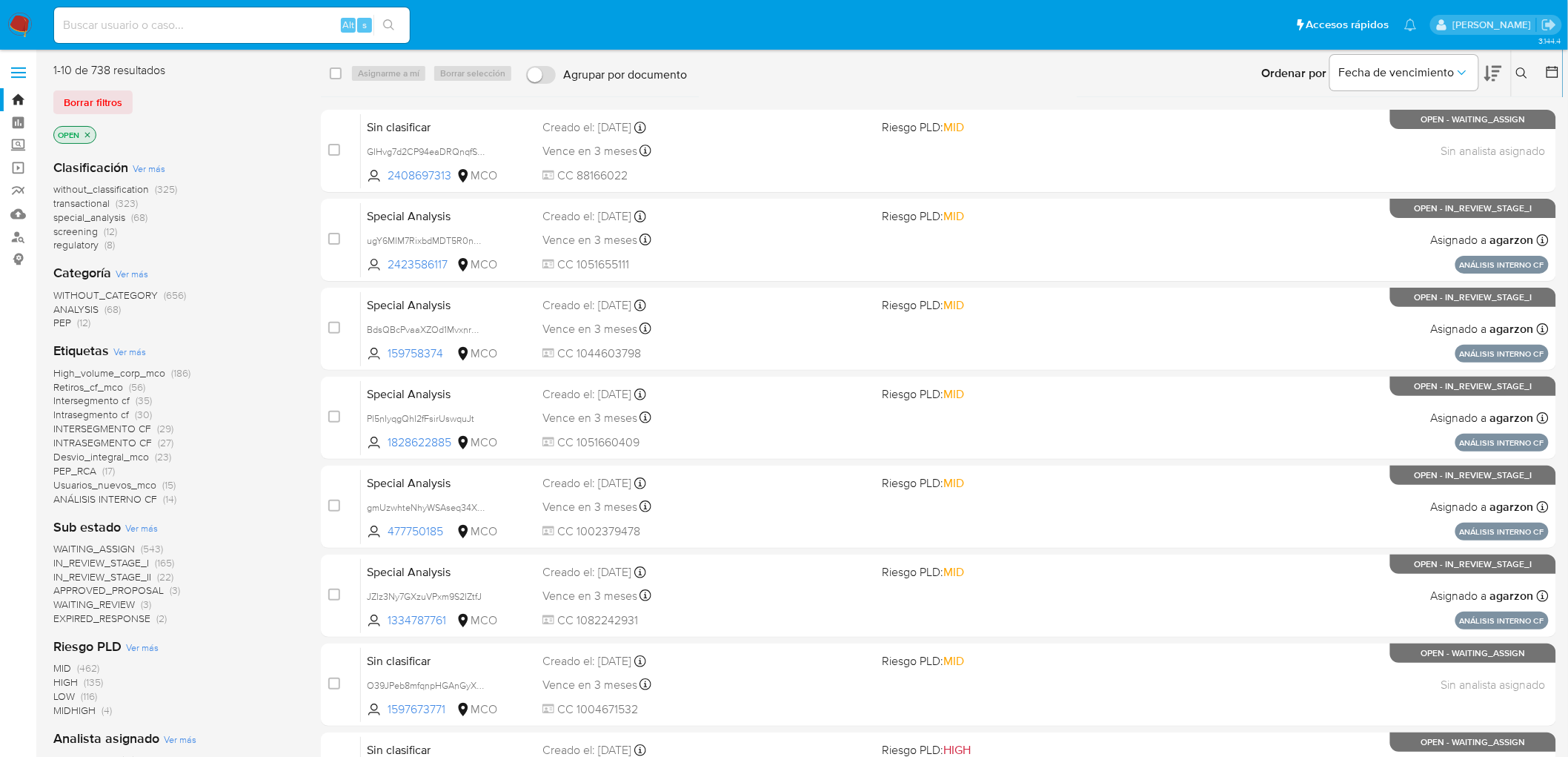 click on "WAITING_ASSIGN" at bounding box center (94, 549) 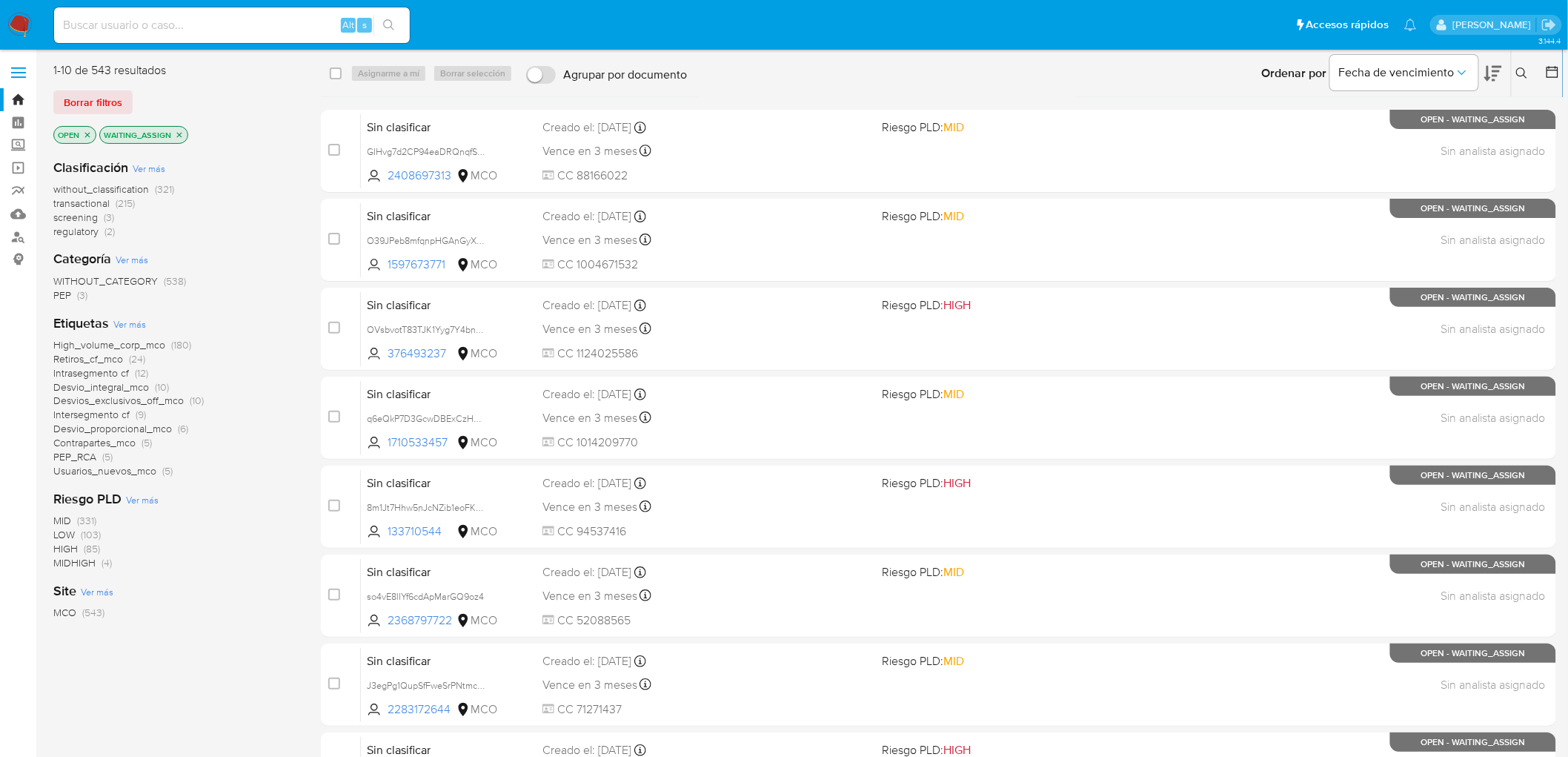 click on "regulatory" at bounding box center [76, 231] 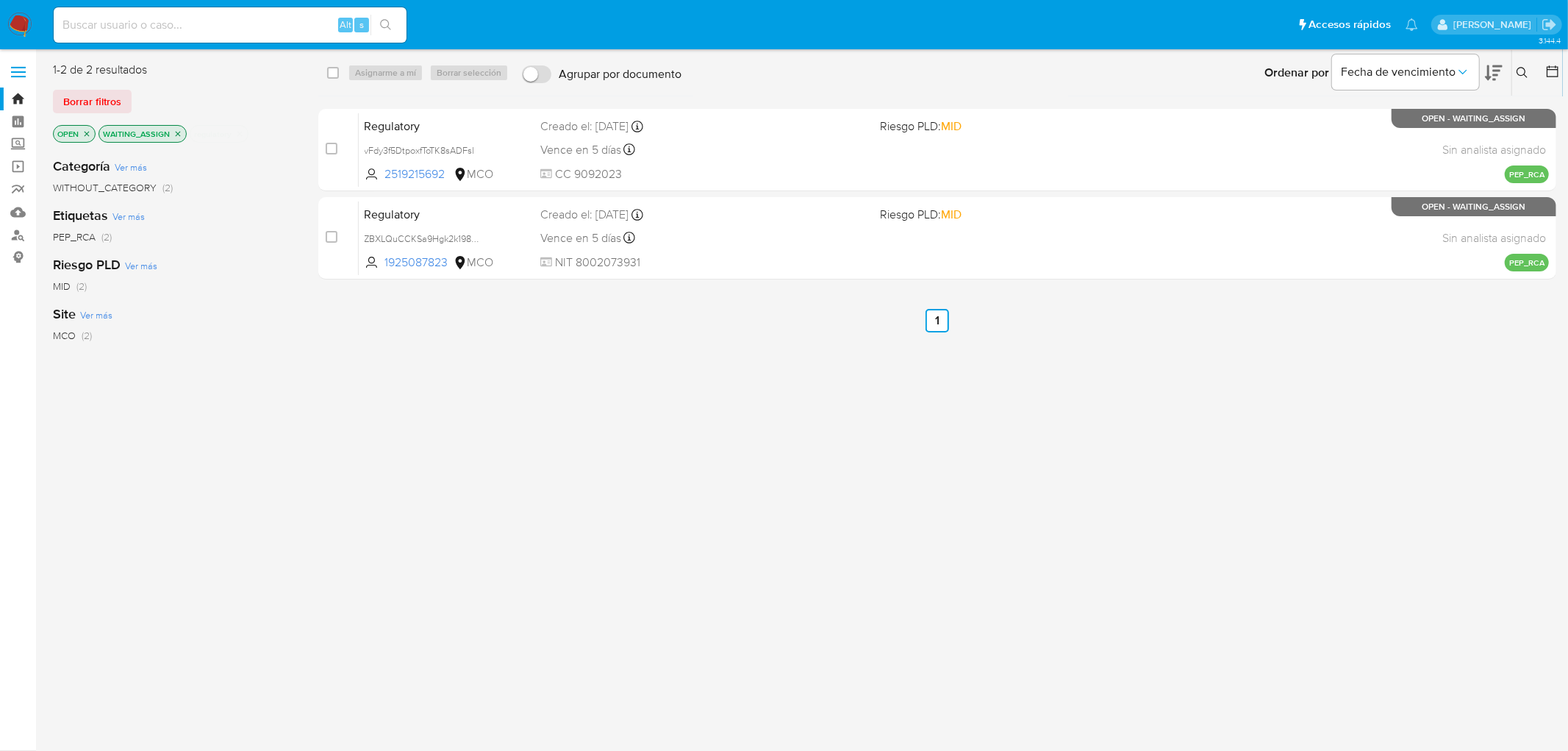 click 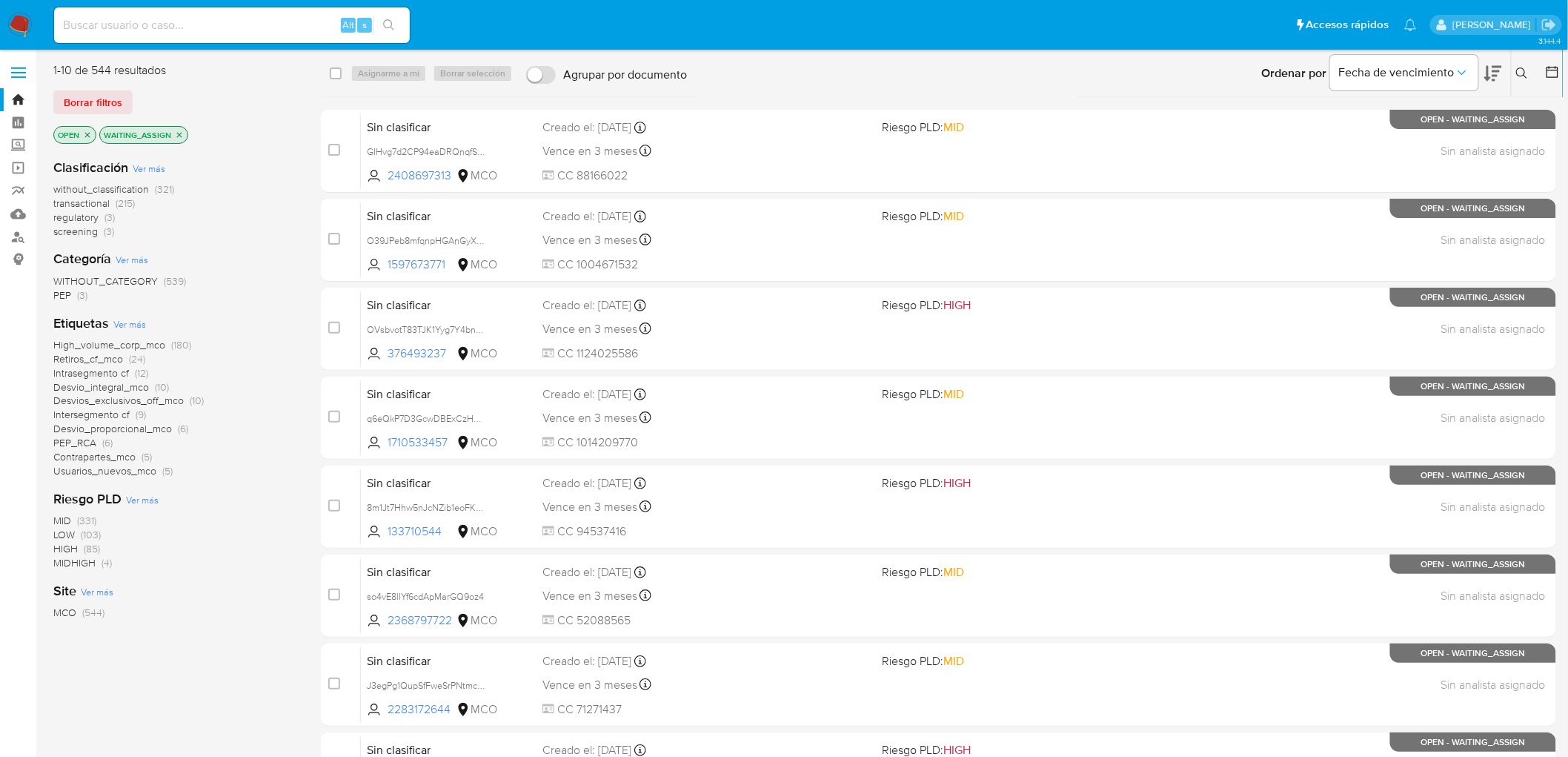 click on "regulatory" at bounding box center (76, 217) 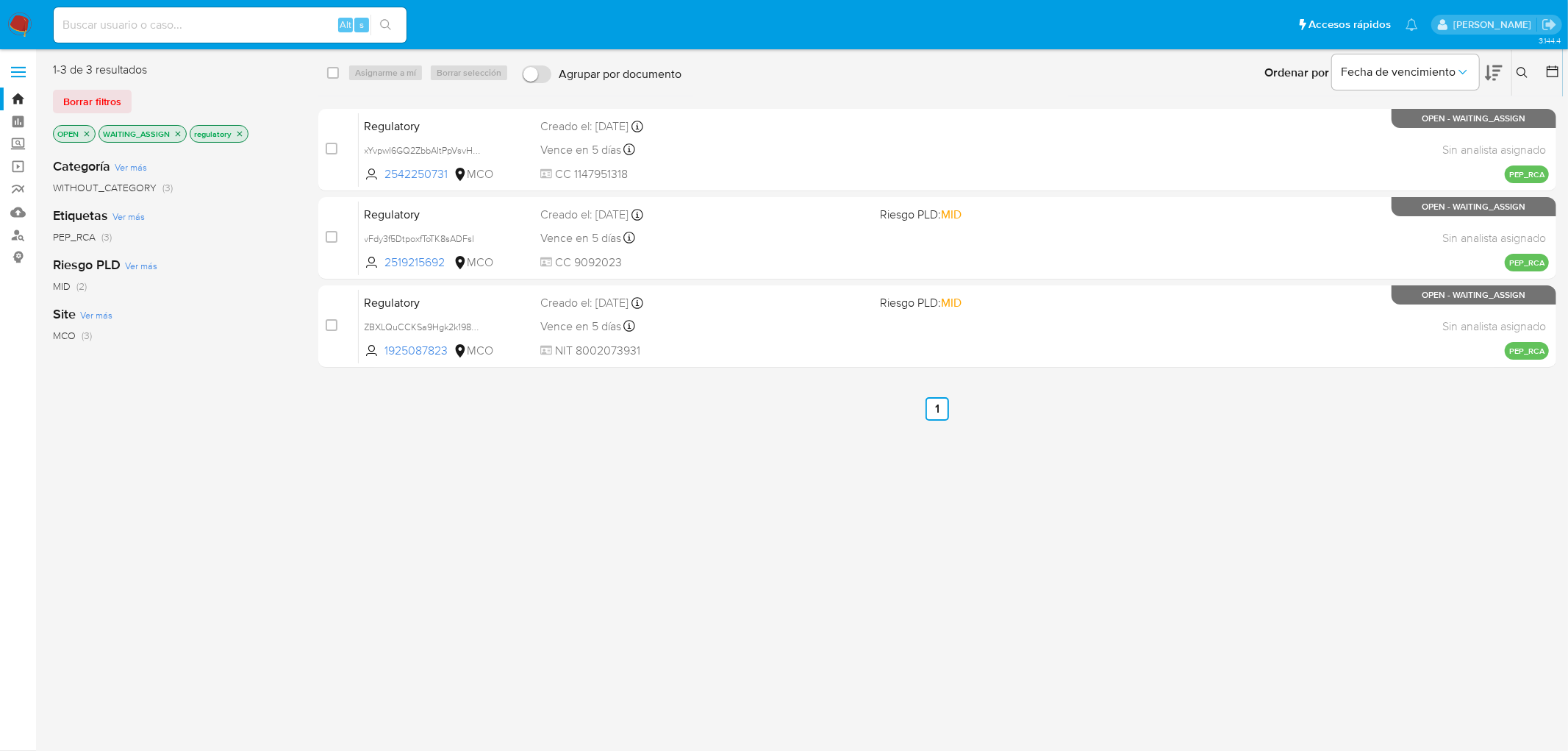 click 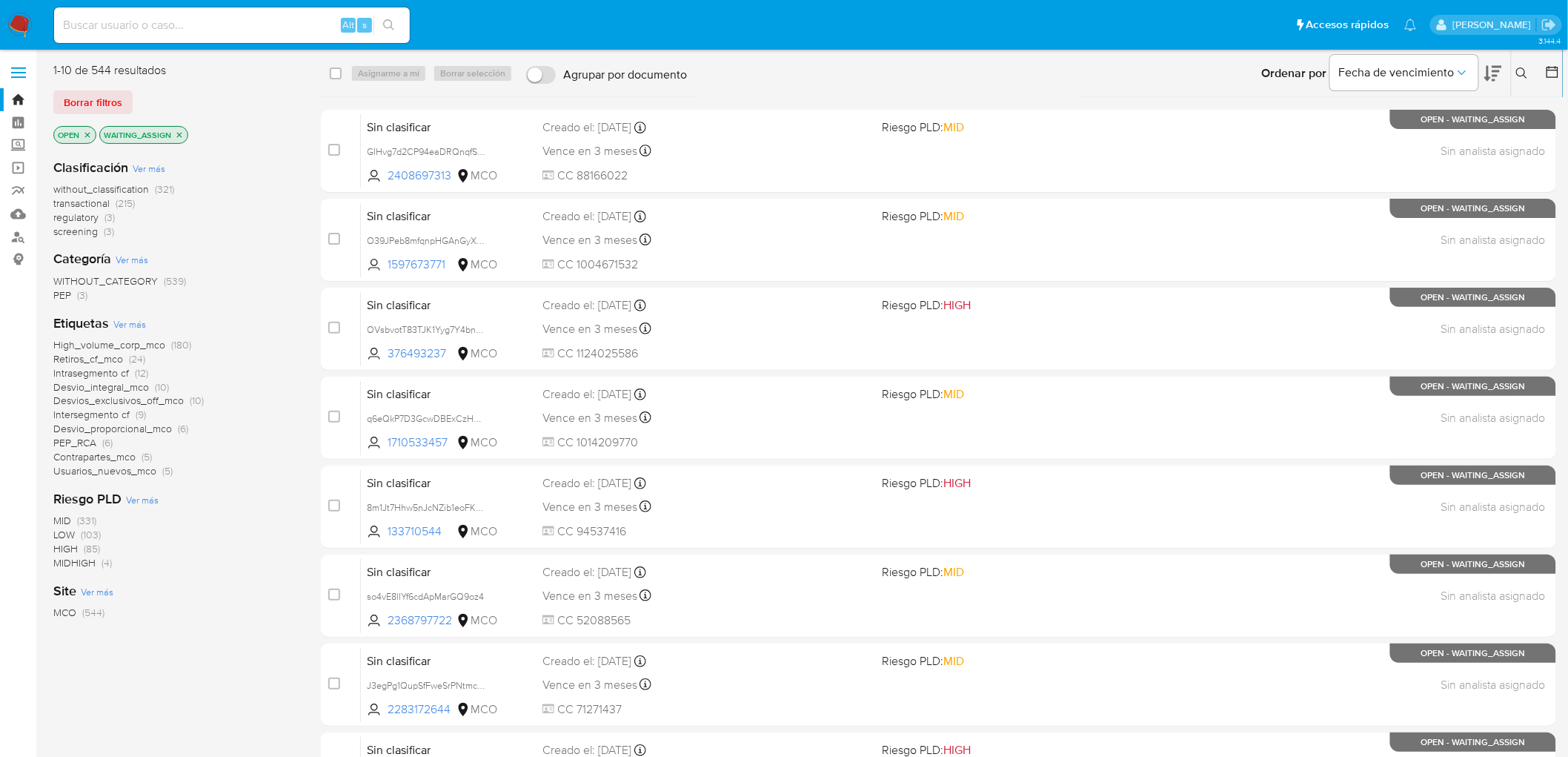 click on "screening" at bounding box center (76, 231) 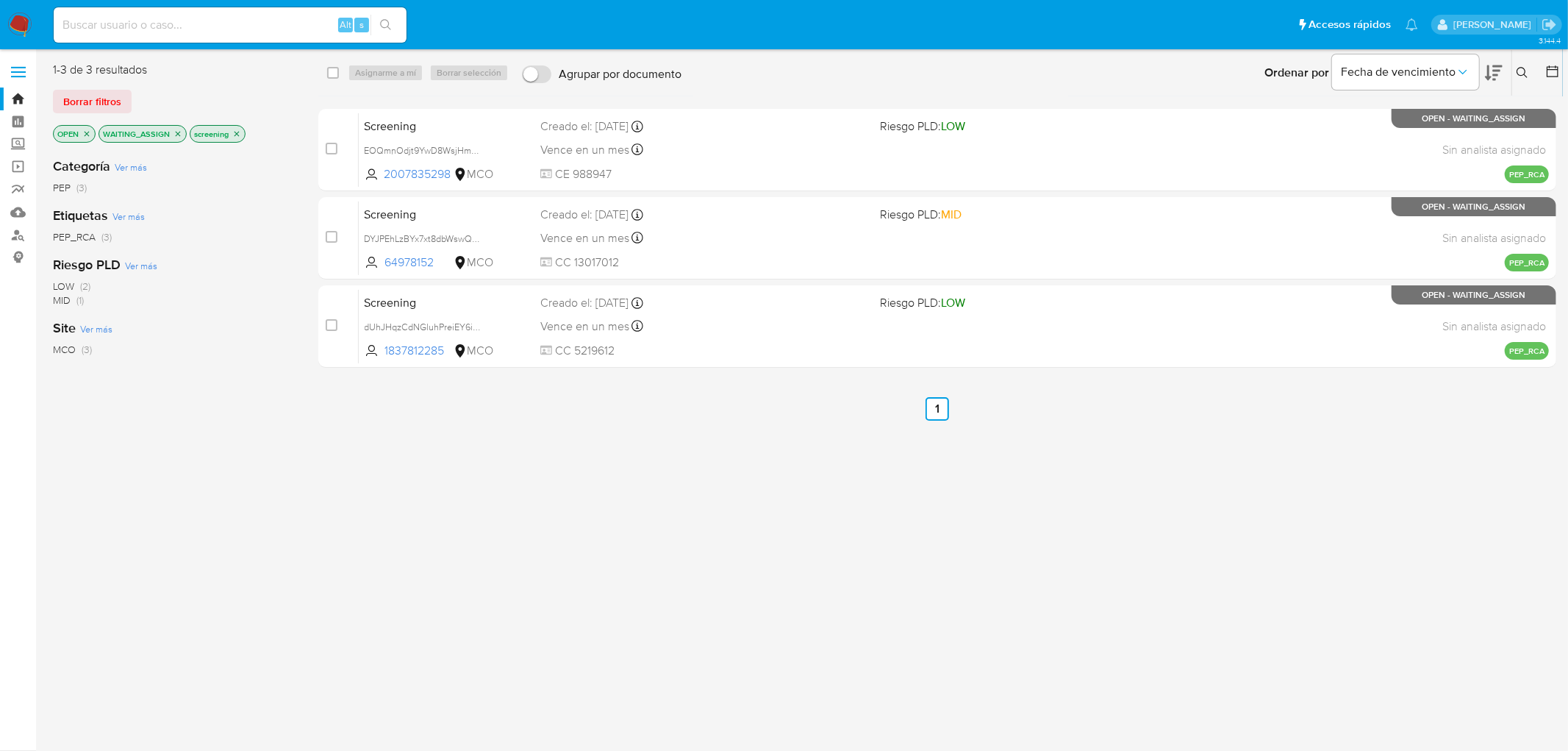 click 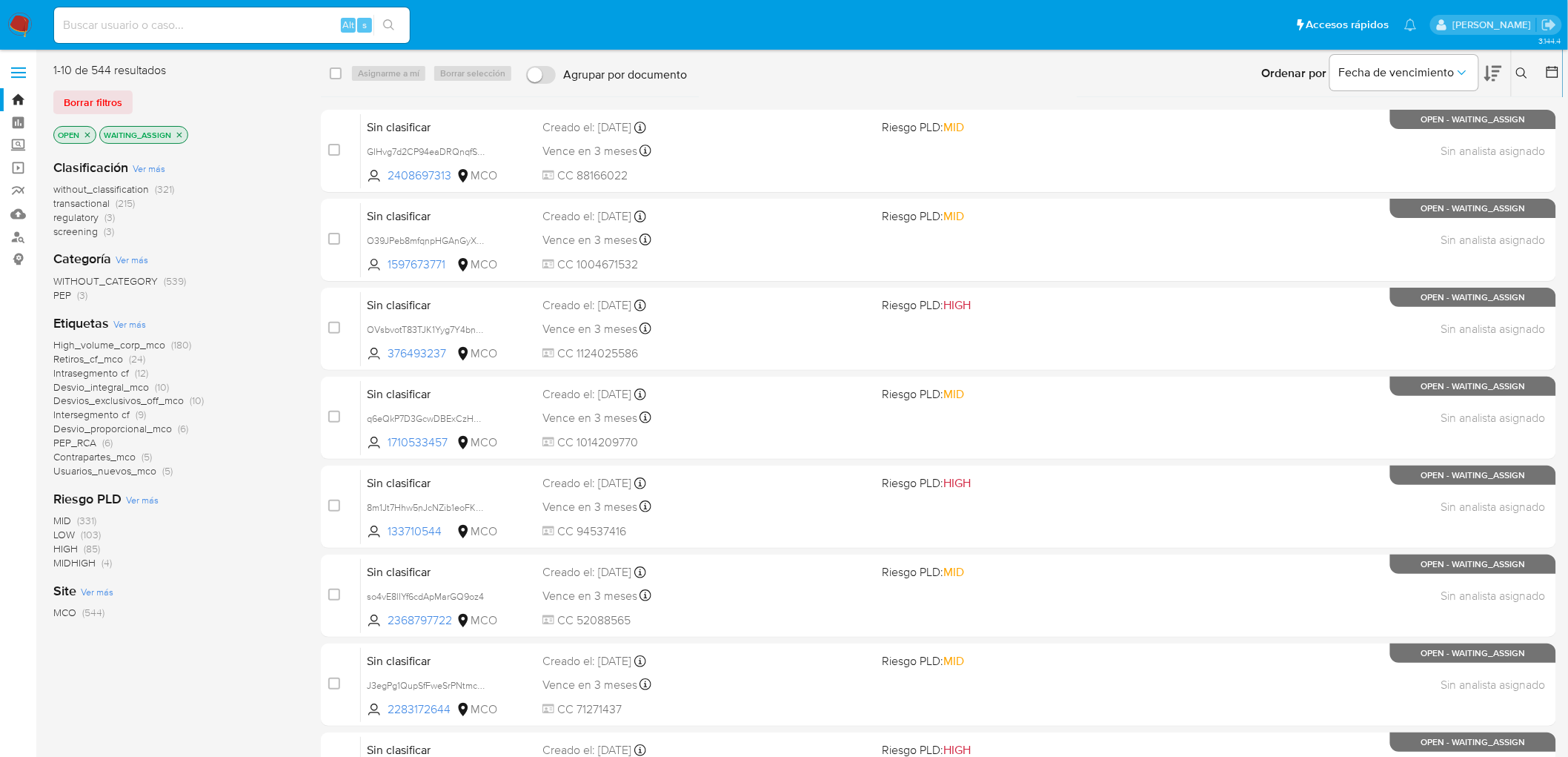 click on "regulatory" at bounding box center (76, 217) 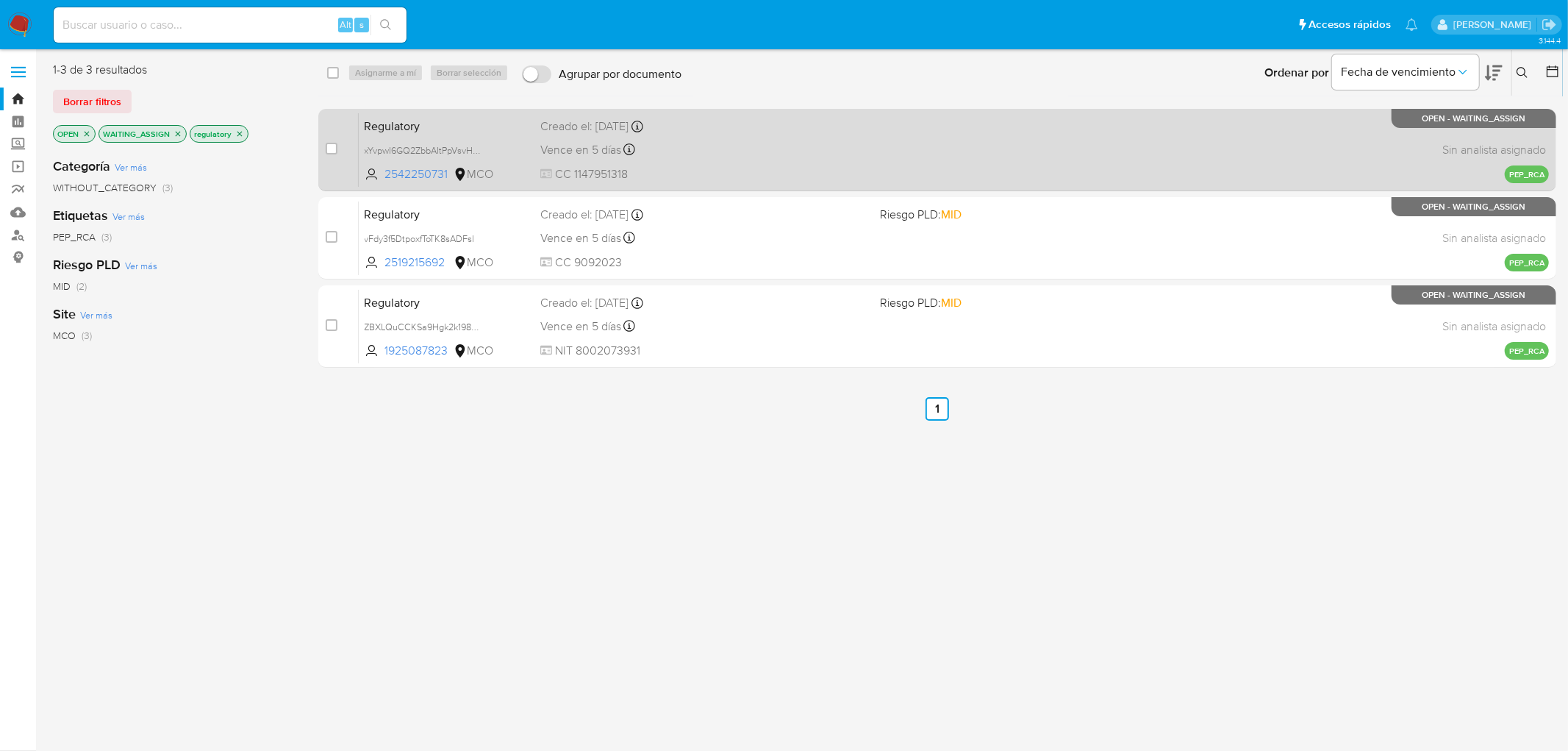 click on "Vence en 5 días   Vence el 14/07/2025 17:35:21" at bounding box center [704, 149] 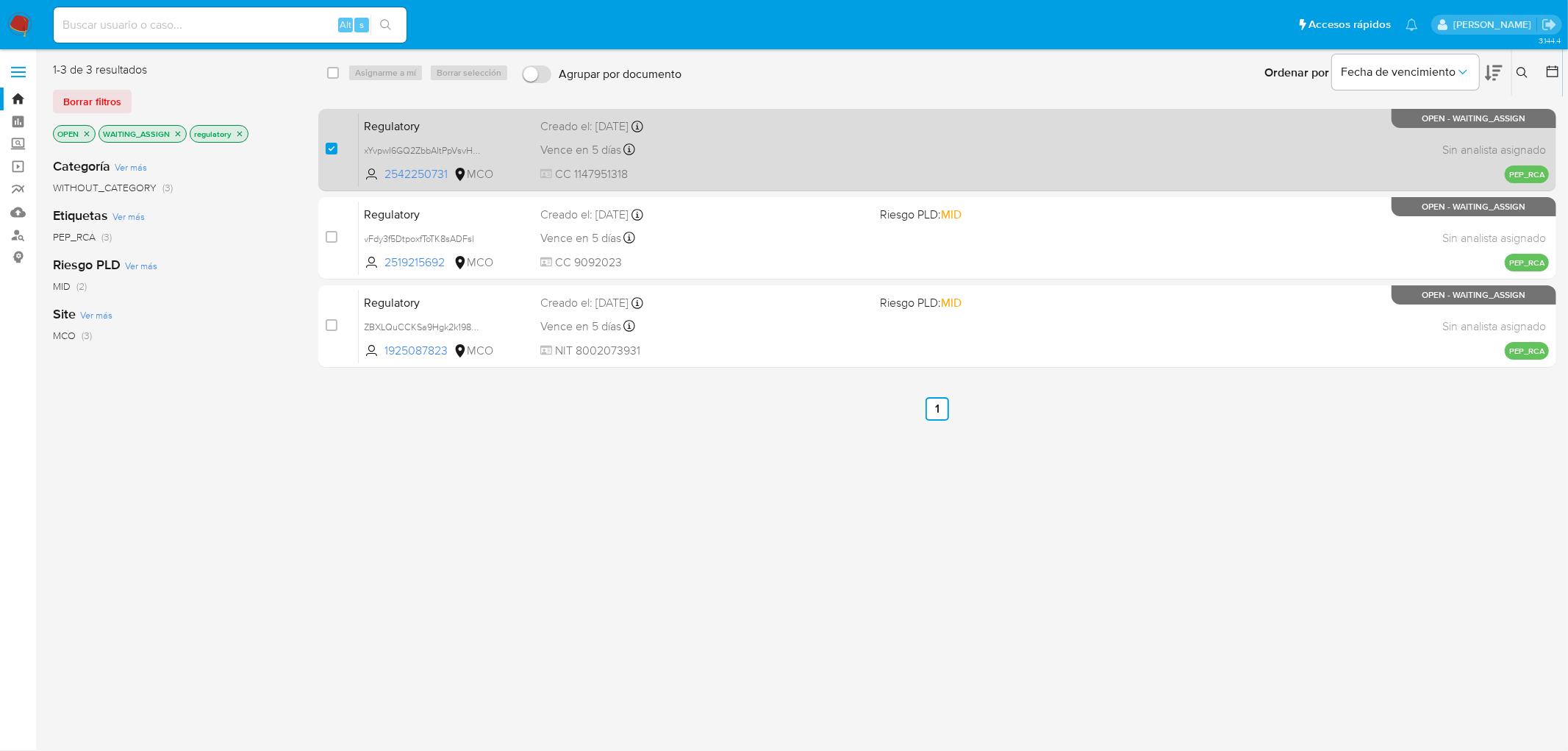 checkbox on "true" 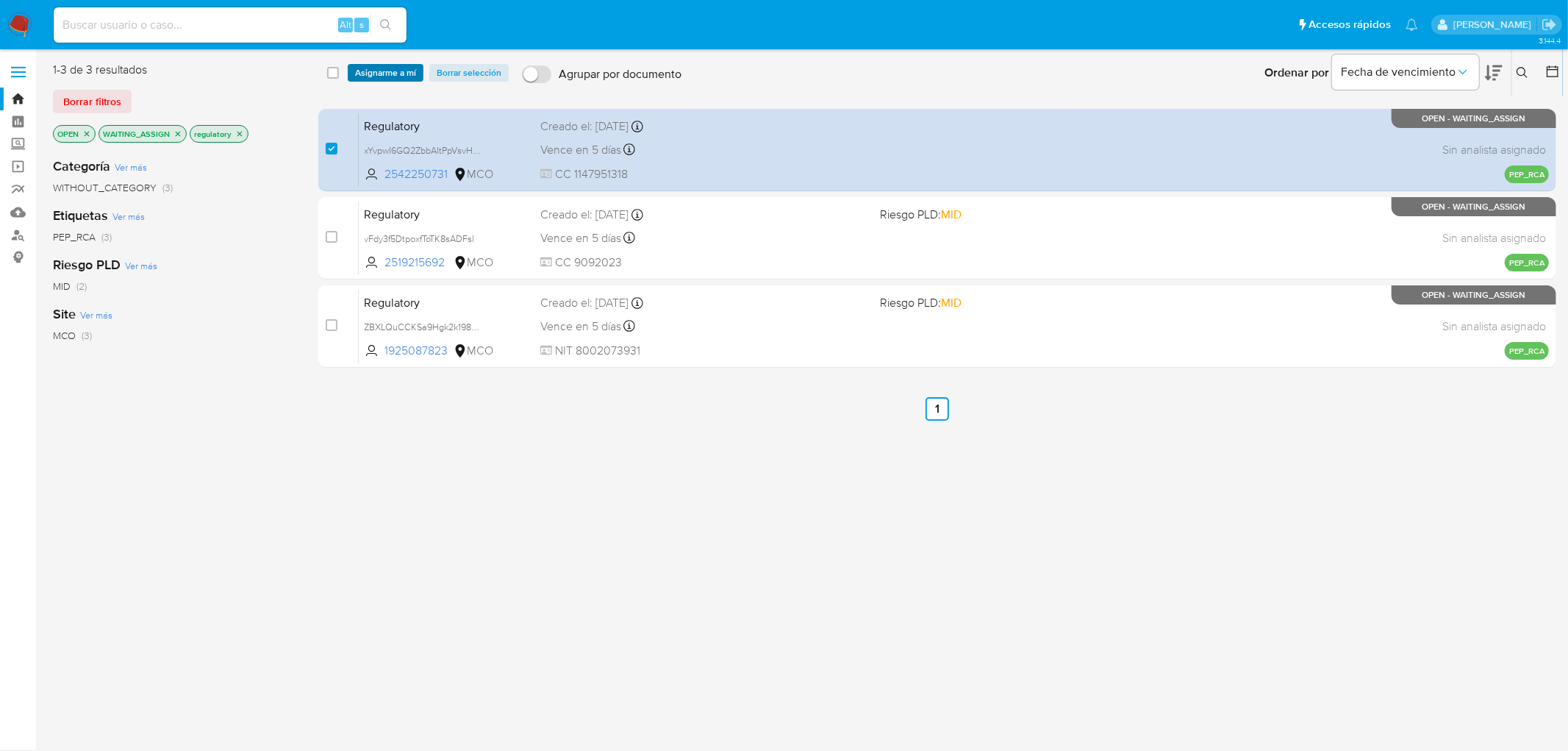 click on "Asignarme a mí" at bounding box center (385, 73) 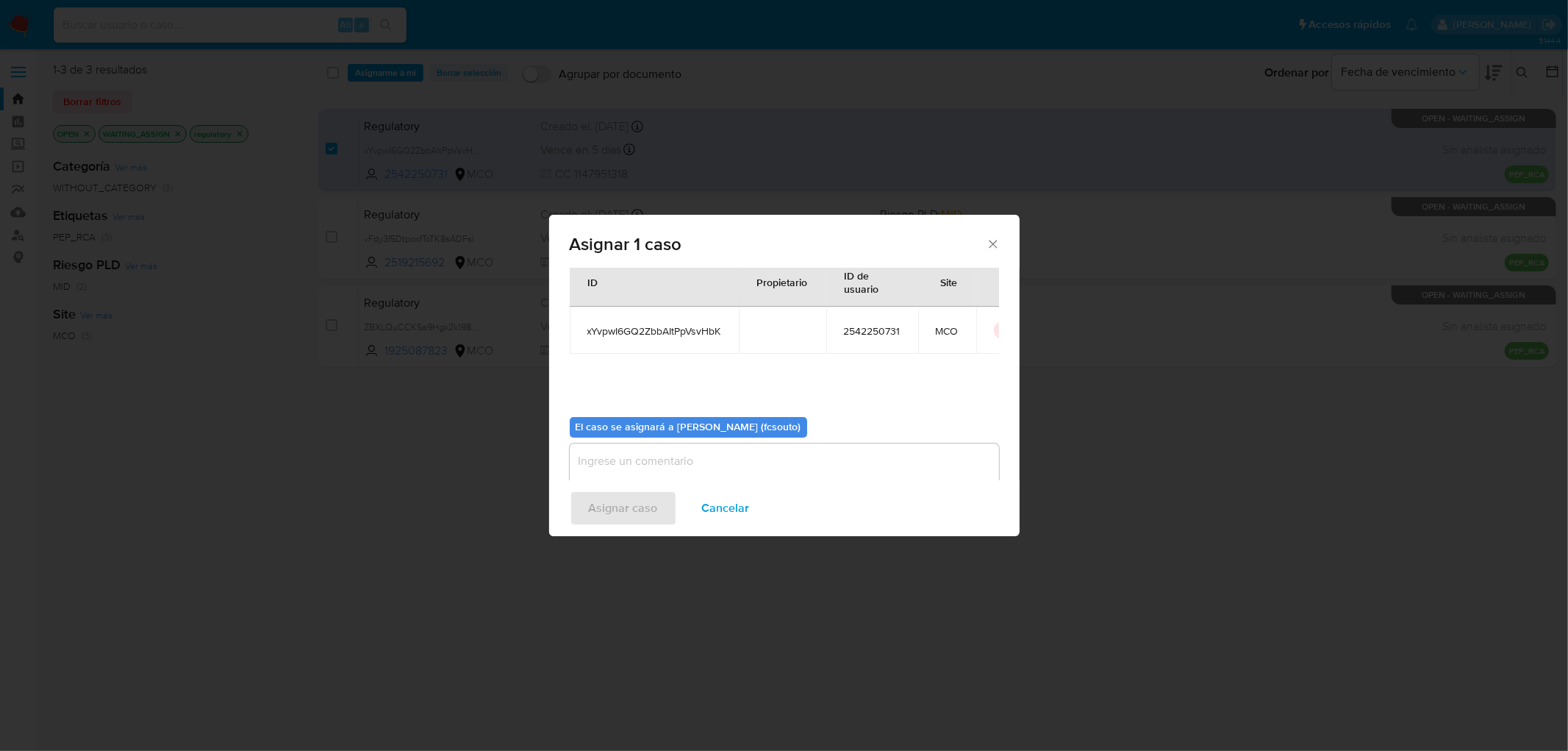 scroll, scrollTop: 76, scrollLeft: 0, axis: vertical 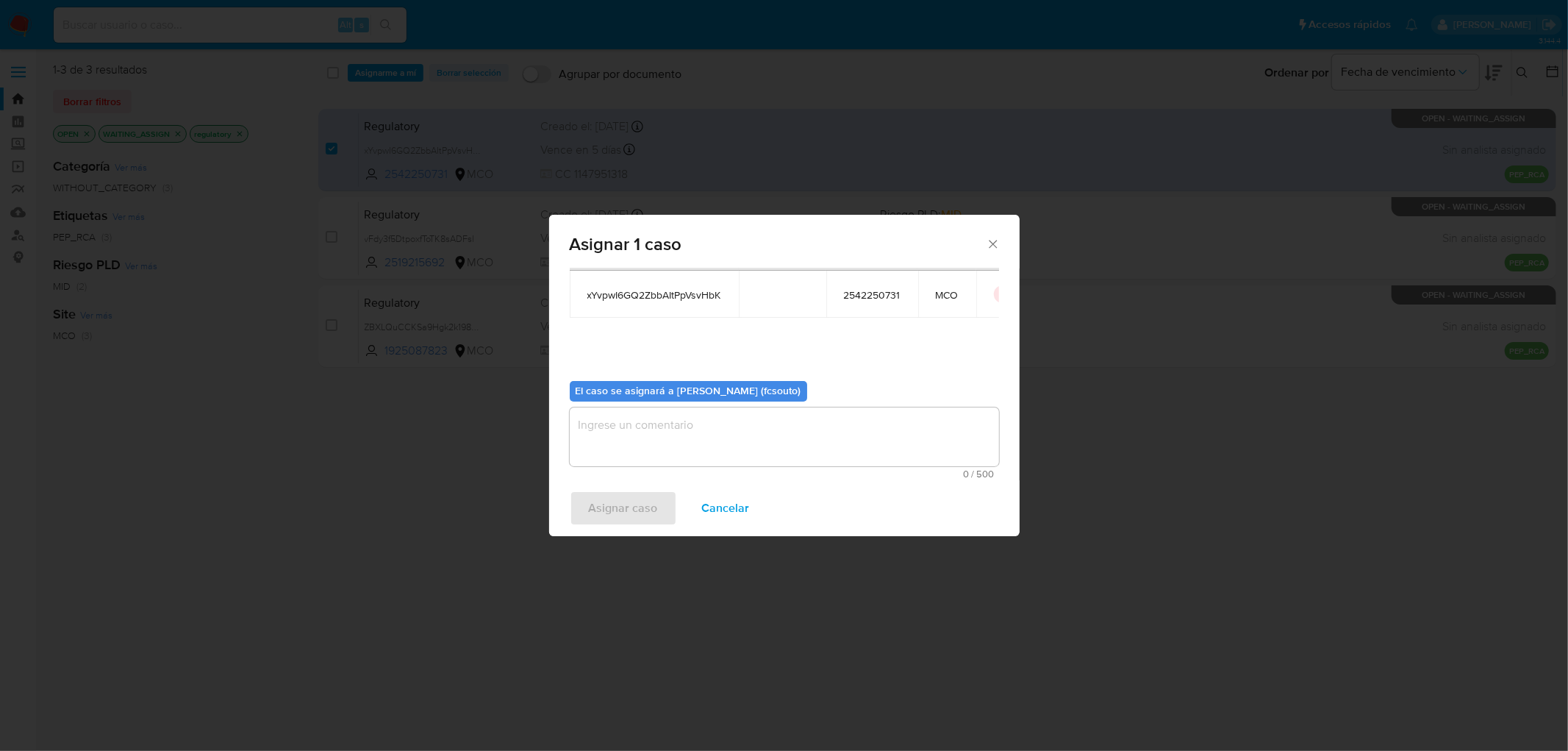 click at bounding box center (784, 437) 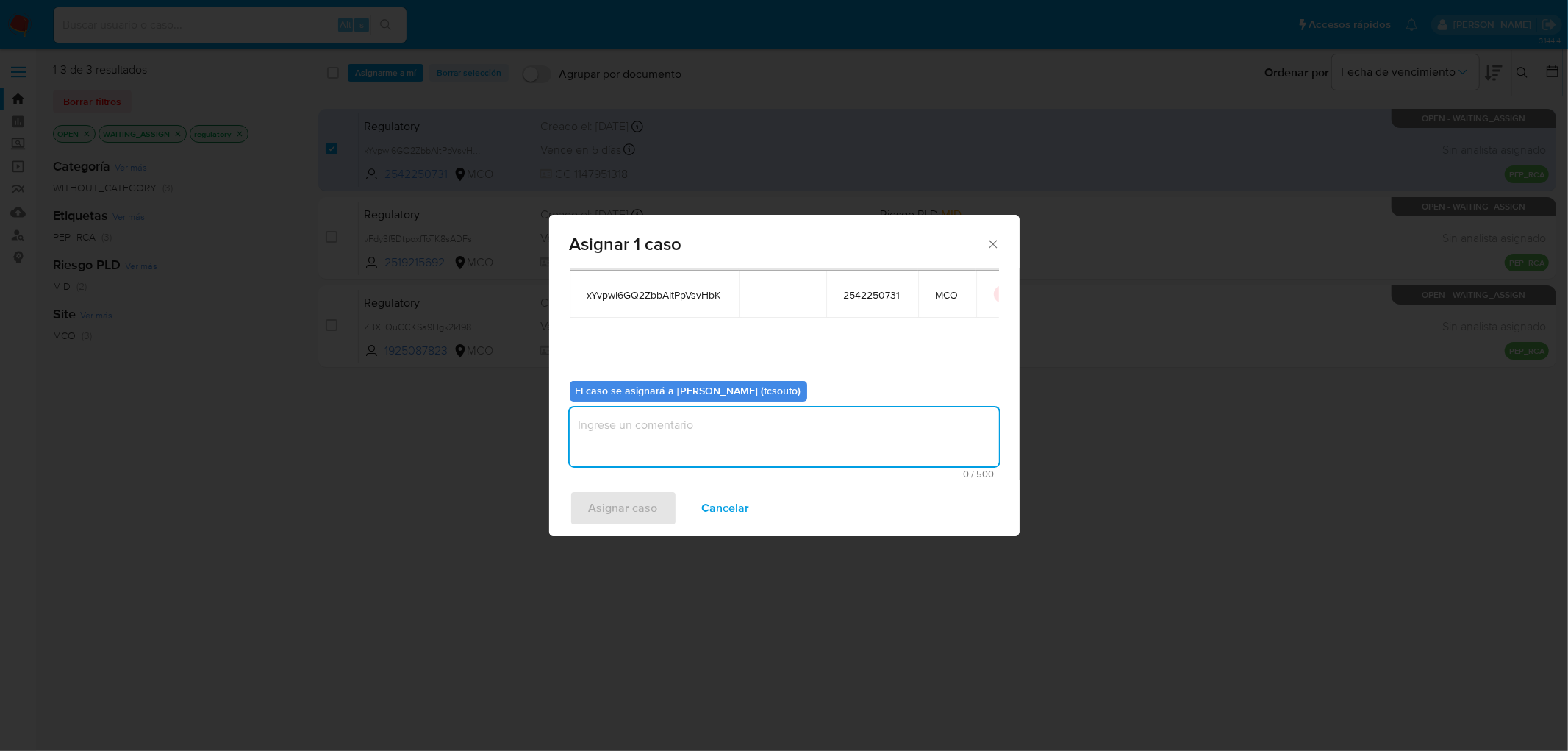 type on "a" 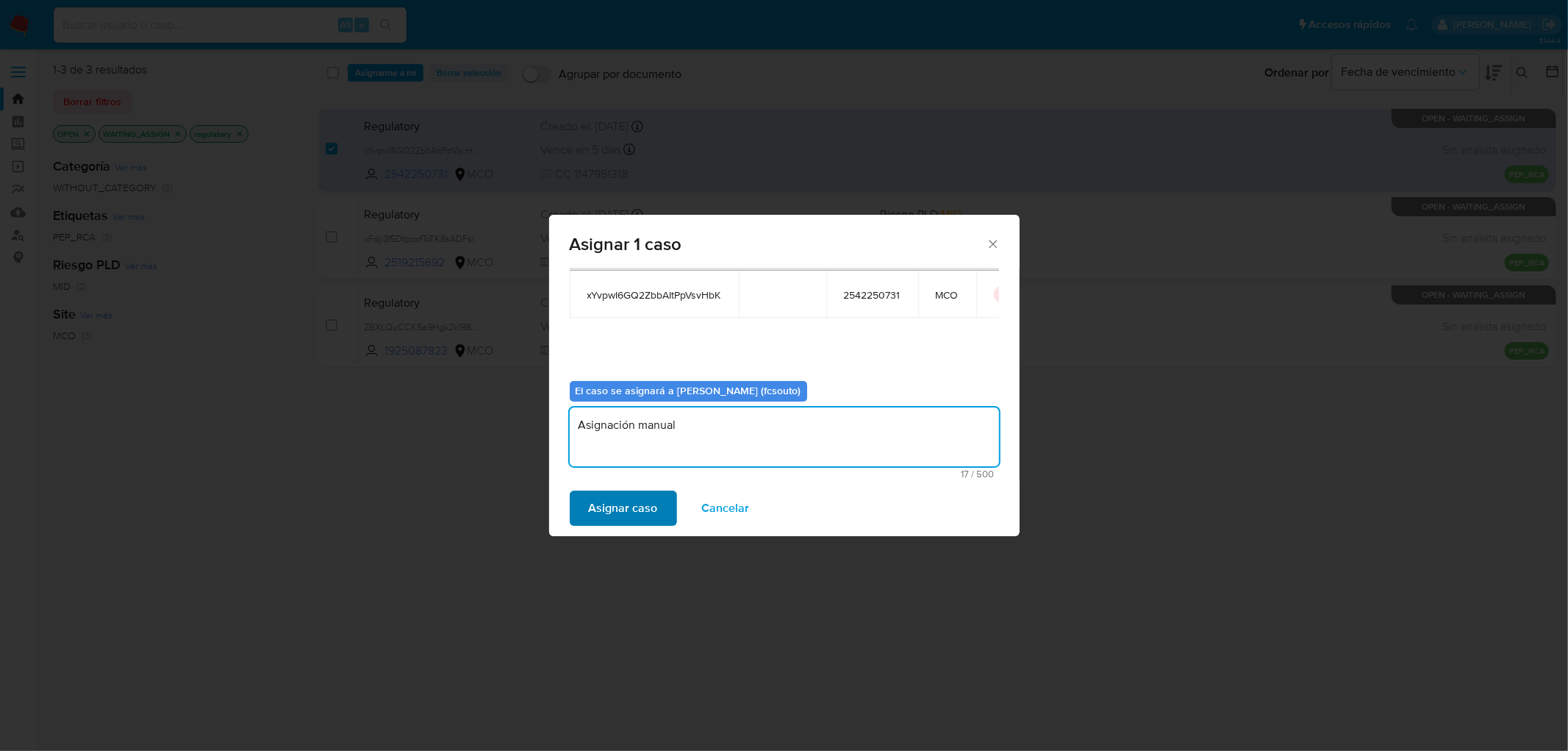 type on "Asignación manual" 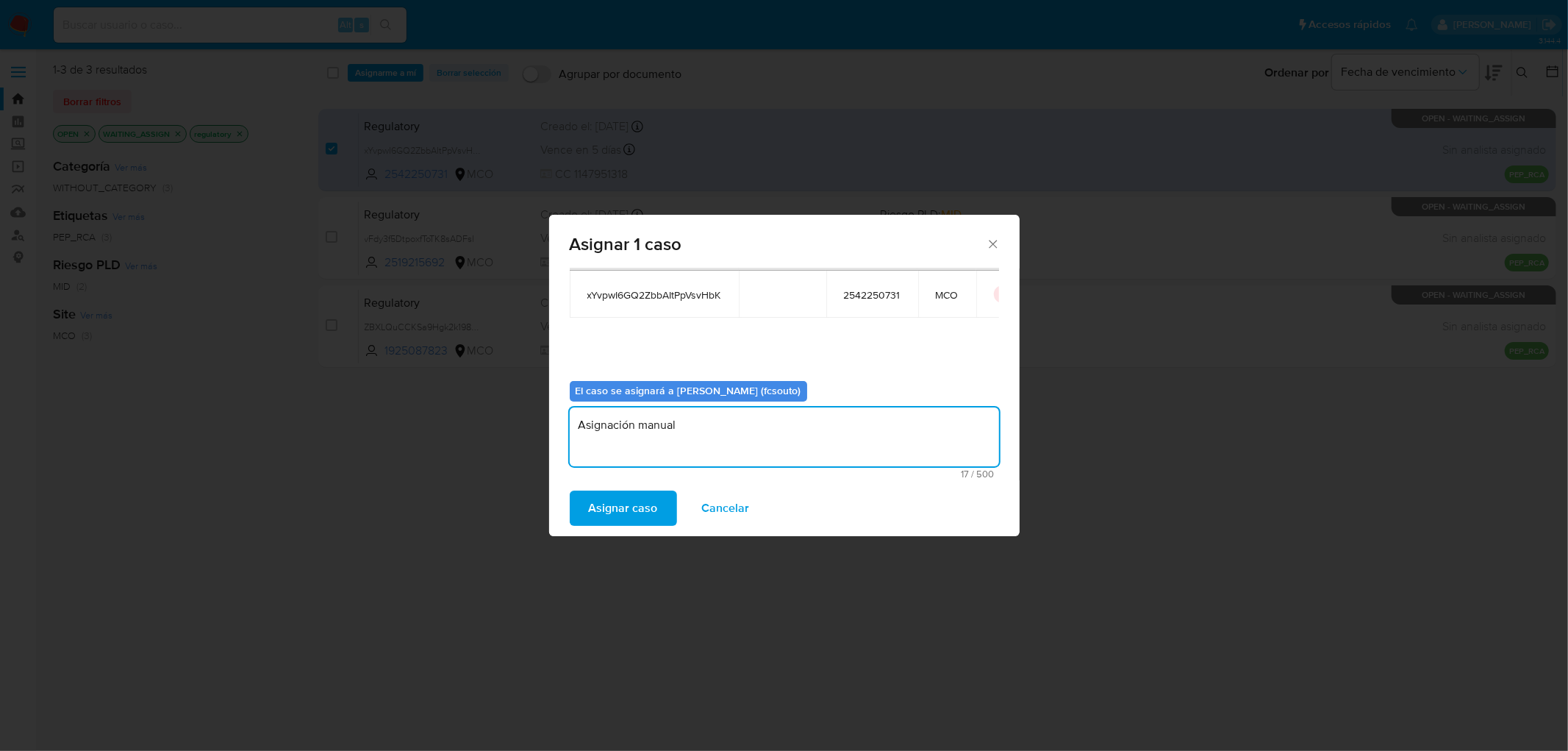 click on "Asignar caso" at bounding box center (623, 508) 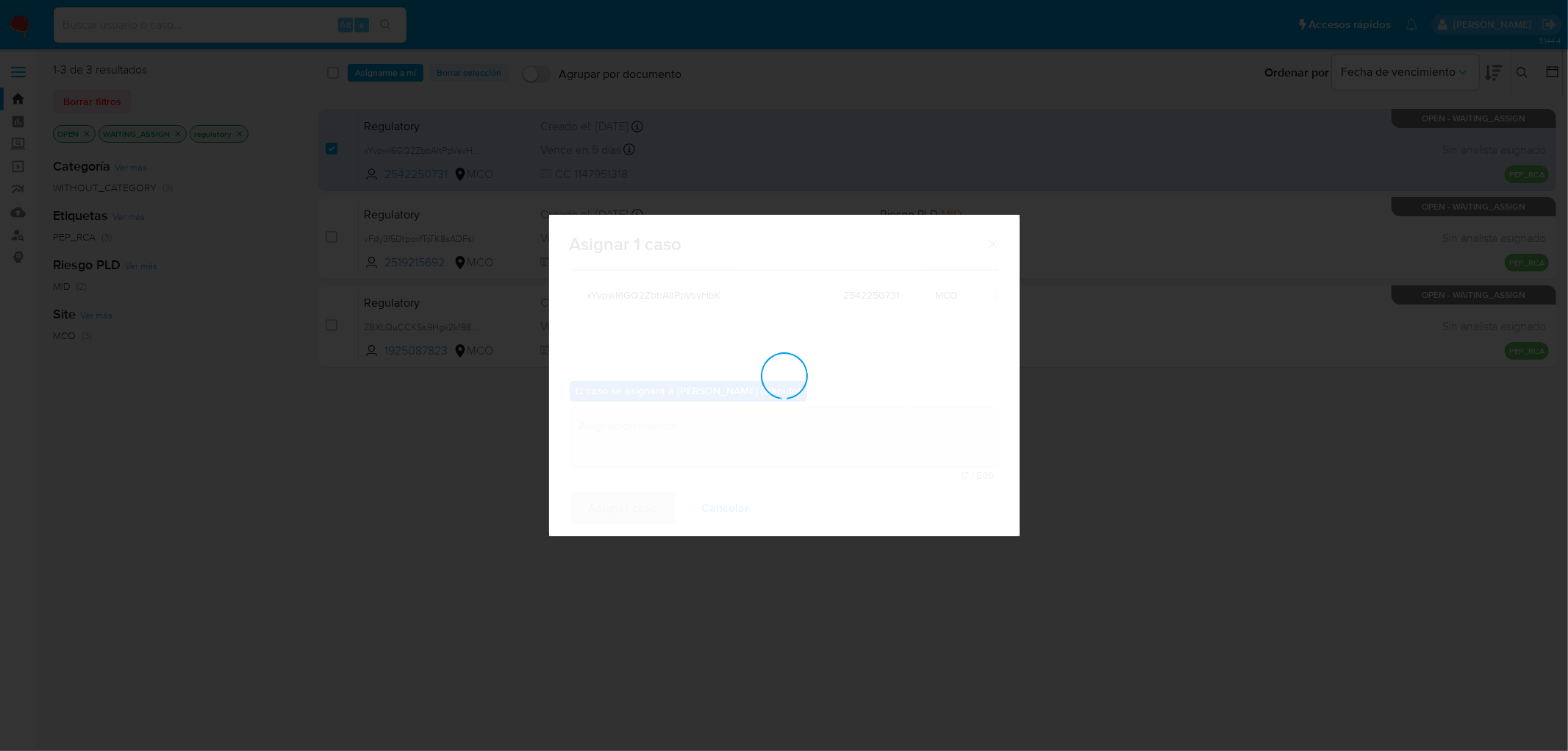 type 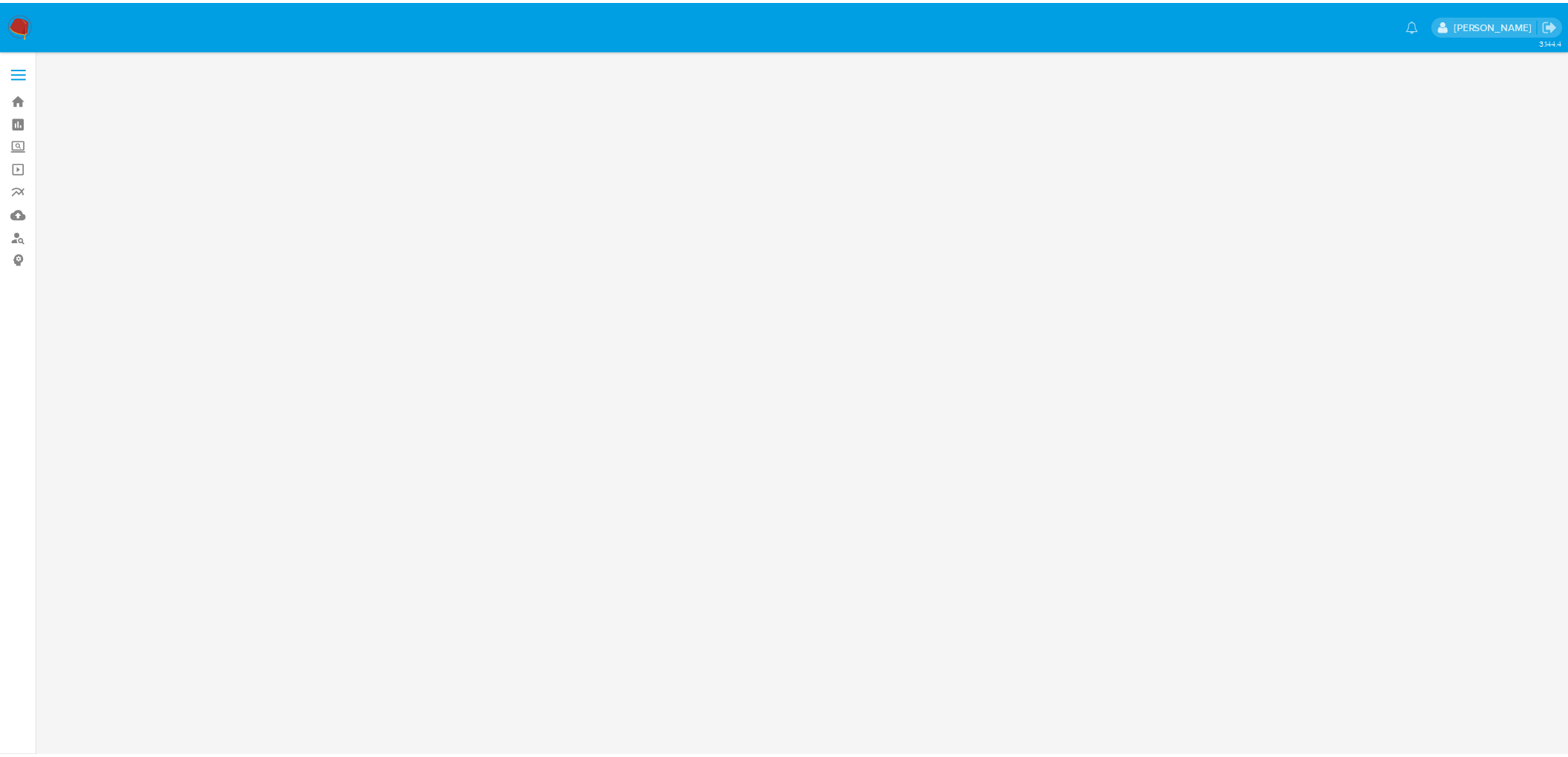 scroll, scrollTop: 0, scrollLeft: 0, axis: both 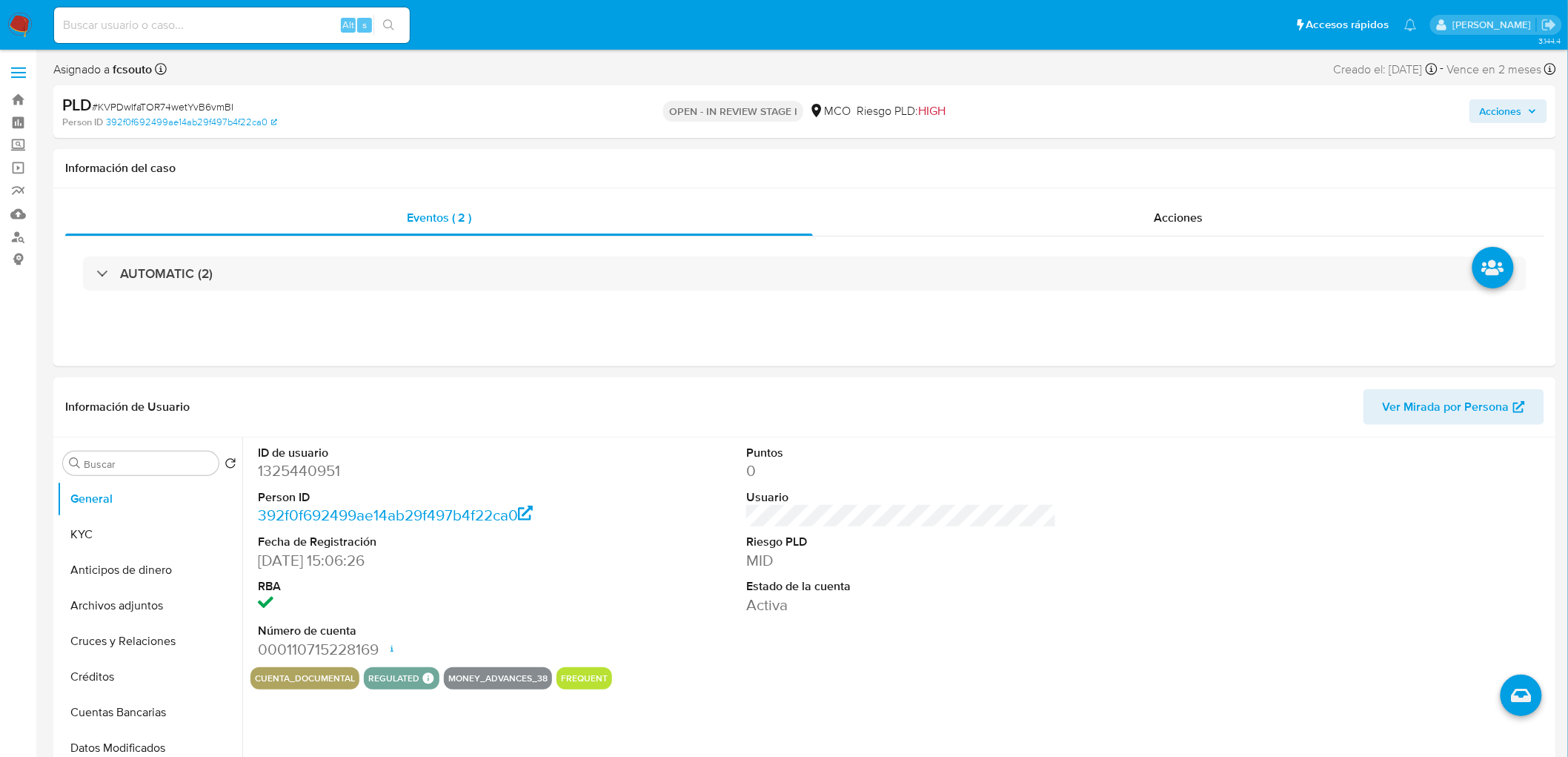 select on "10" 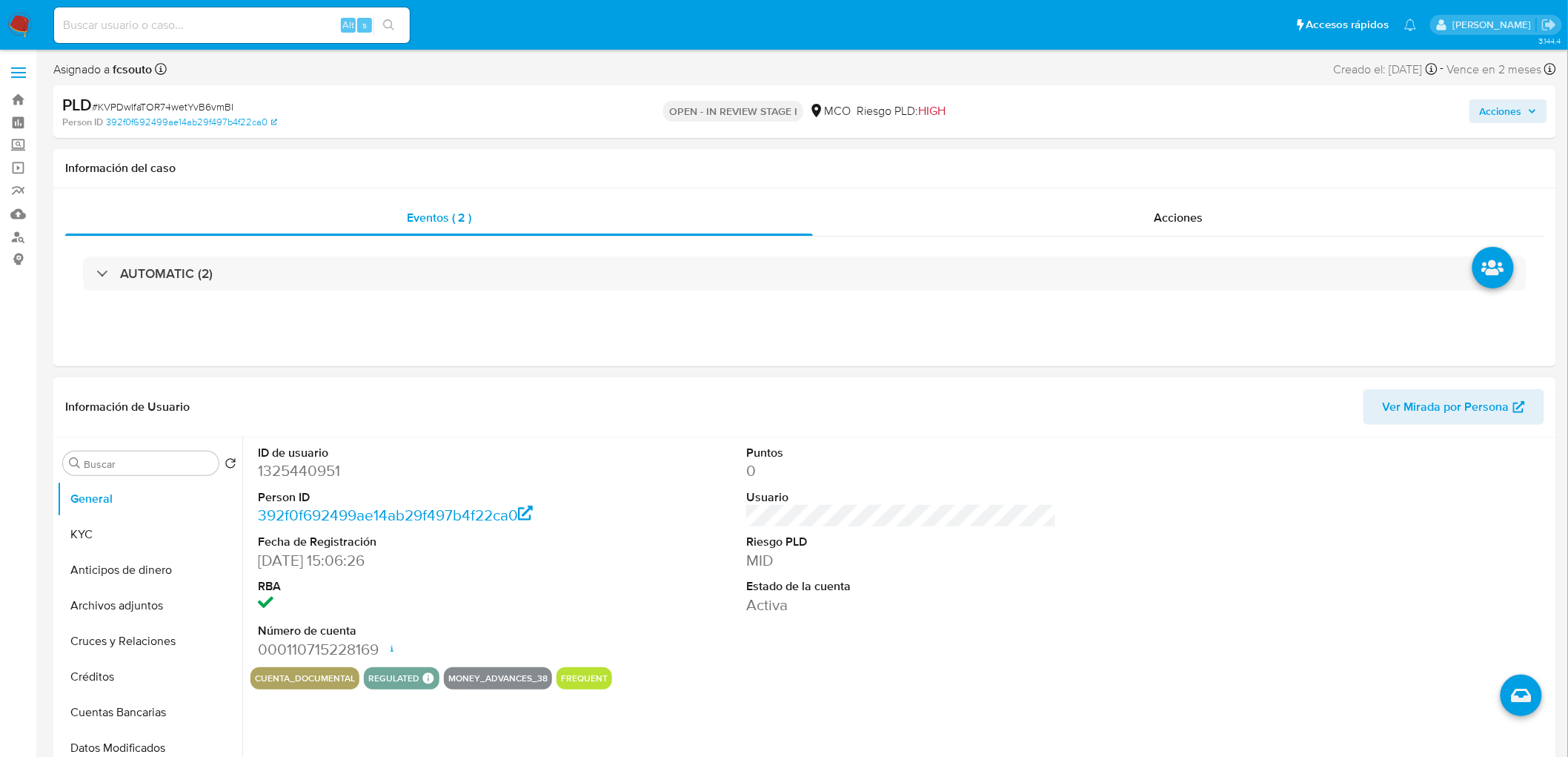 click on "1325440951" at bounding box center [413, 471] 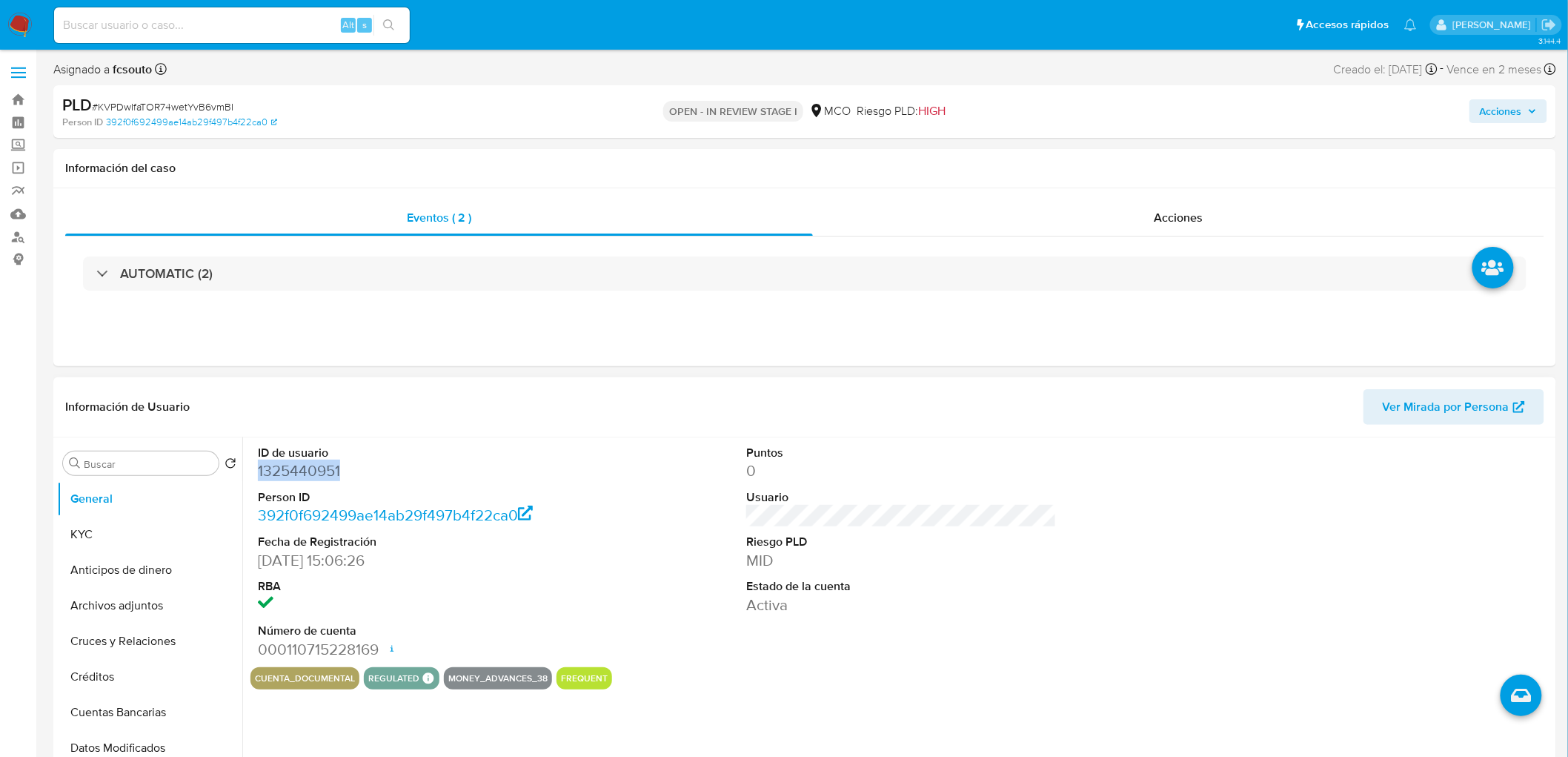 click on "1325440951" at bounding box center [413, 471] 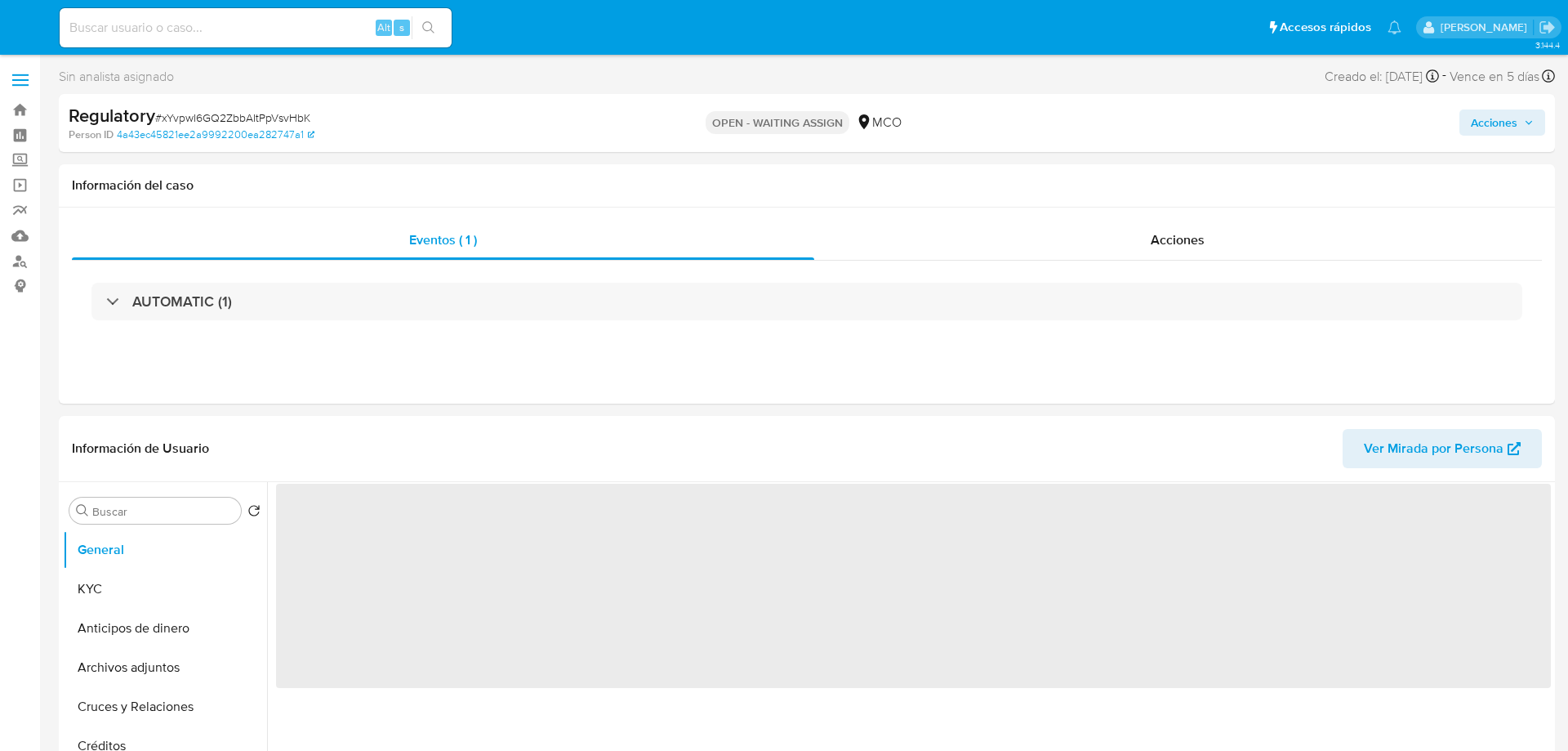 select on "10" 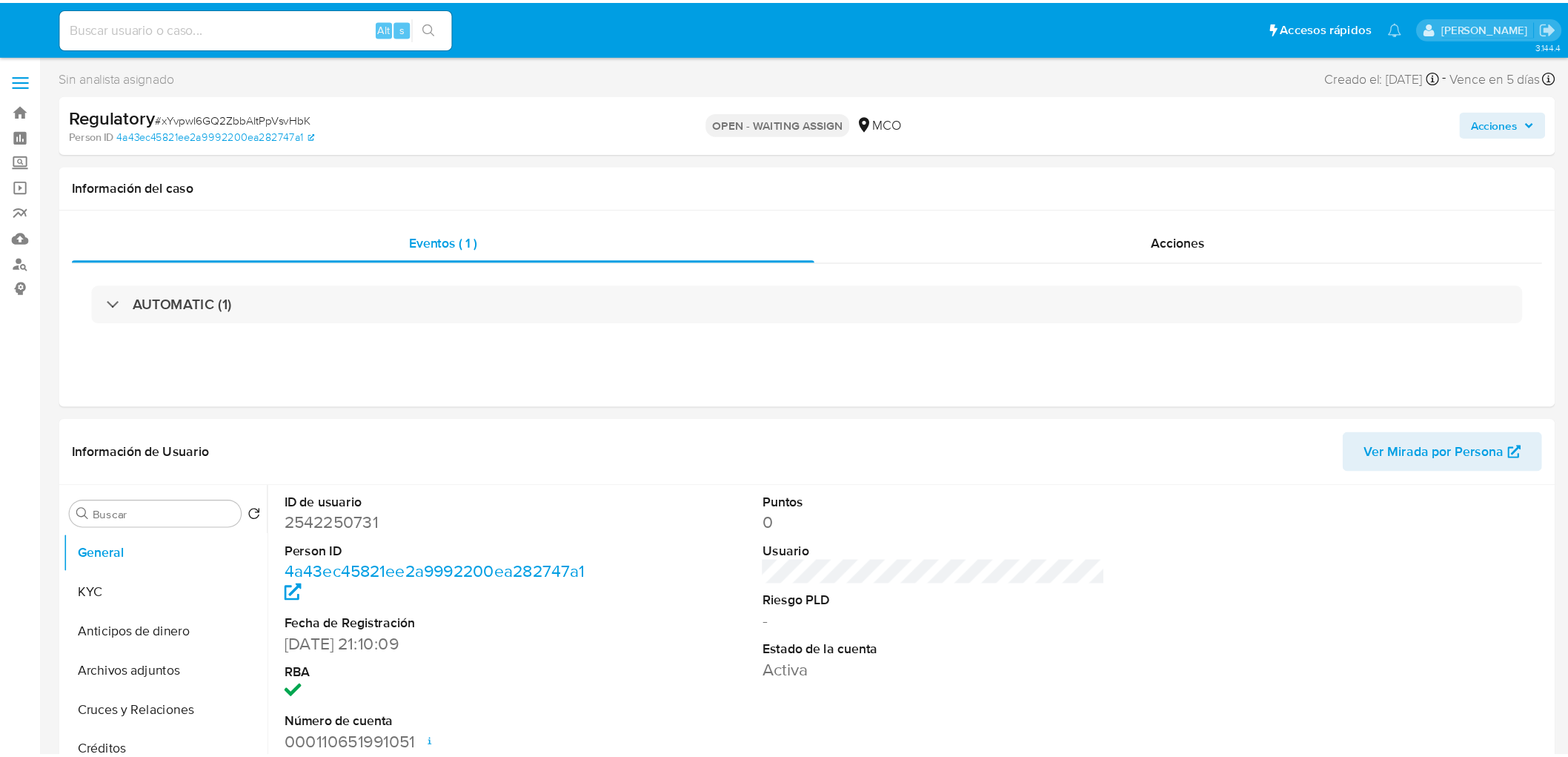 scroll, scrollTop: 0, scrollLeft: 0, axis: both 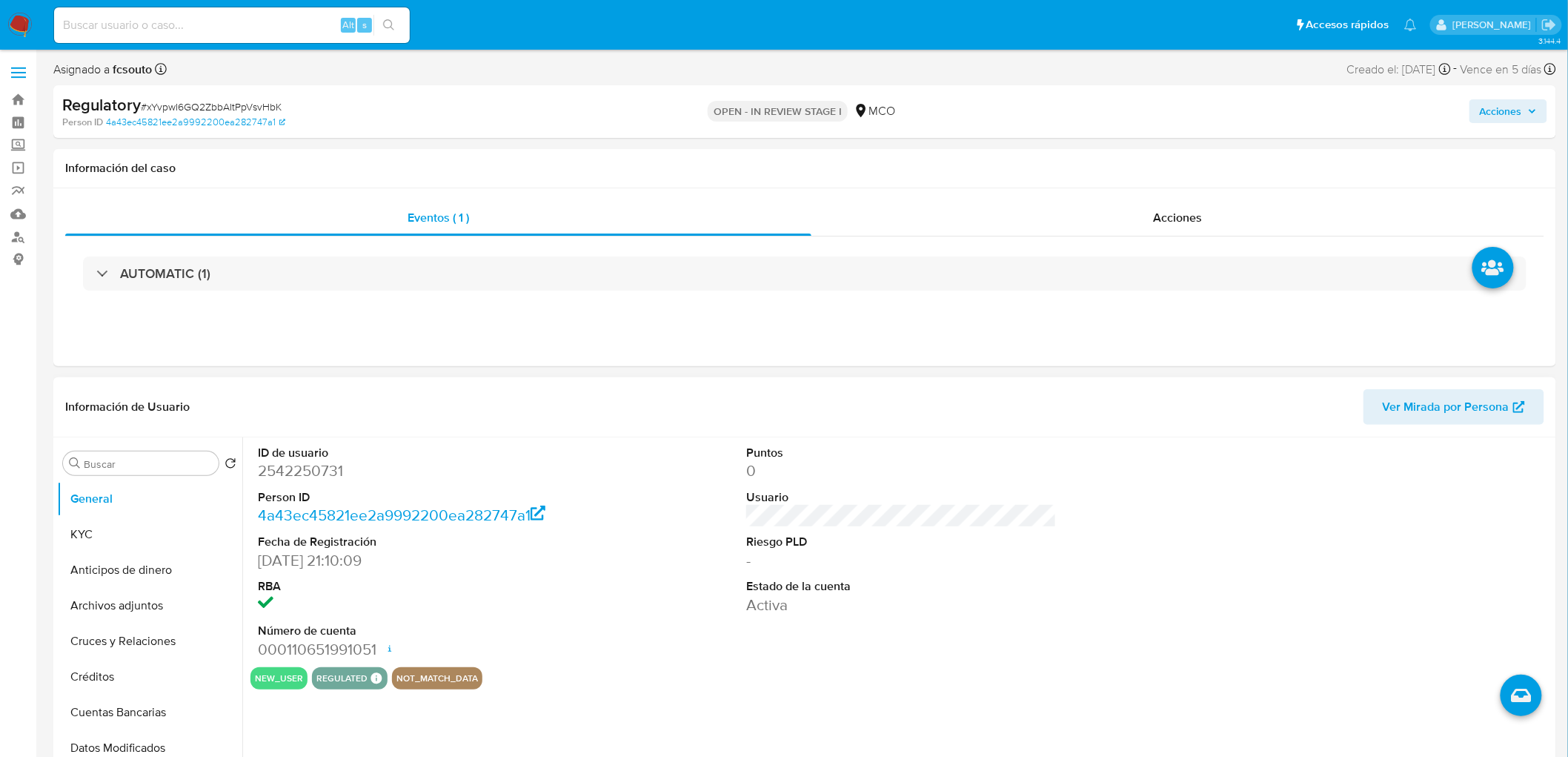 select on "10" 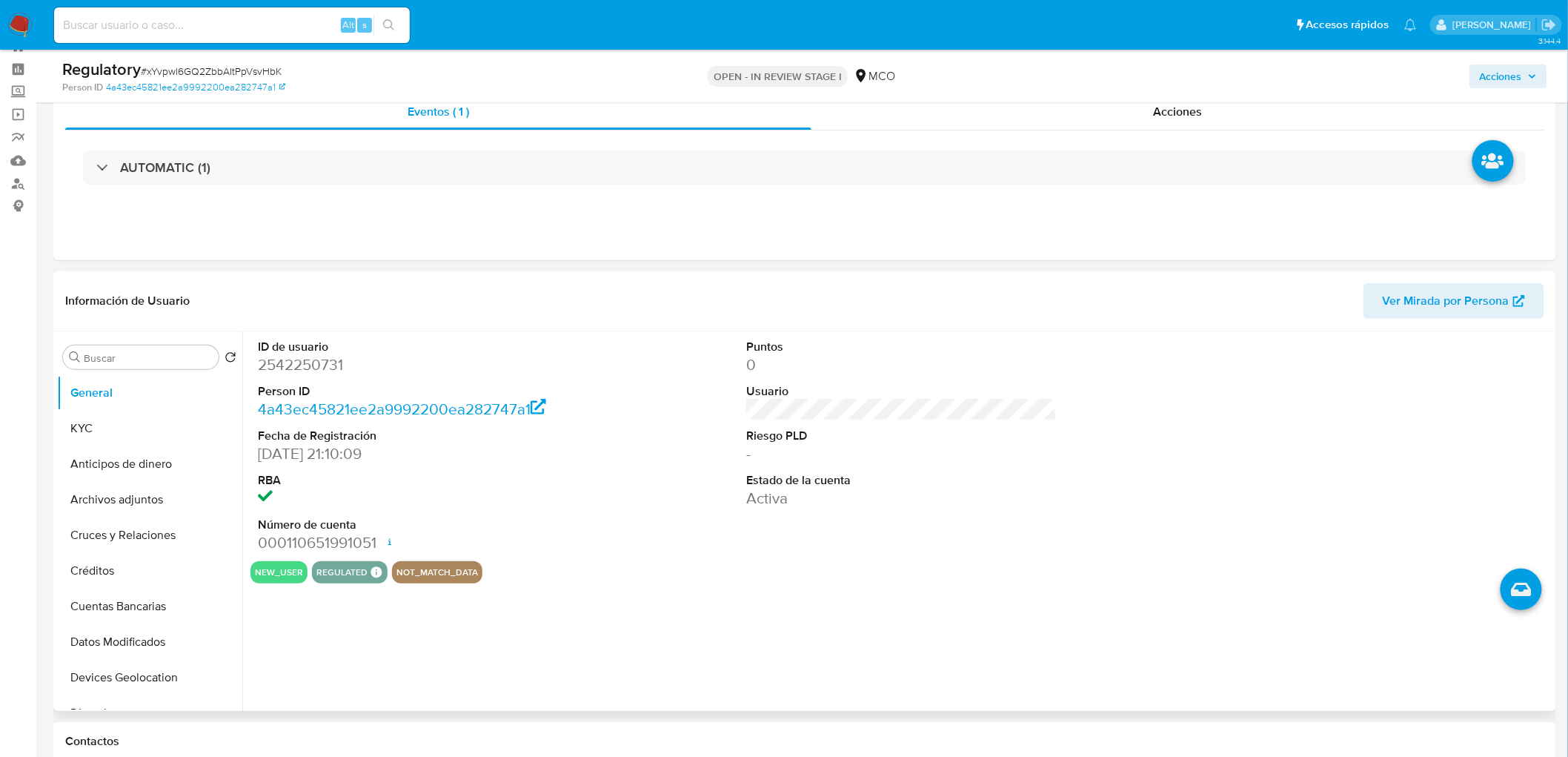 scroll, scrollTop: 82, scrollLeft: 0, axis: vertical 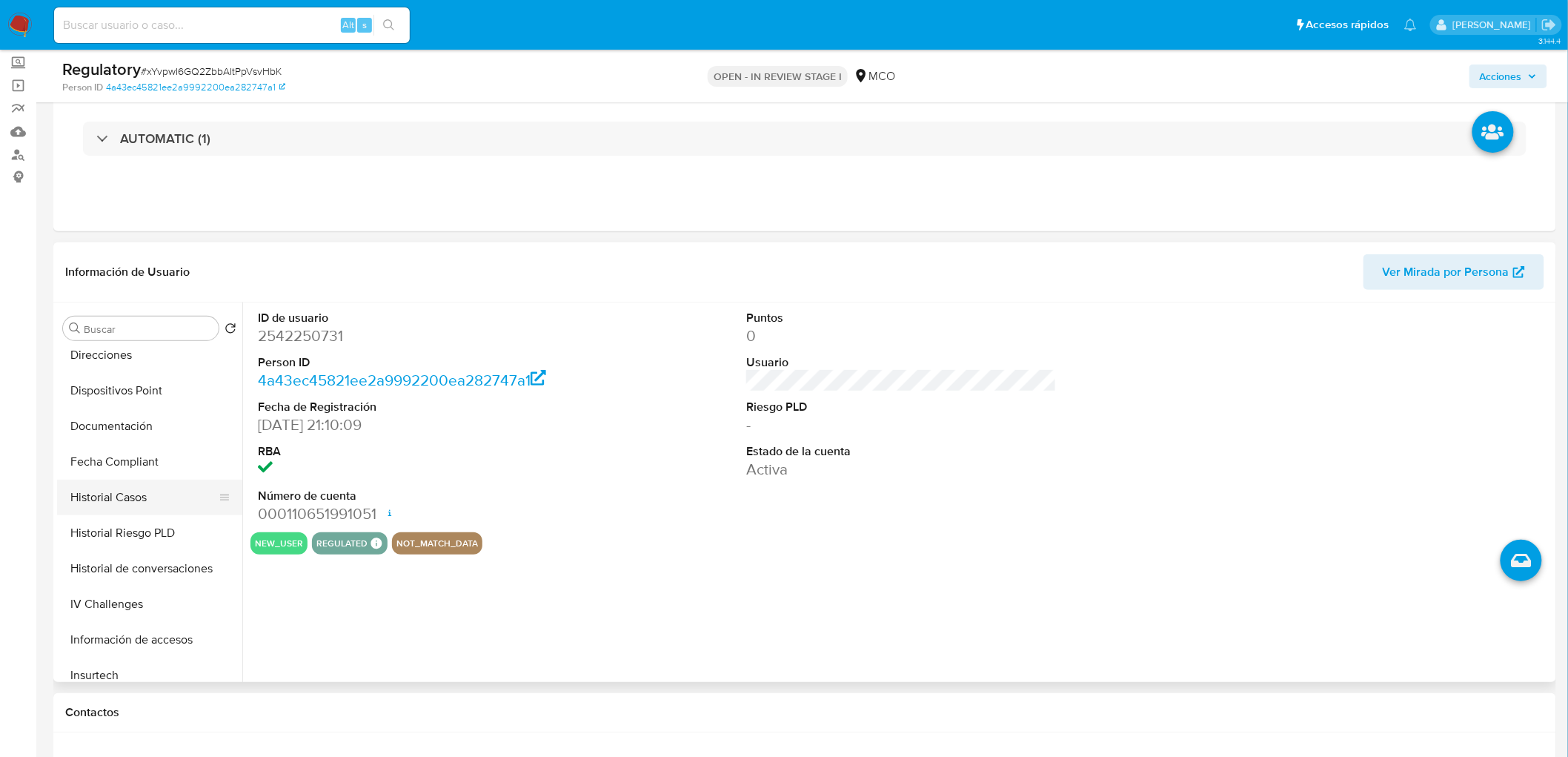 click on "Historial Casos" at bounding box center (144, 497) 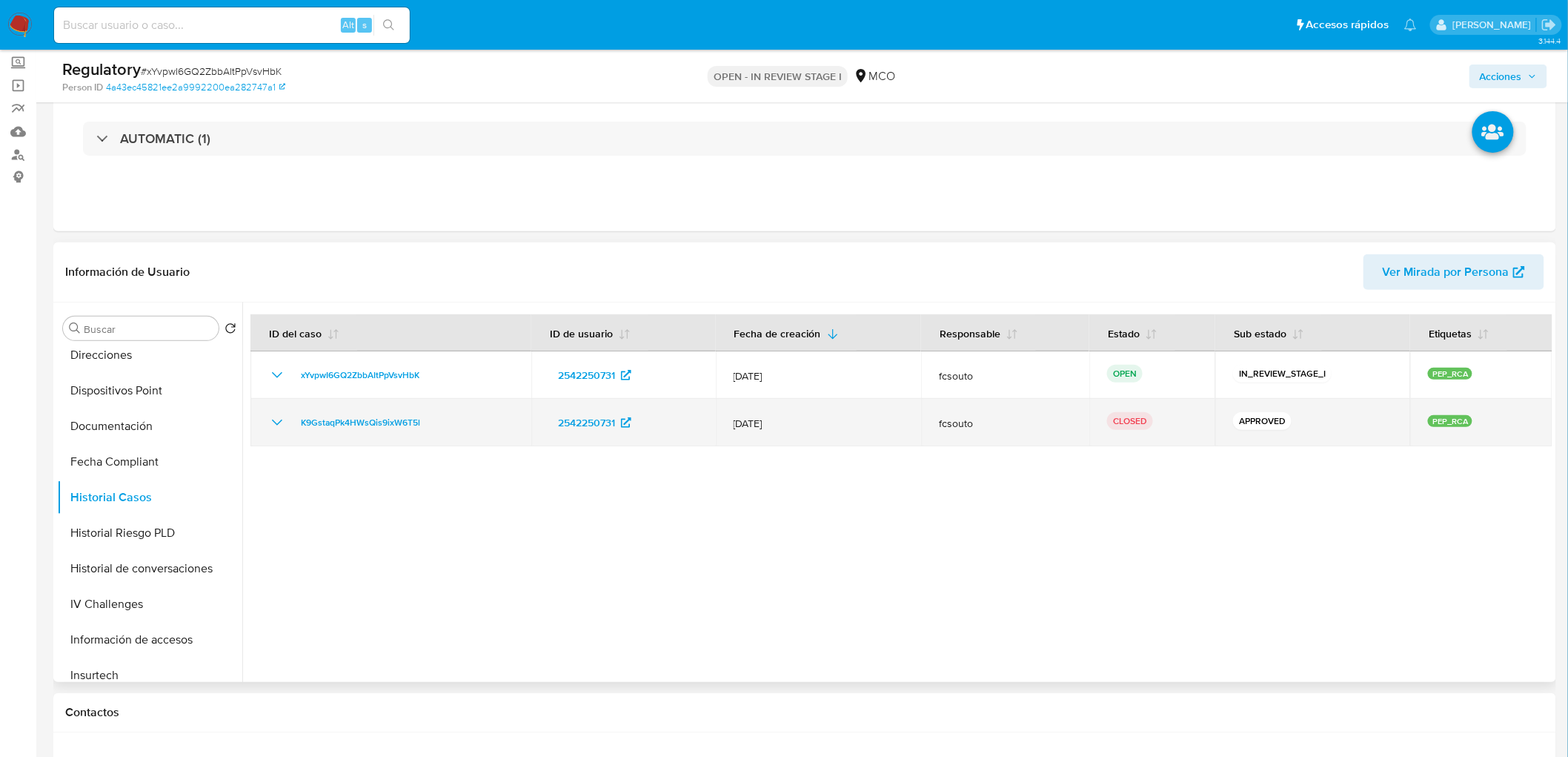 click 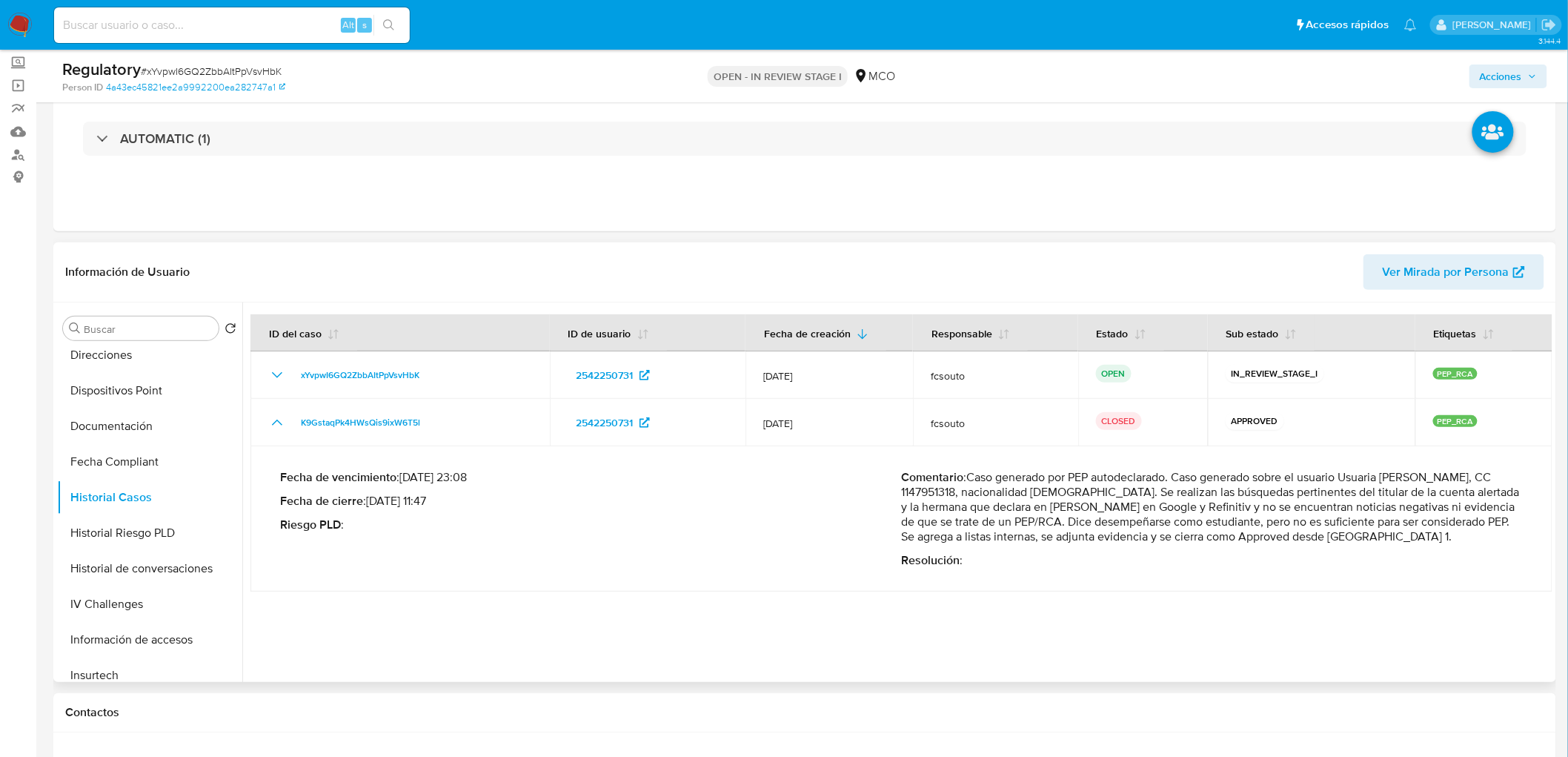 drag, startPoint x: 1332, startPoint y: 532, endPoint x: 972, endPoint y: 472, distance: 364.96575 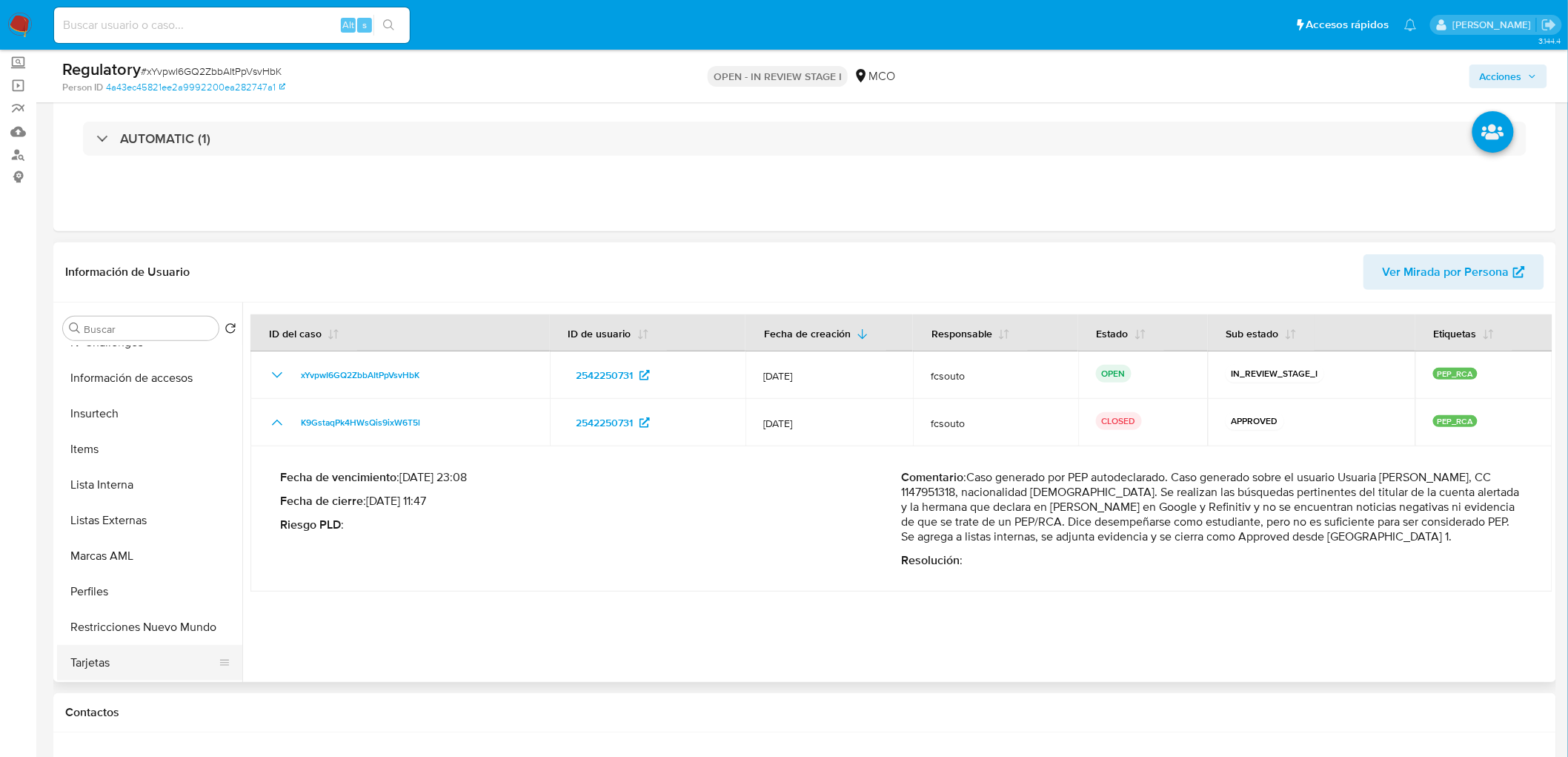 scroll, scrollTop: 591, scrollLeft: 0, axis: vertical 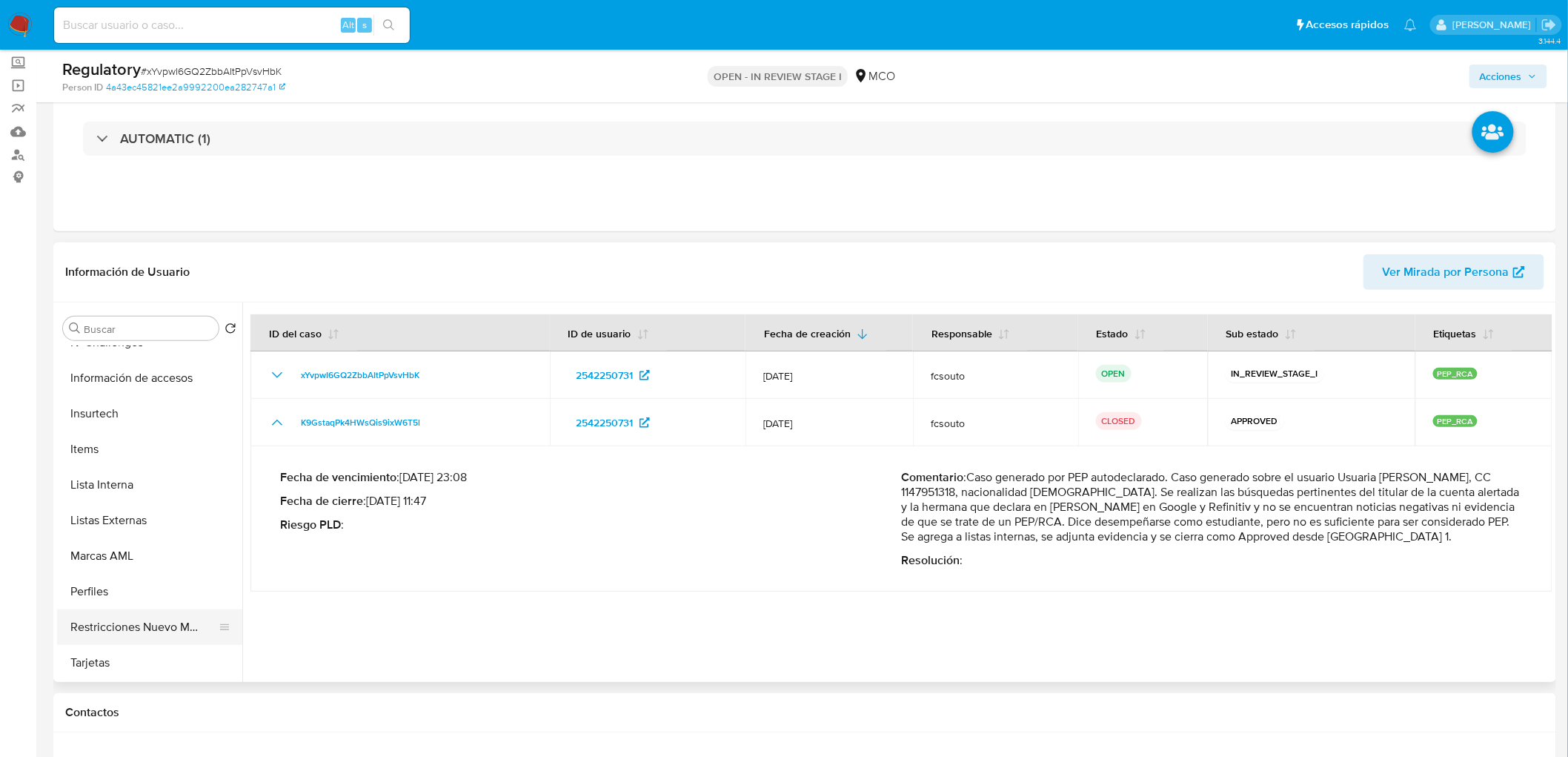 click on "Restricciones Nuevo Mundo" at bounding box center (144, 627) 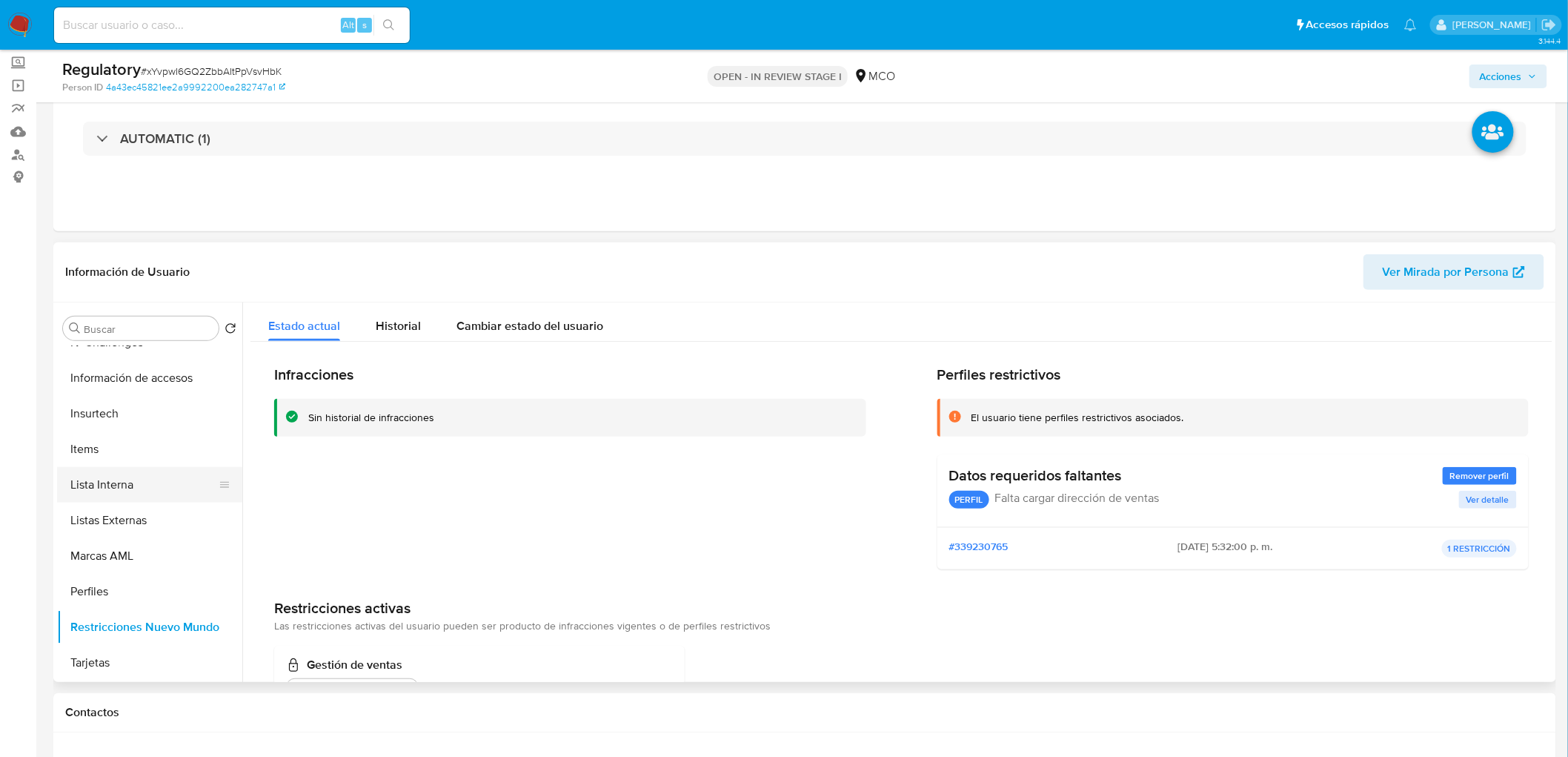 click on "Lista Interna" at bounding box center [144, 485] 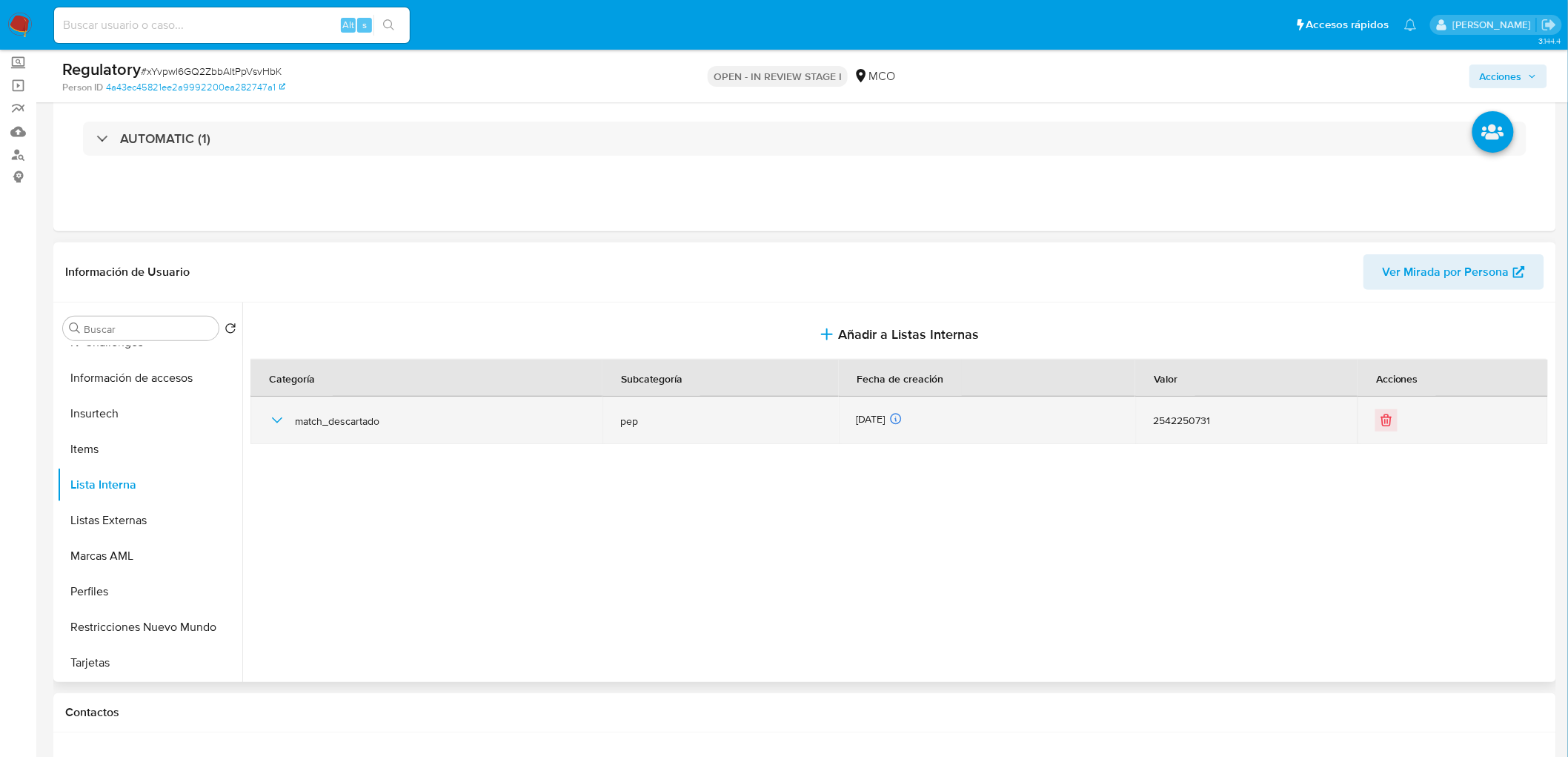 scroll, scrollTop: 590, scrollLeft: 0, axis: vertical 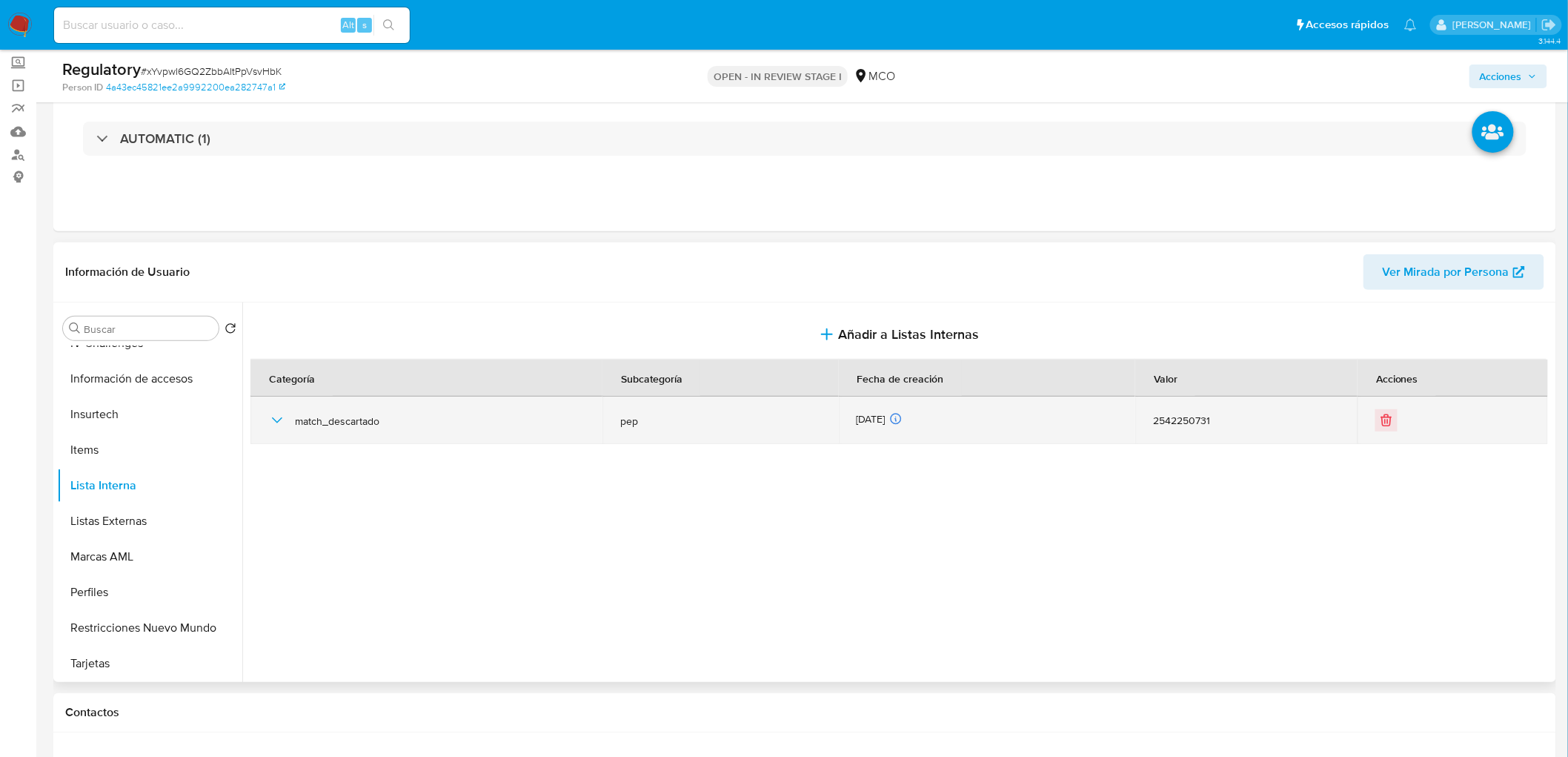 click 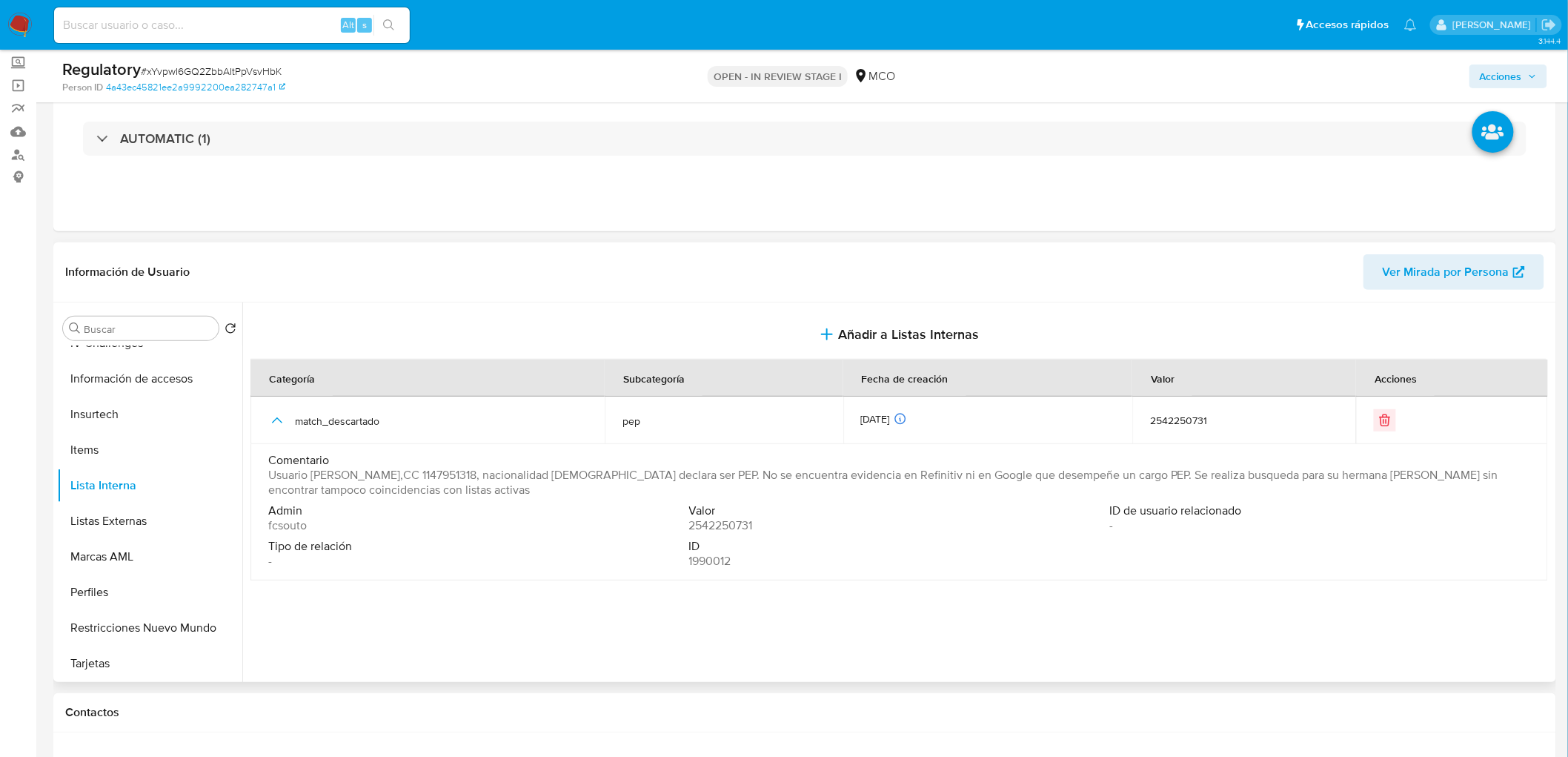 drag, startPoint x: 544, startPoint y: 491, endPoint x: 258, endPoint y: 476, distance: 286.3931 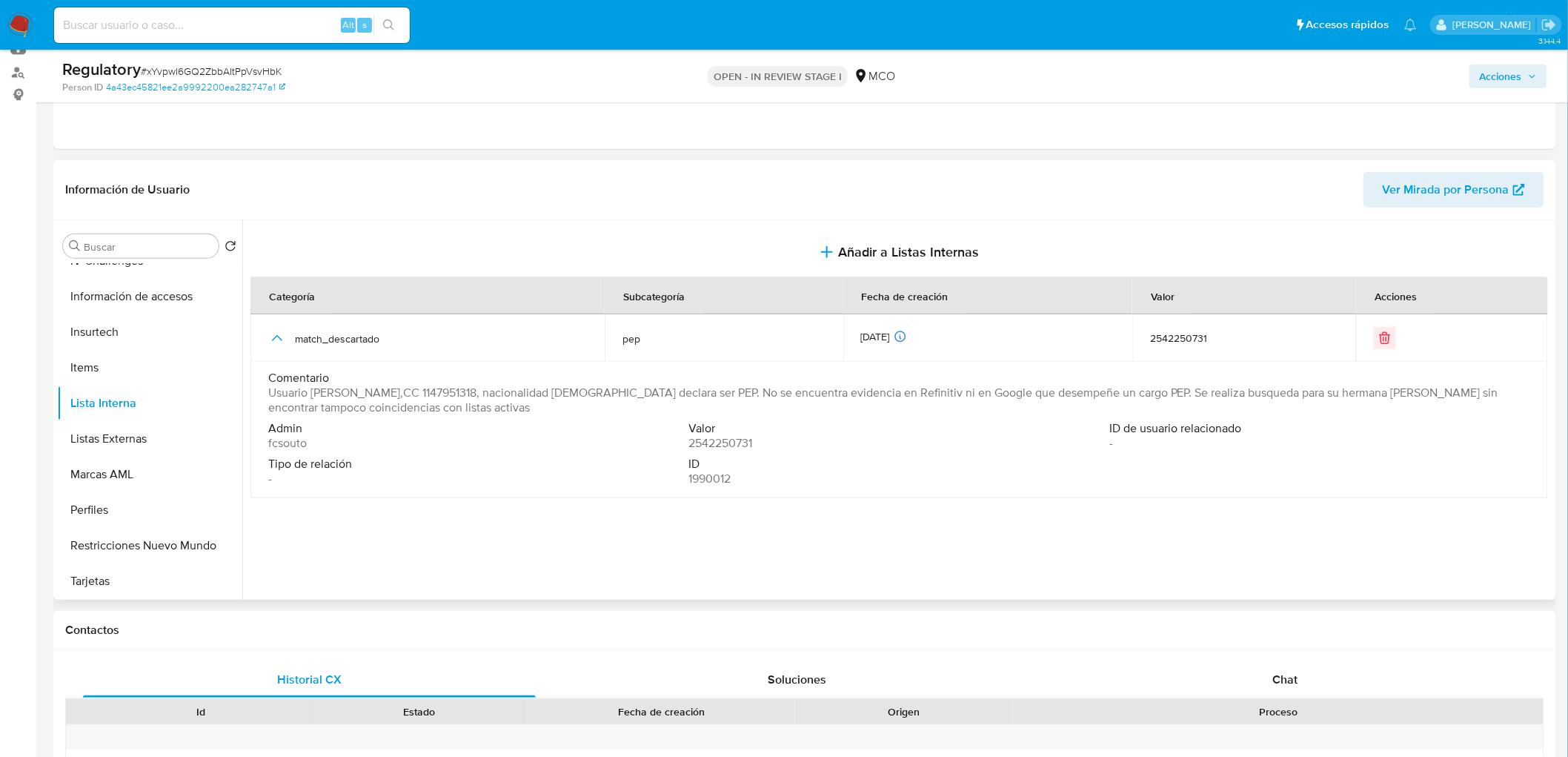 click at bounding box center [897, 410] 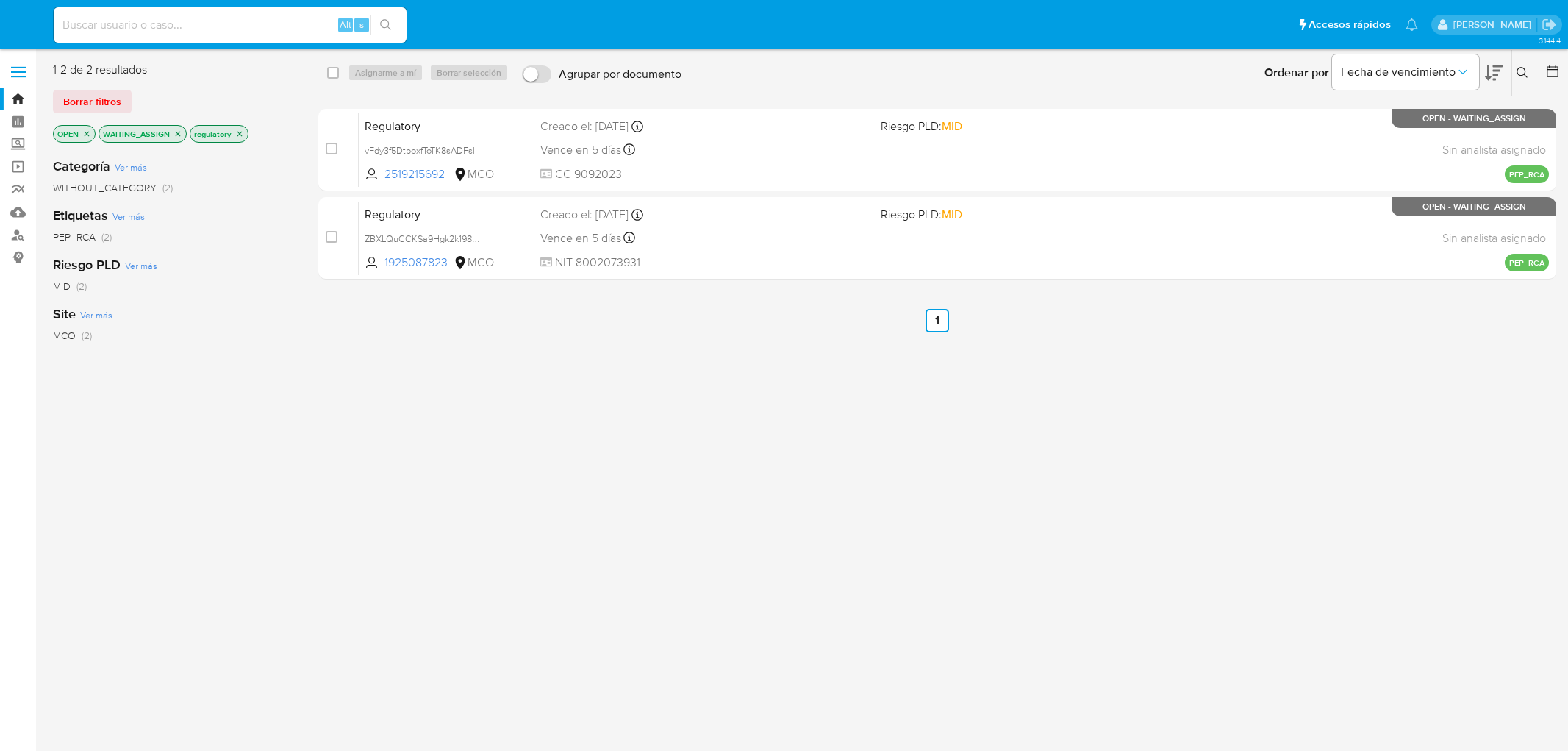 scroll, scrollTop: 0, scrollLeft: 0, axis: both 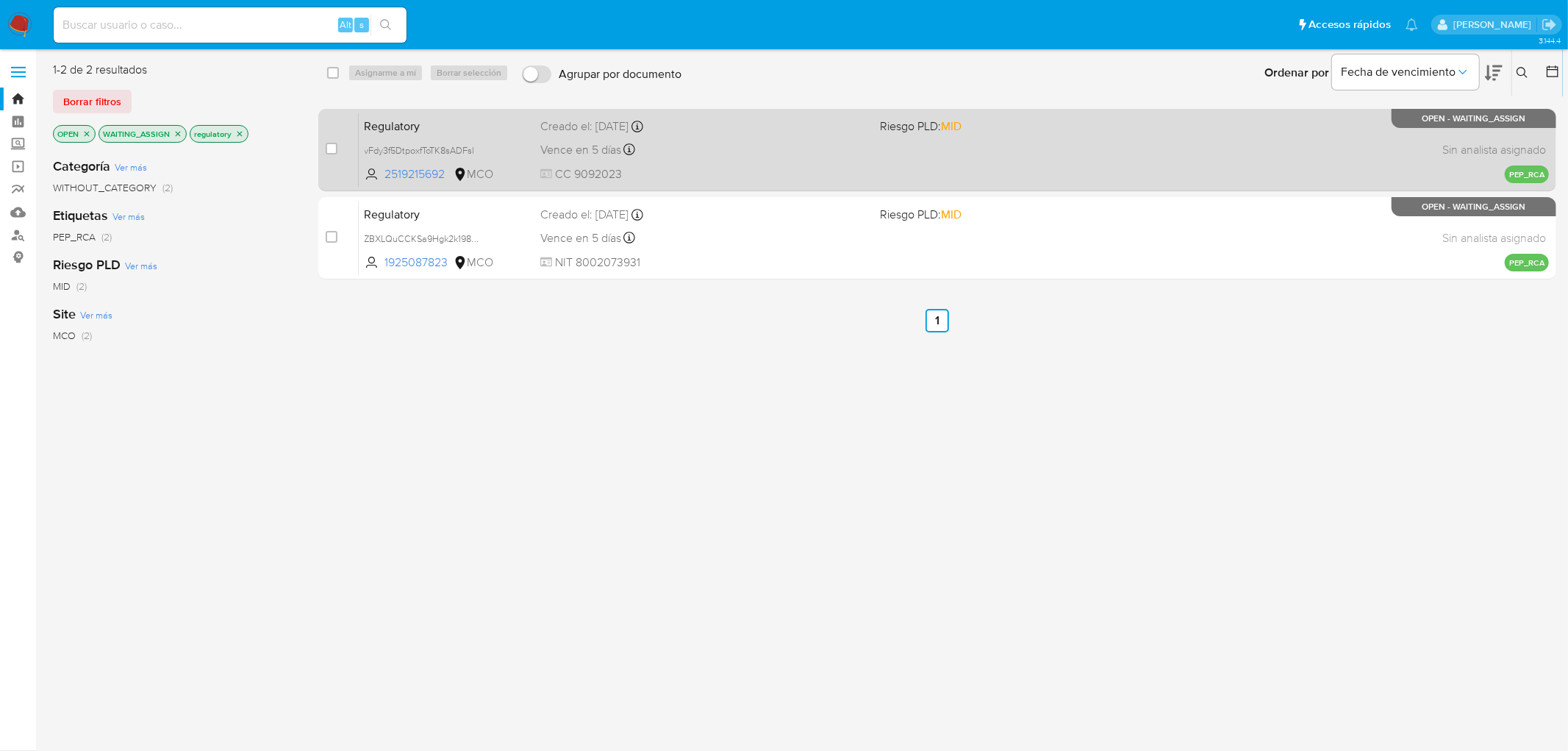 click on "CC   9092023" at bounding box center (704, 174) 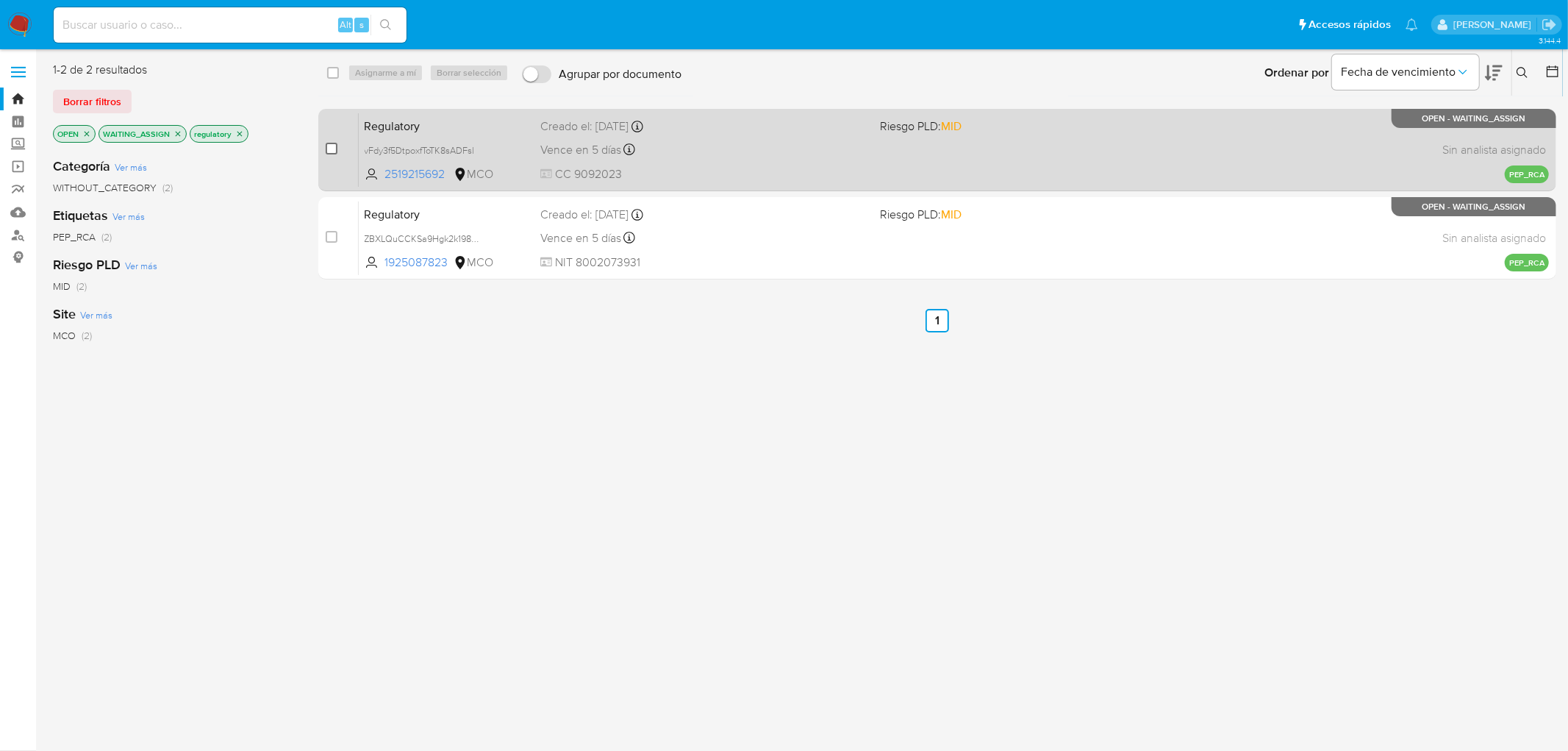 click at bounding box center [332, 149] 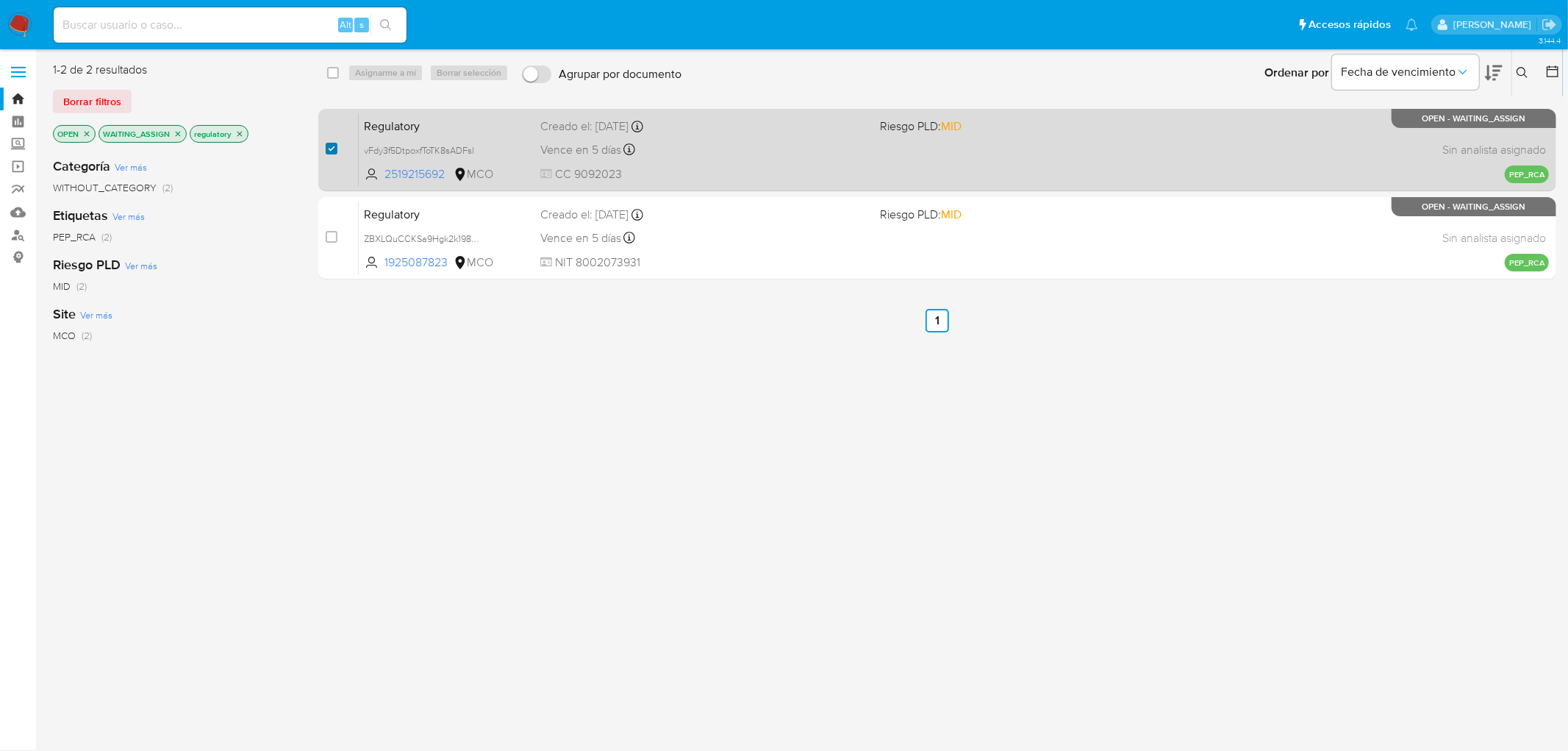 checkbox on "true" 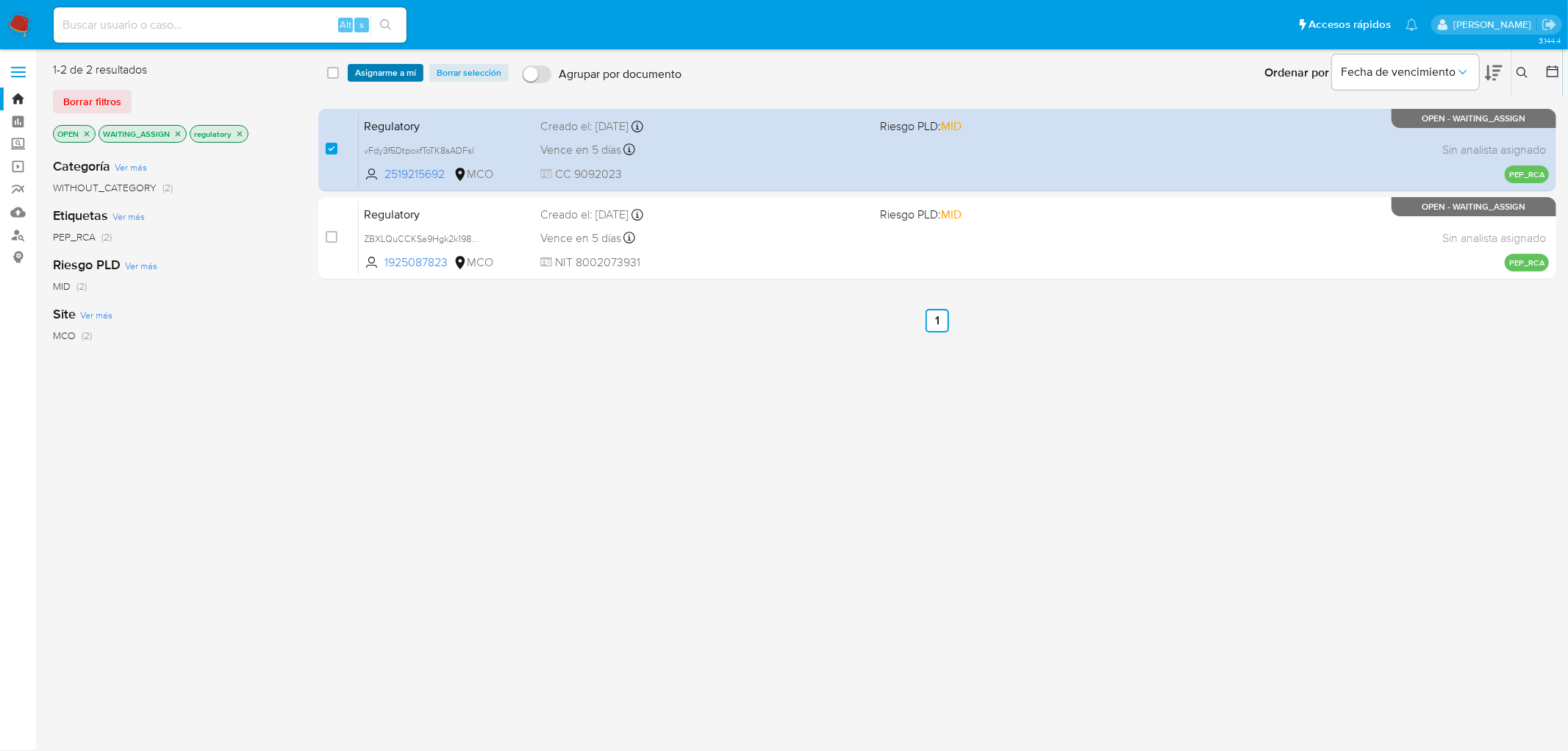 click on "Asignarme a mí" at bounding box center (385, 73) 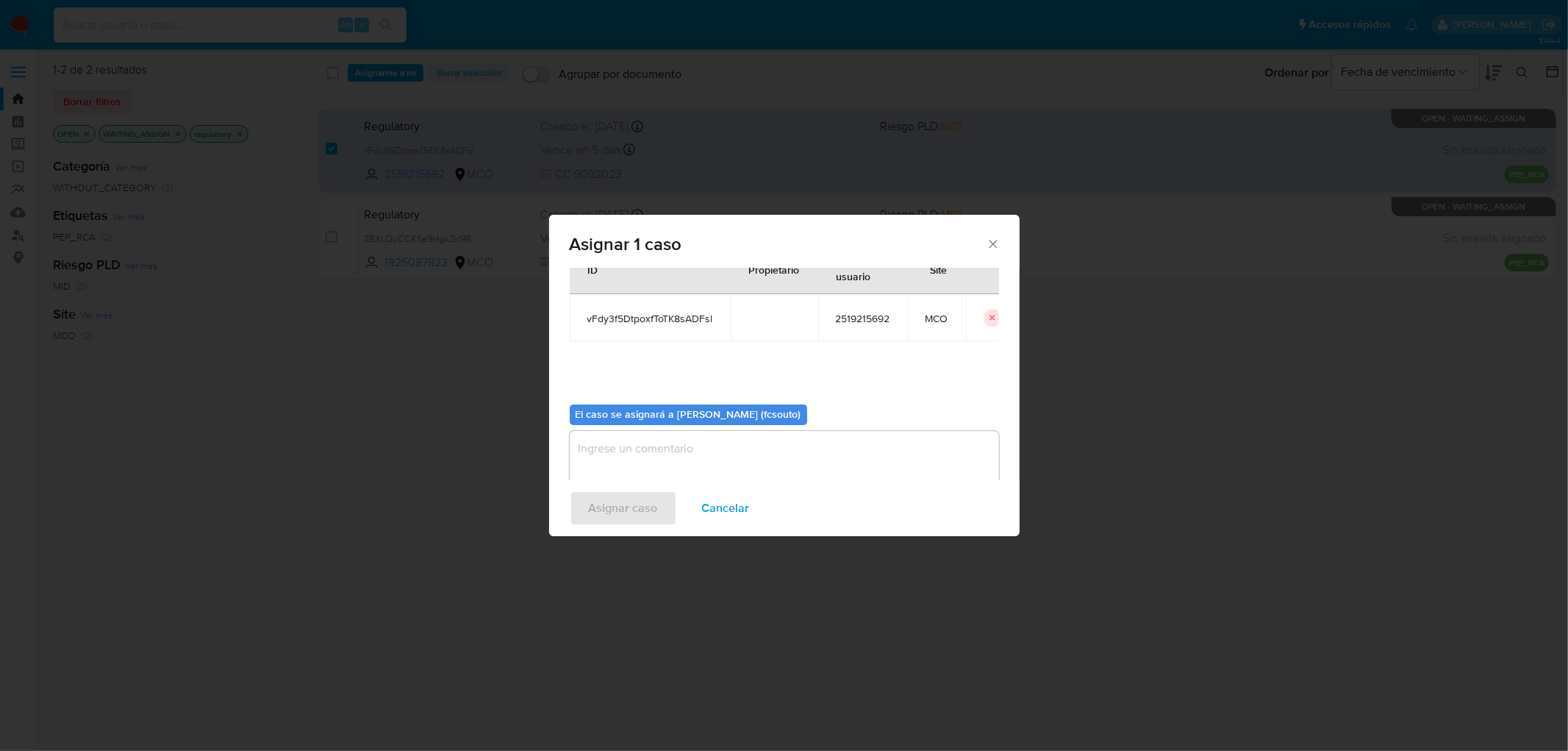scroll, scrollTop: 76, scrollLeft: 0, axis: vertical 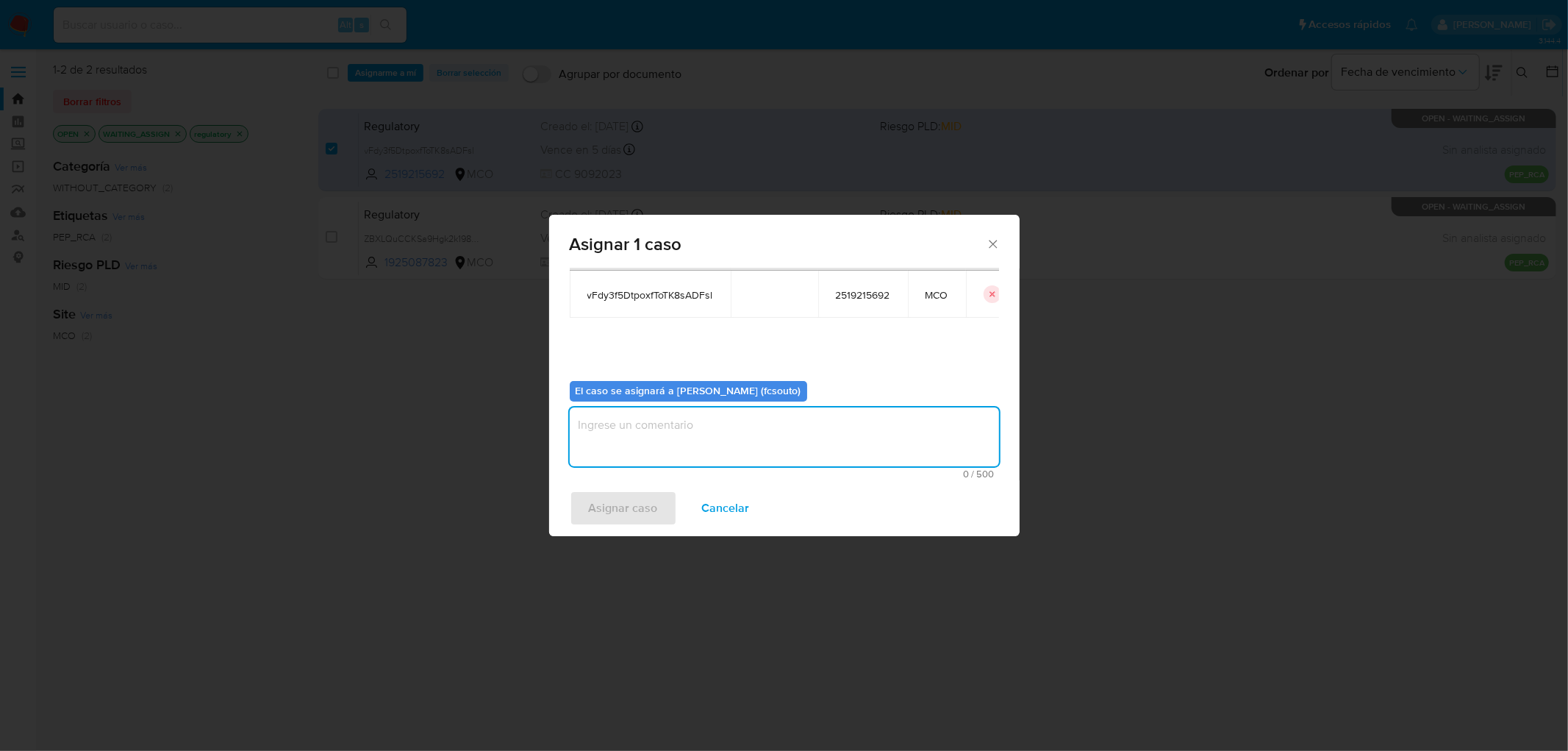 click at bounding box center (784, 437) 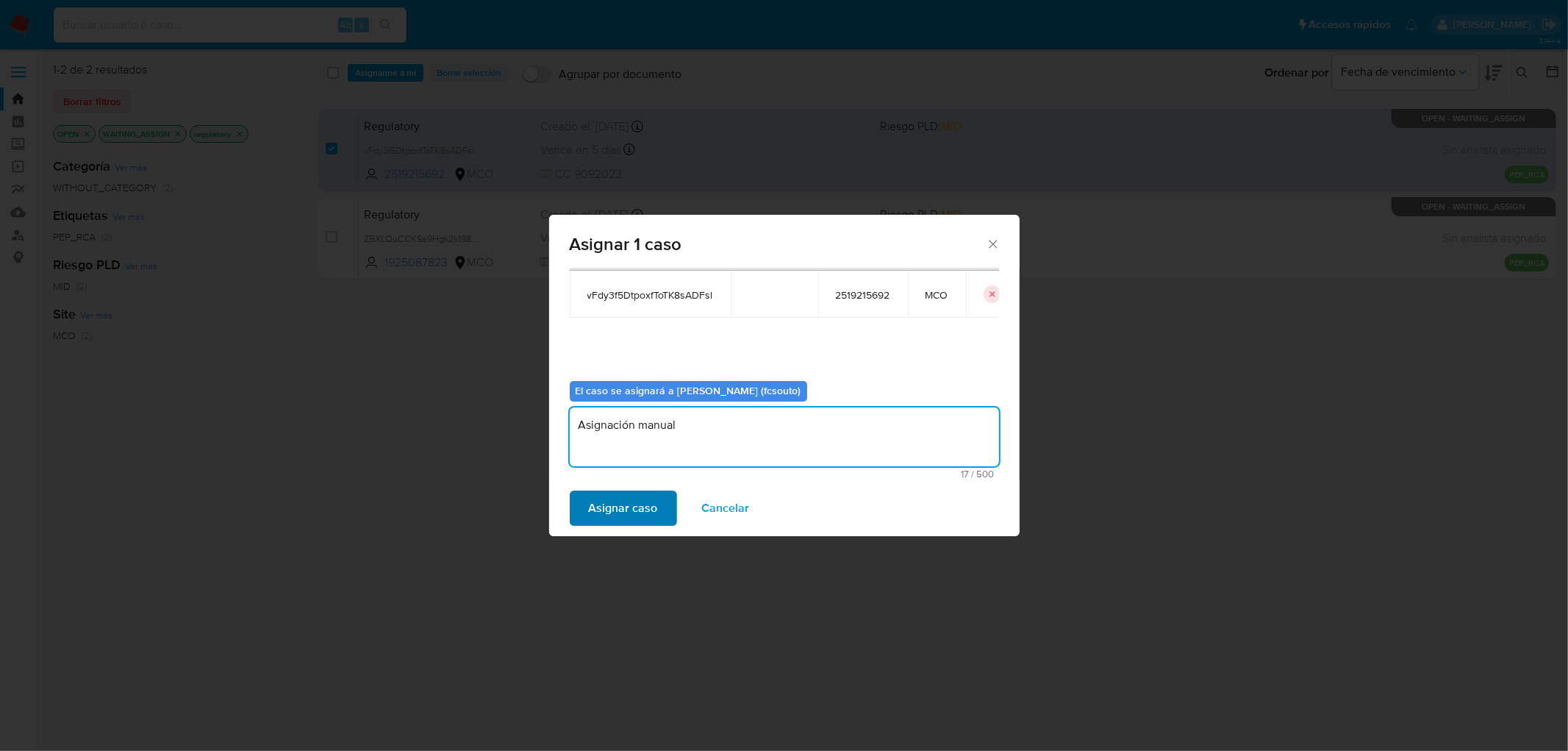 type on "Asignación manual" 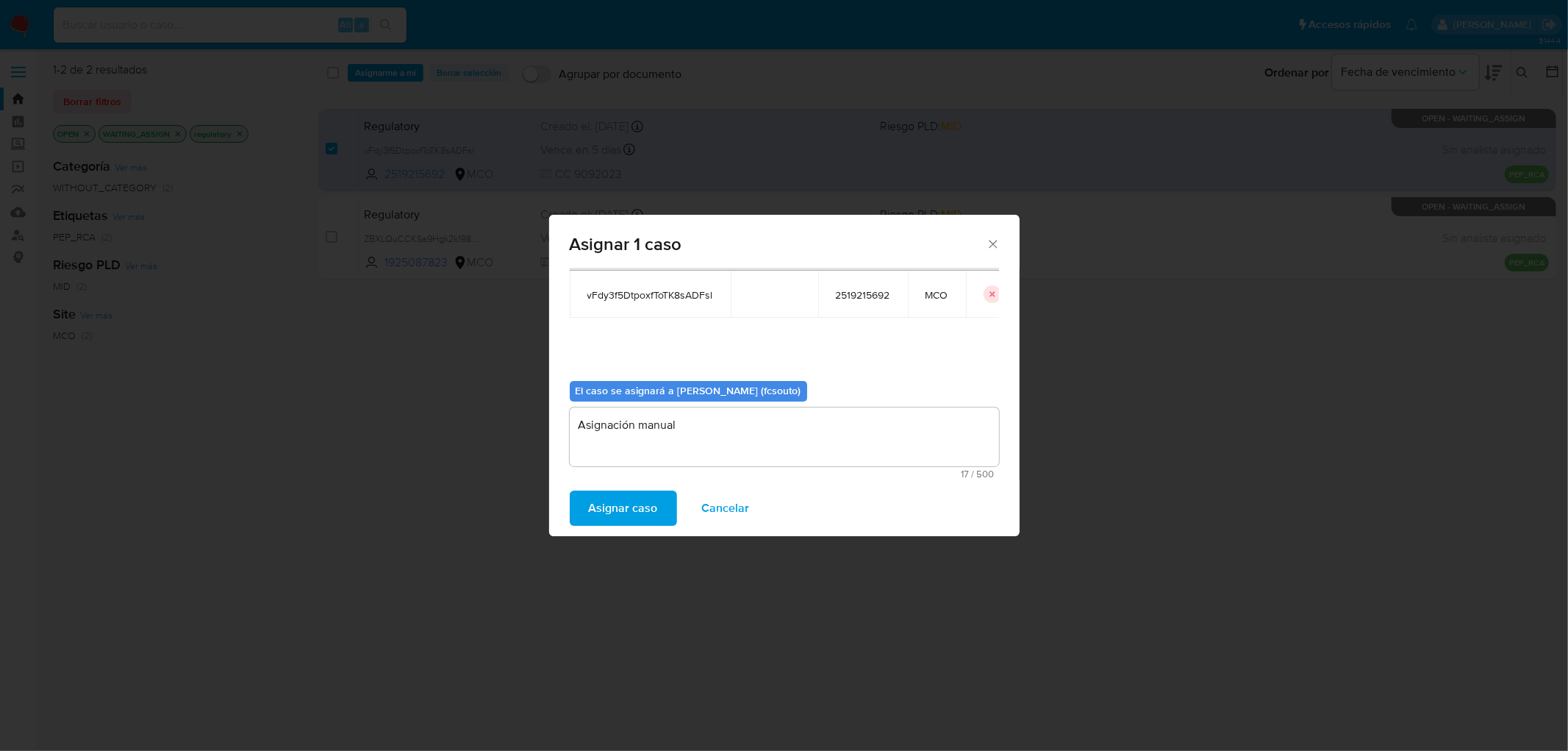 click on "Asignar caso" at bounding box center (623, 508) 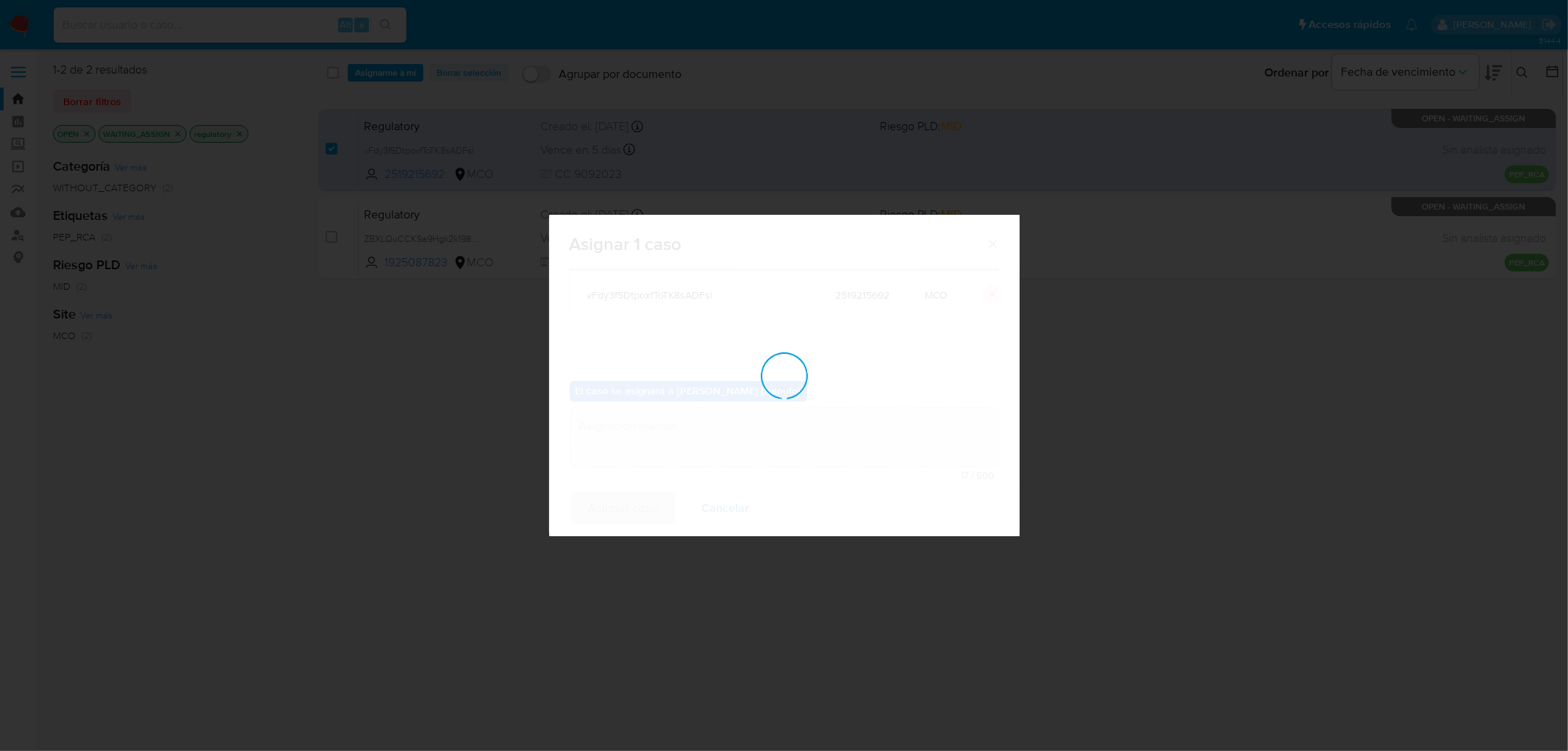 type 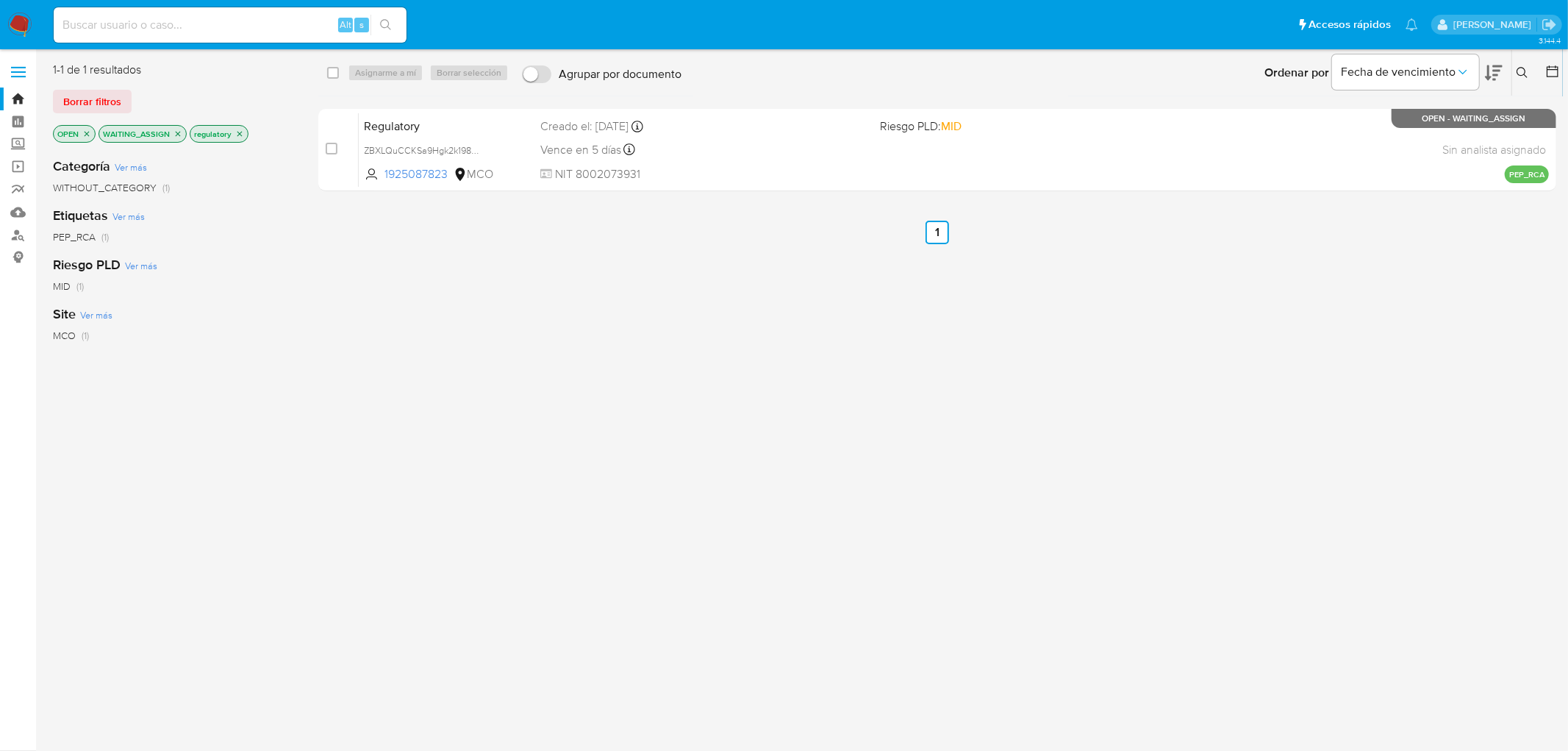 click 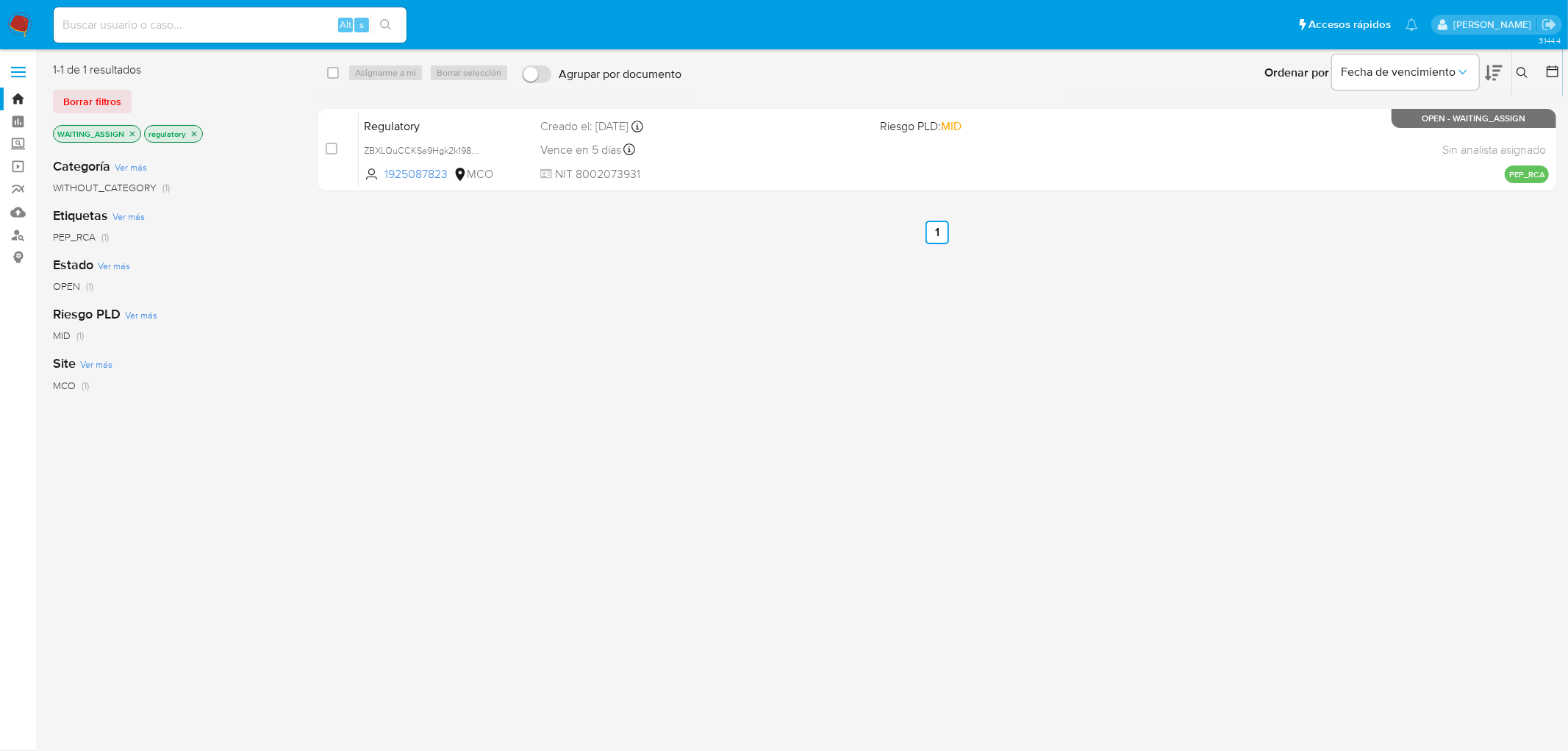 click 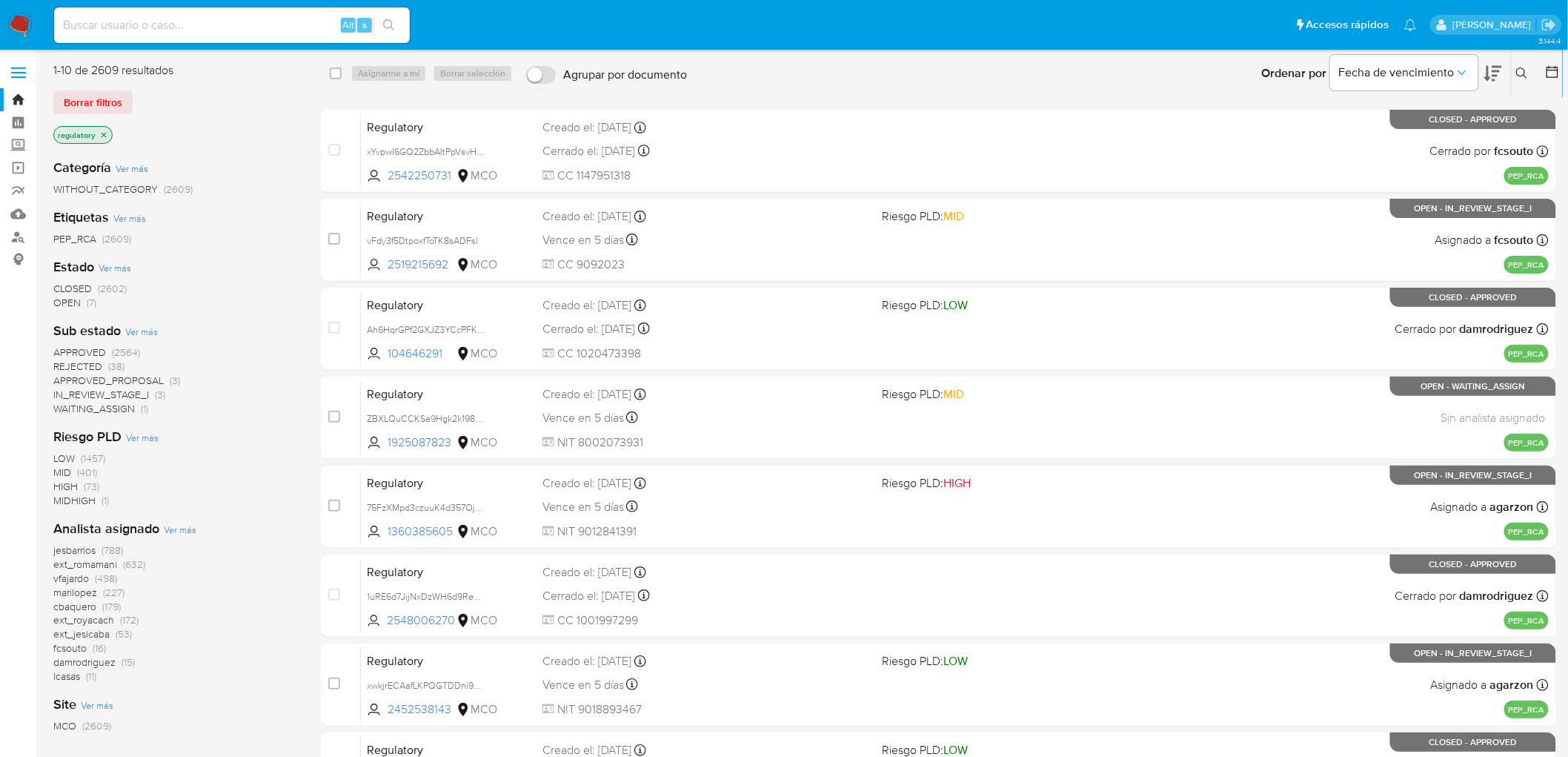 click on "APPROVED_PROPOSAL" at bounding box center (108, 380) 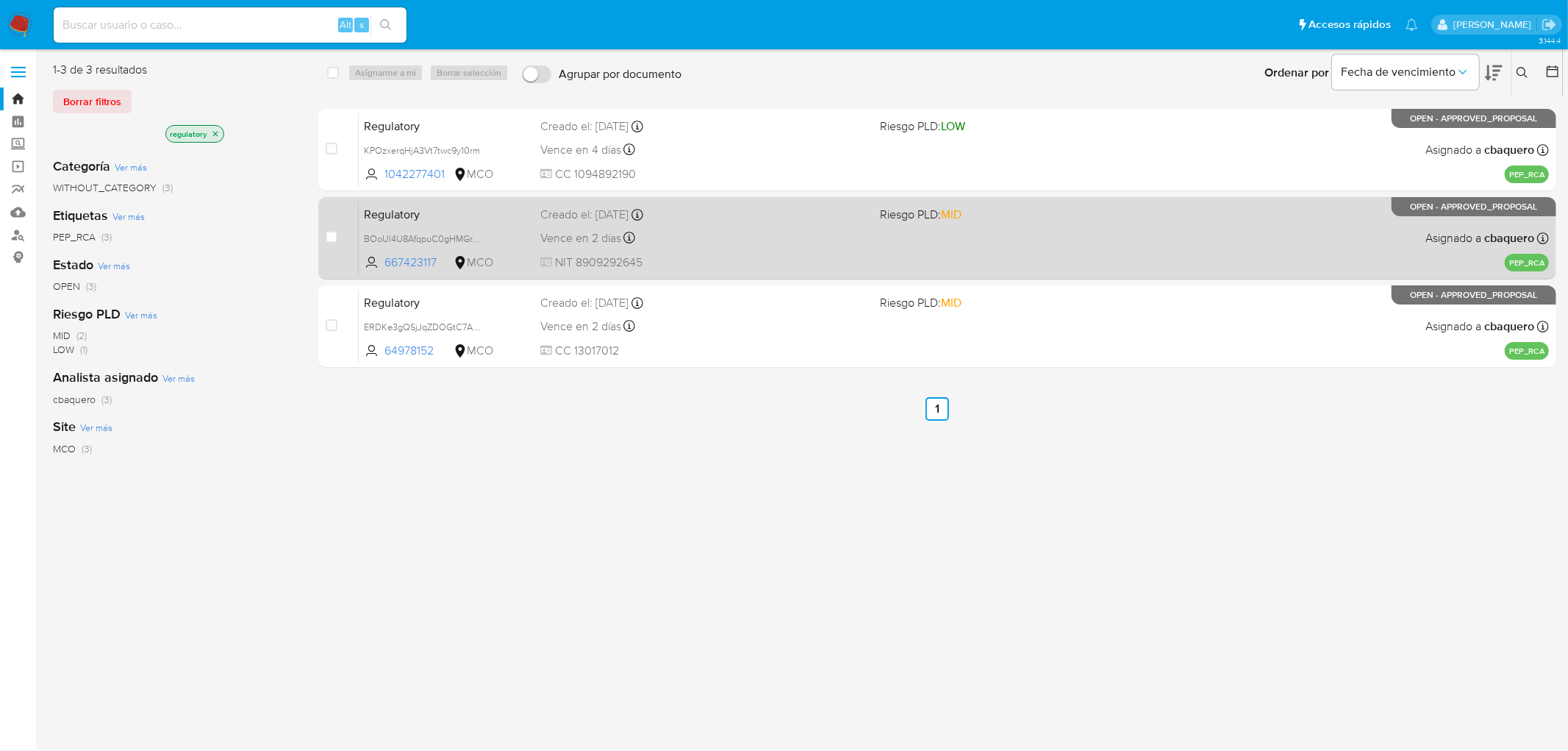 click on "Regulatory BOoUl4U8AfqpuC0gHMGrPQaC 667423117 MCO Riesgo PLD:  MID Creado el: 08/07/2025   Creado el: 08/07/2025 15:12:36 Vence en 2 días   Vence el 11/07/2025 15:12:37 NIT   8909292645 Asignado a   cbaquero   Asignado el: 08/07/2025 16:42:52 PEP_RCA OPEN - APPROVED_PROPOSAL" at bounding box center (953, 238) 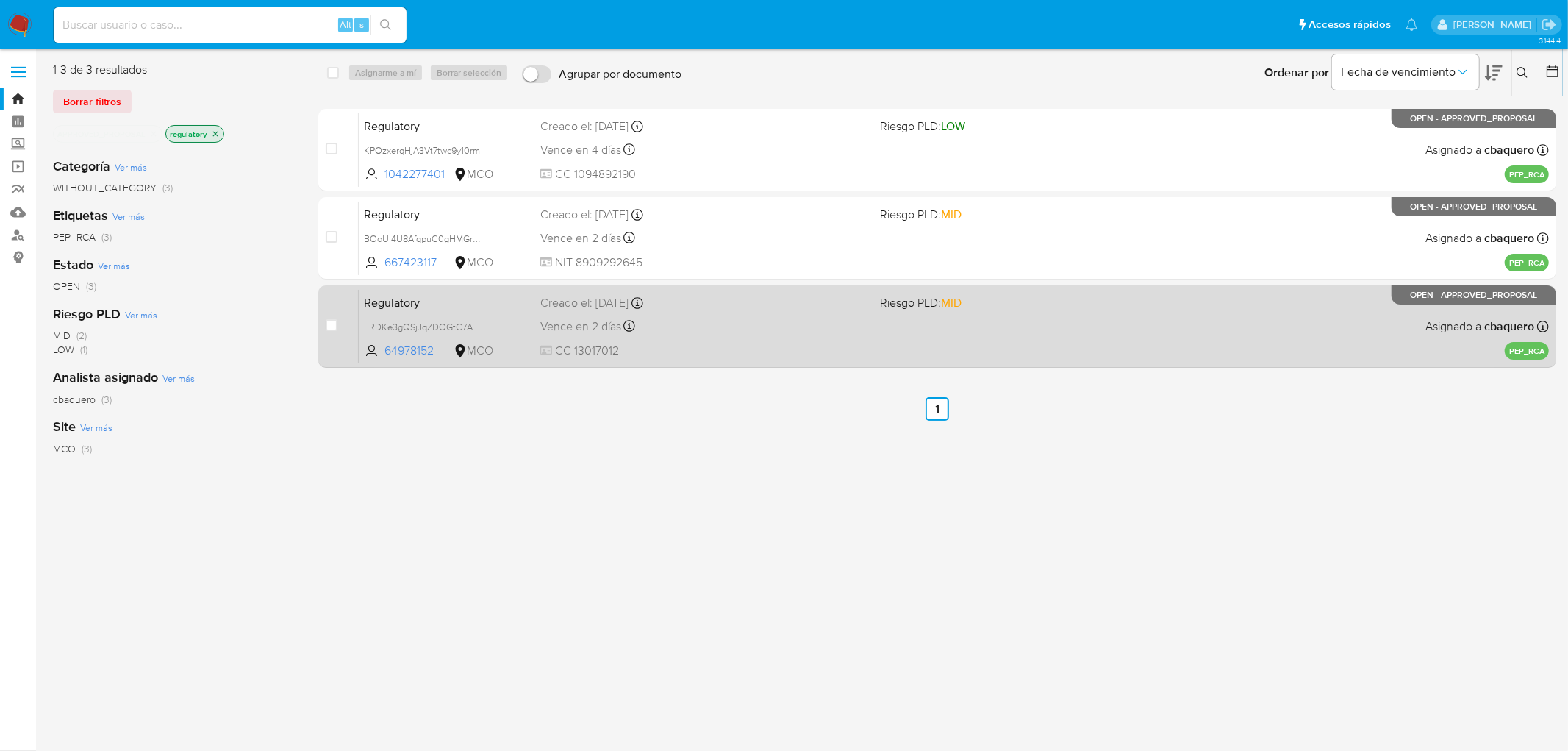 click on "Vence en 2 días   Vence el 11/07/2025 13:03:16" at bounding box center (704, 326) 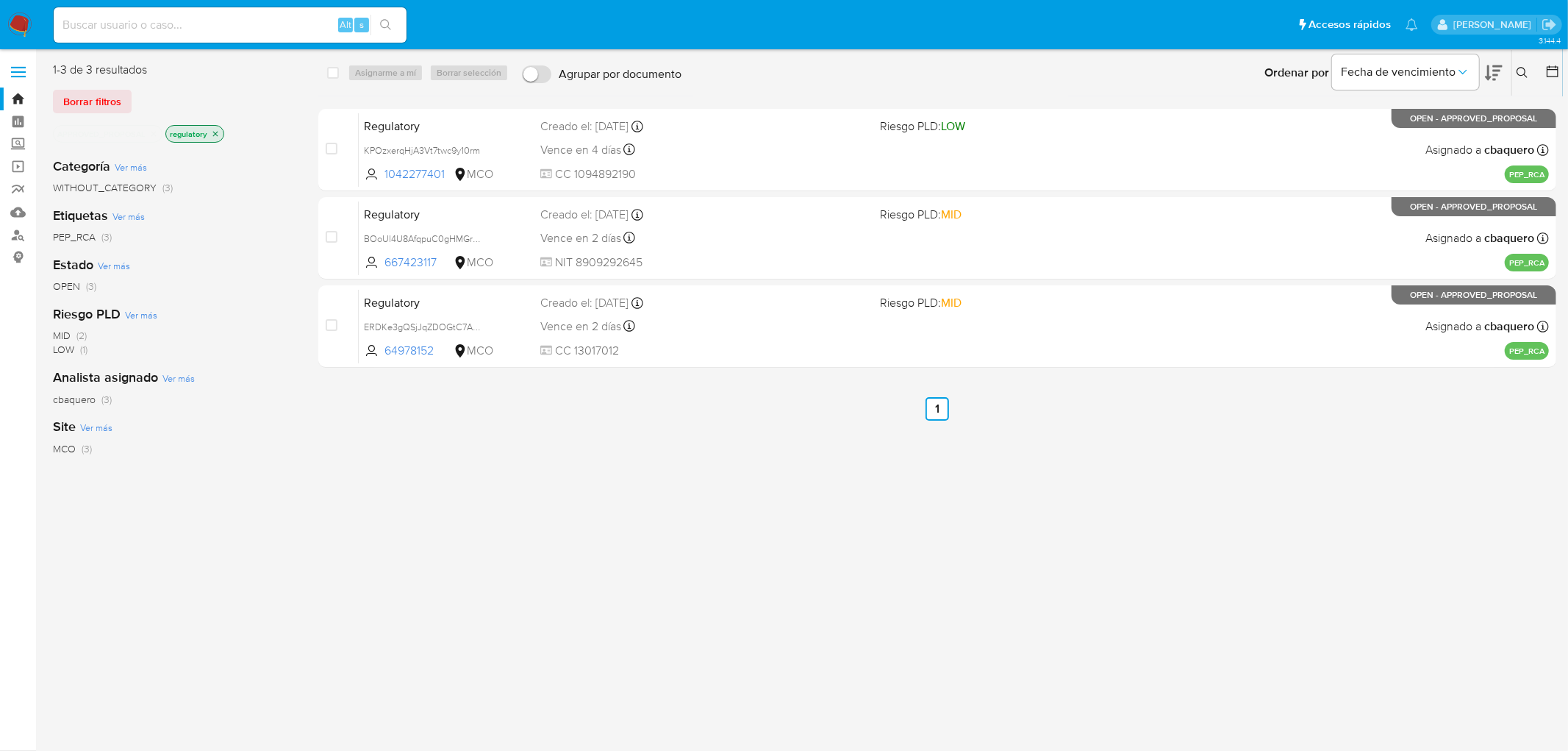 click 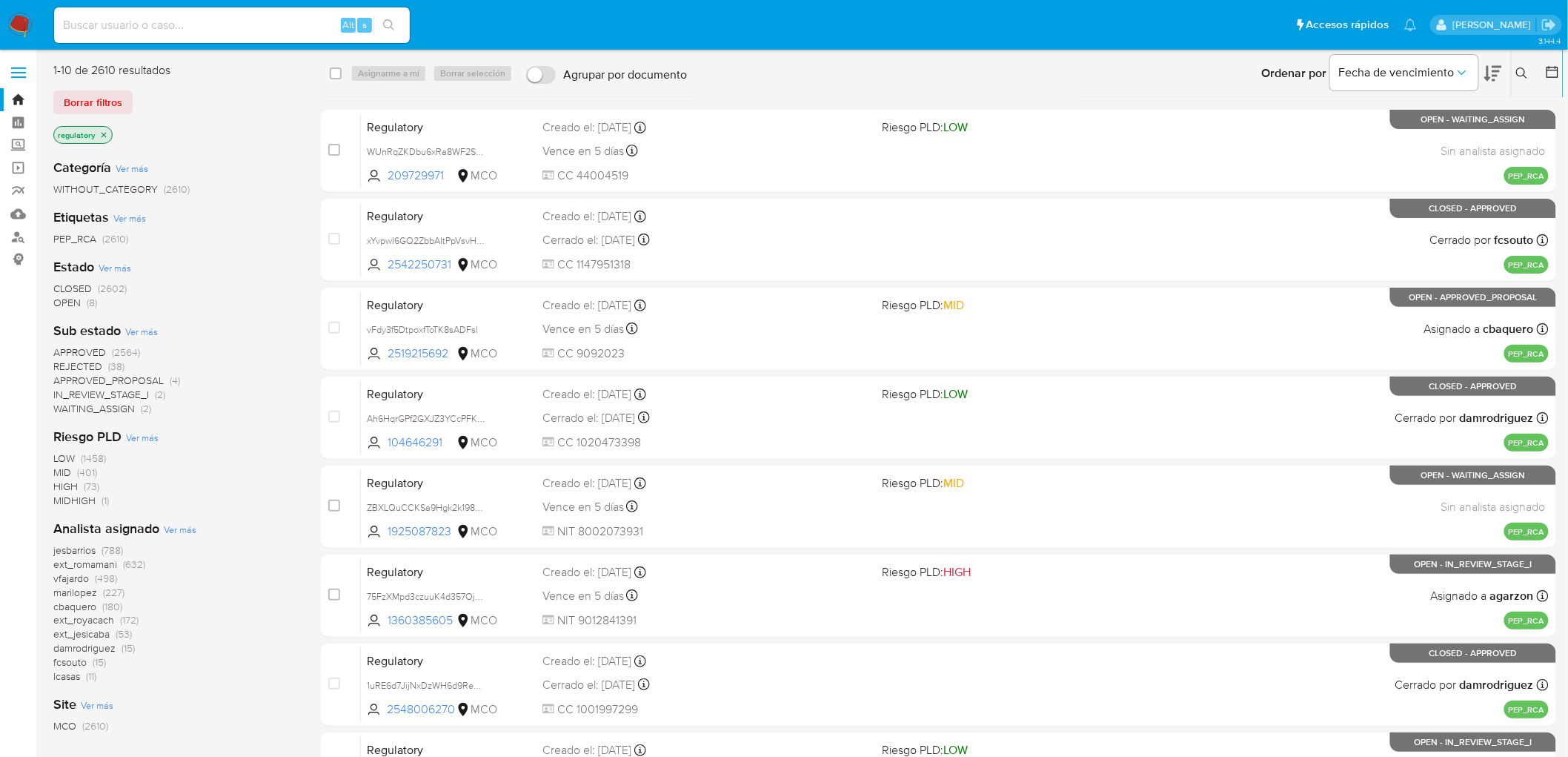 click on "OPEN" at bounding box center (67, 303) 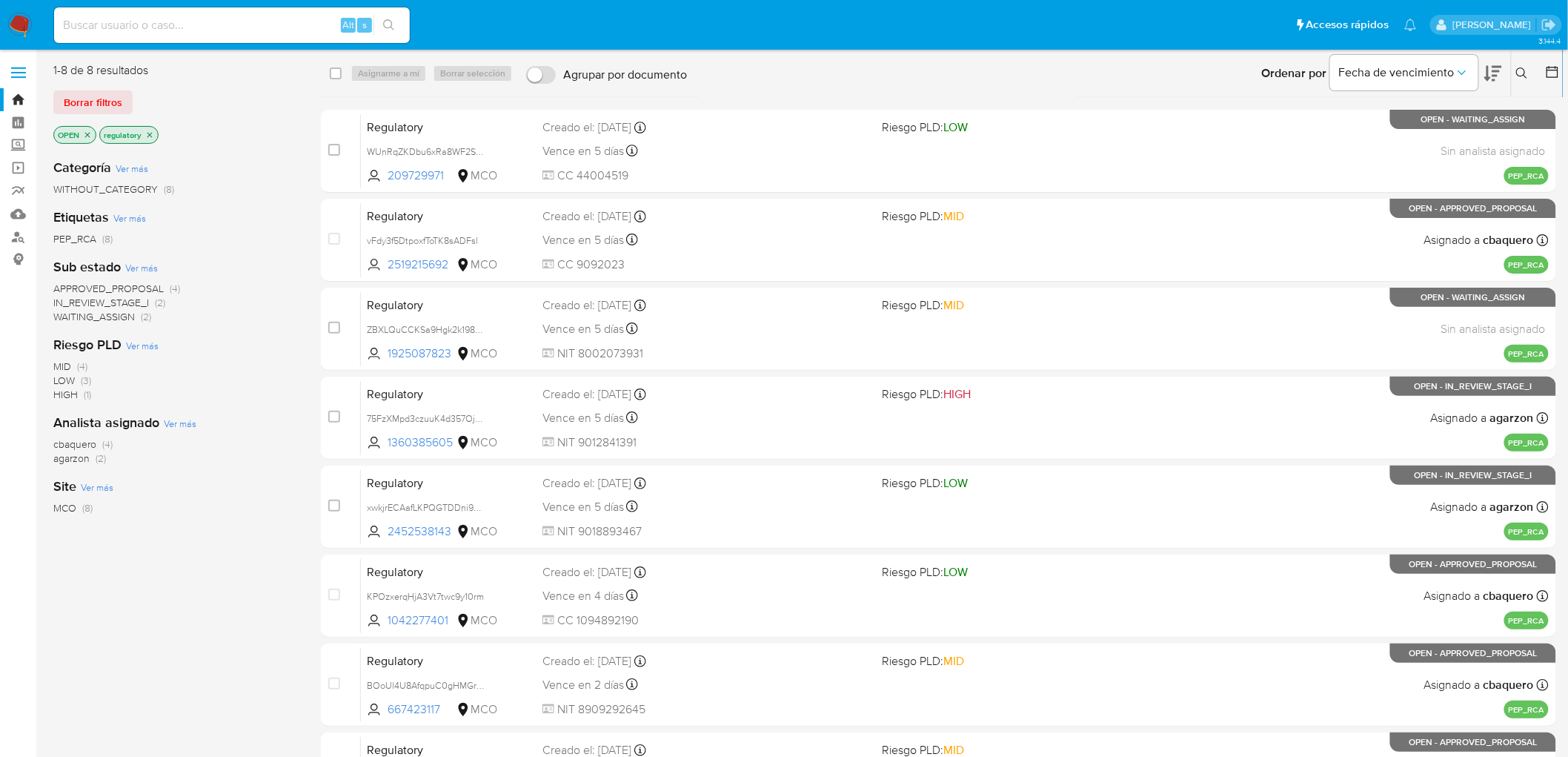 click on "WAITING_ASSIGN" at bounding box center [94, 317] 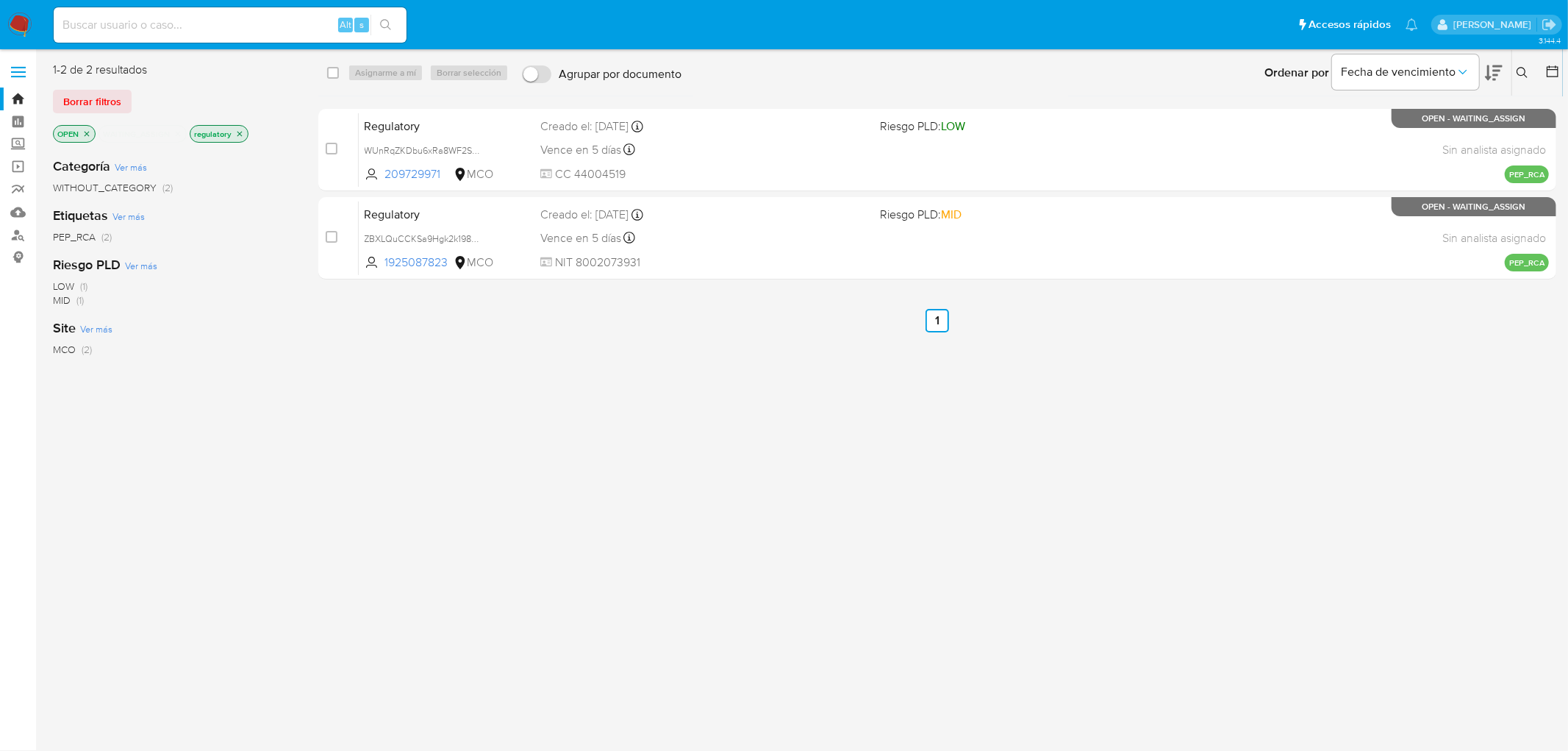 click 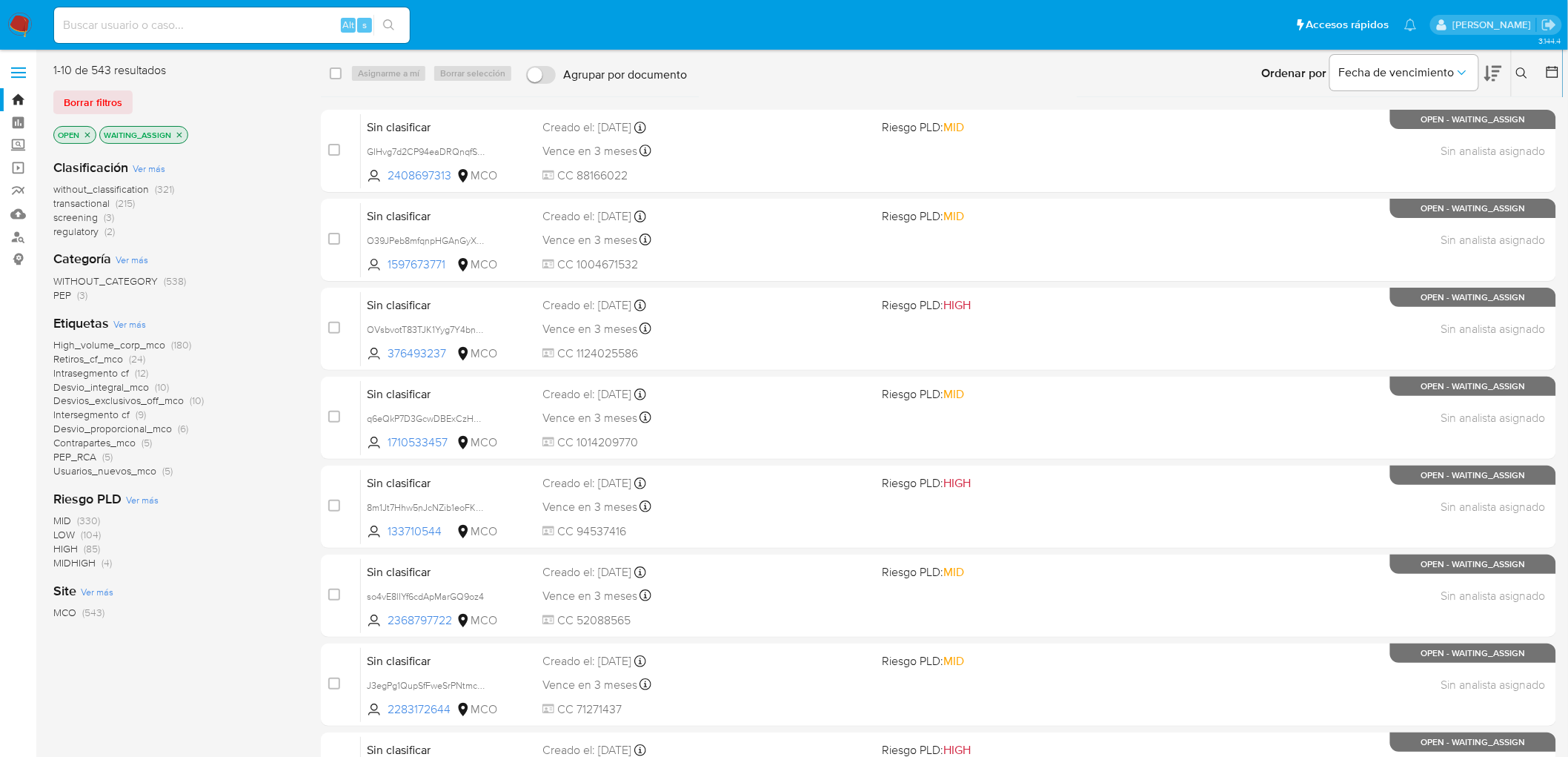 click on "screening" at bounding box center [76, 217] 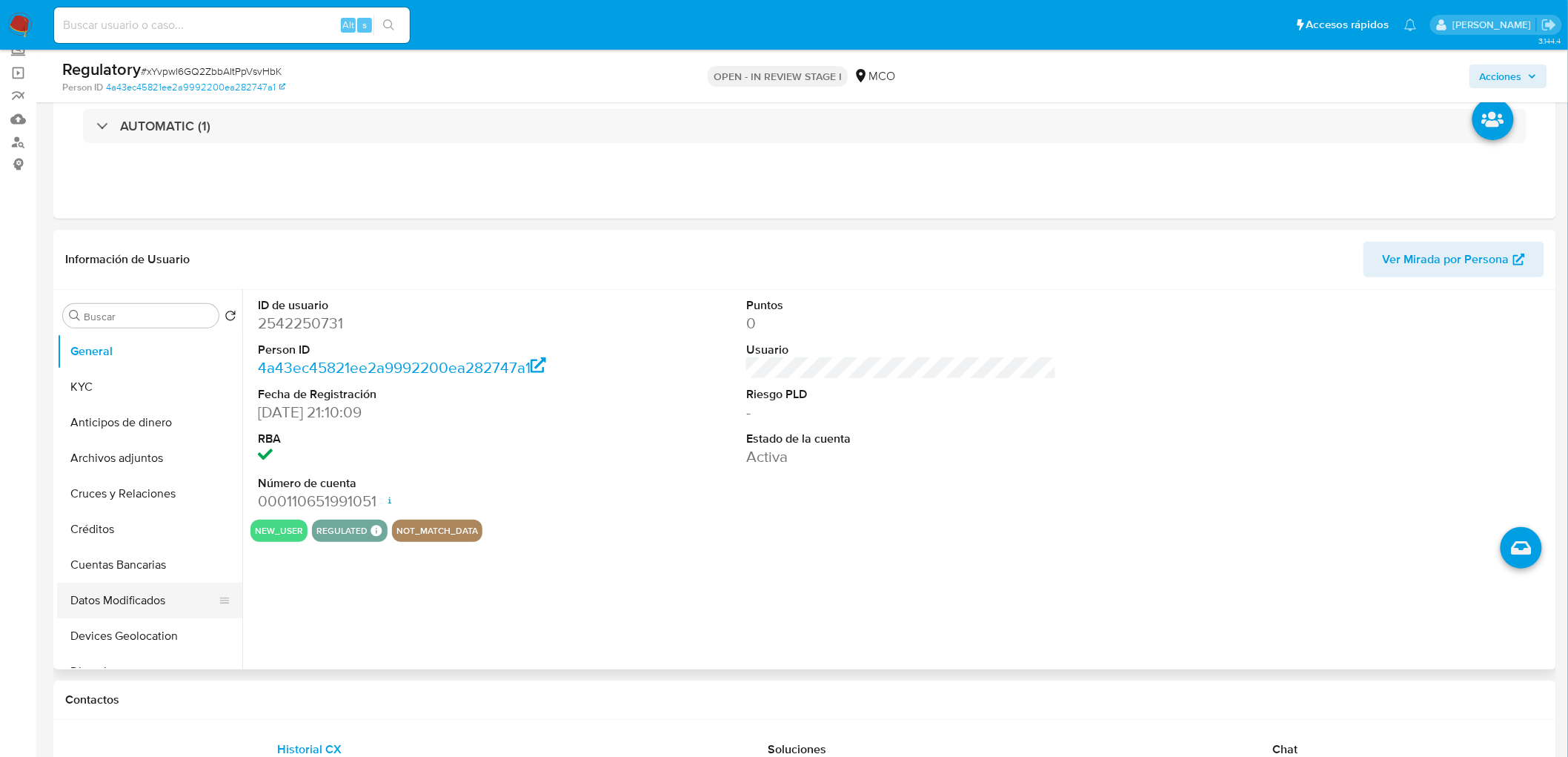 scroll, scrollTop: 247, scrollLeft: 0, axis: vertical 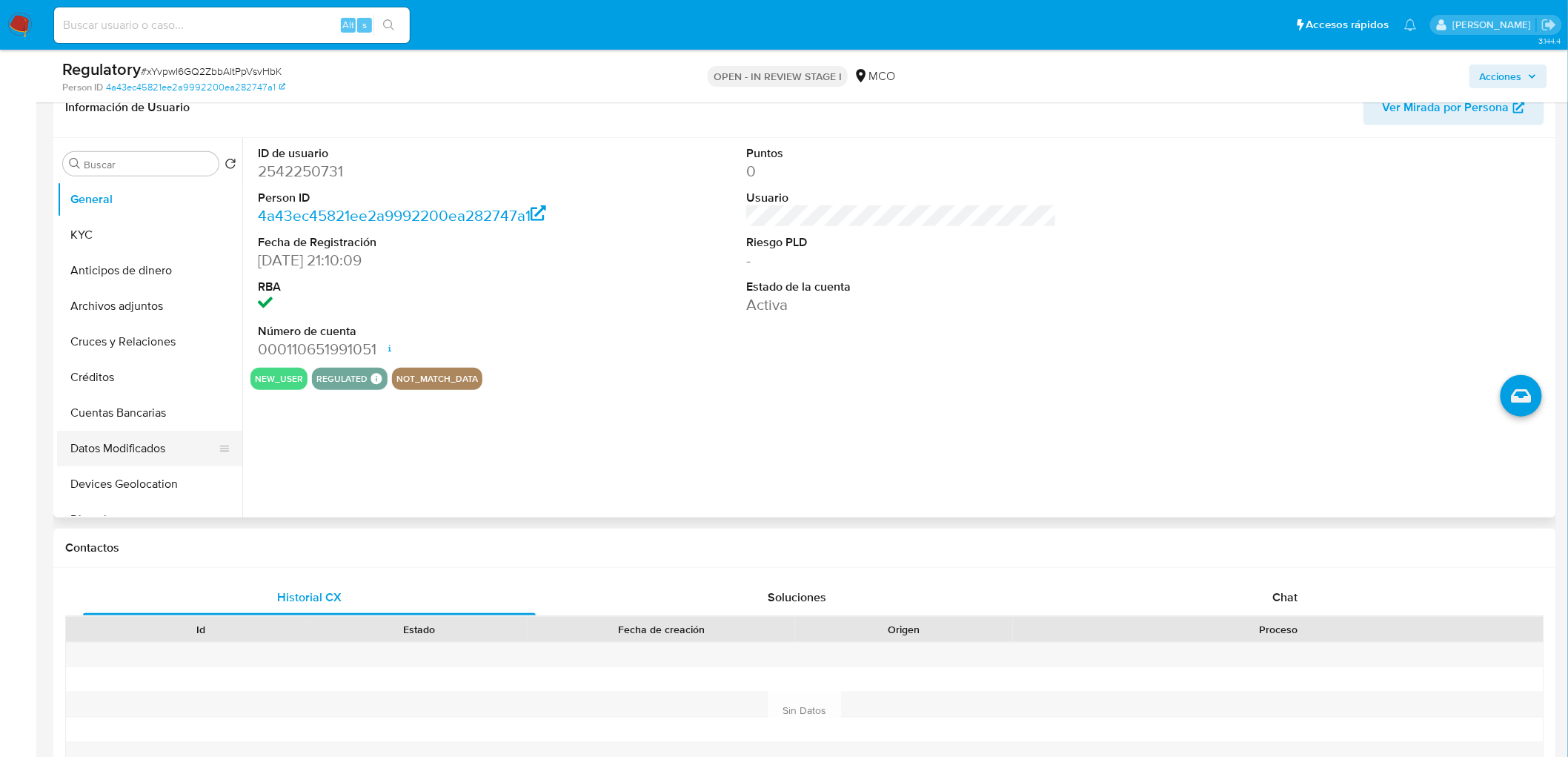 select on "10" 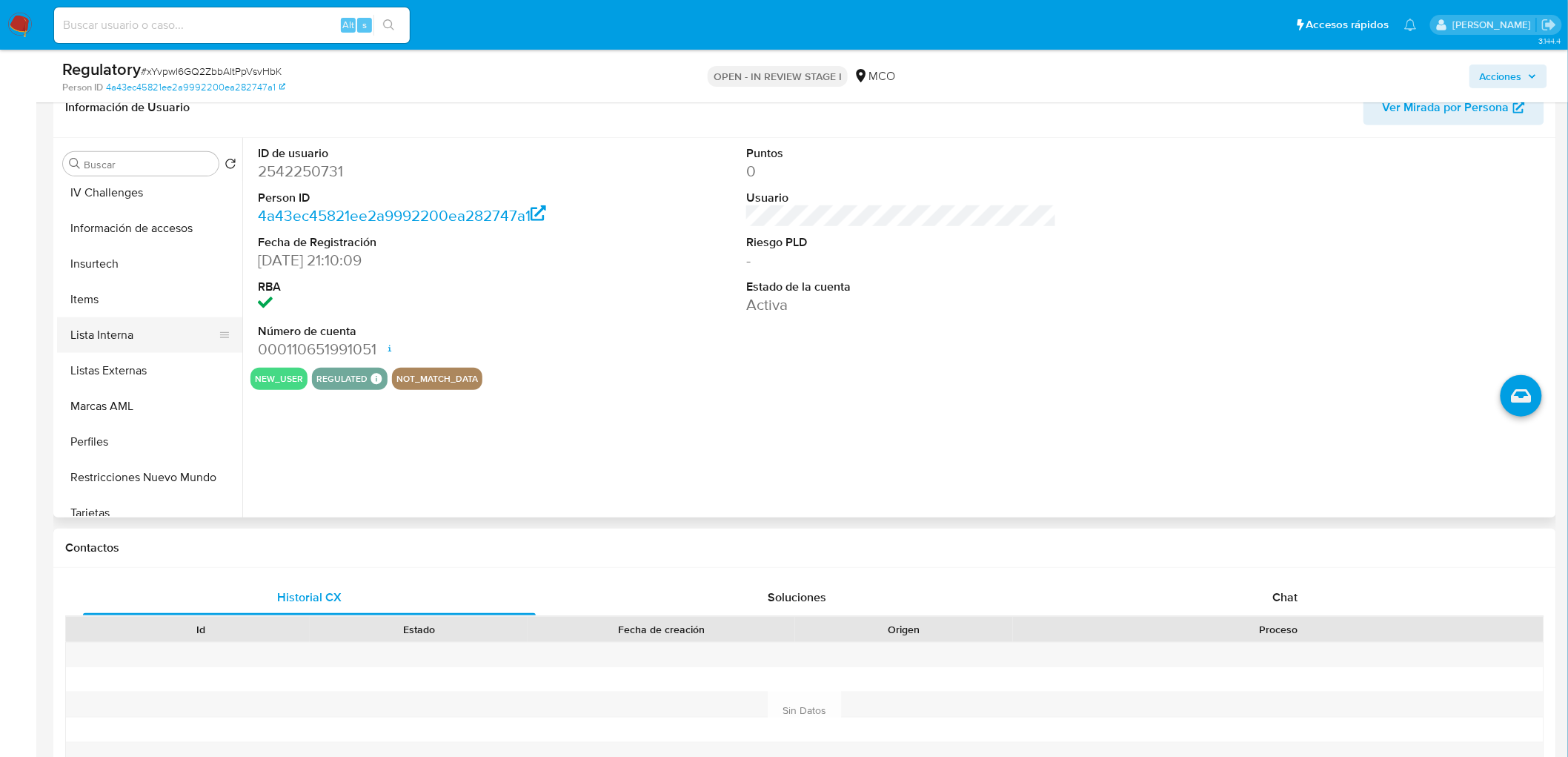 scroll, scrollTop: 575, scrollLeft: 0, axis: vertical 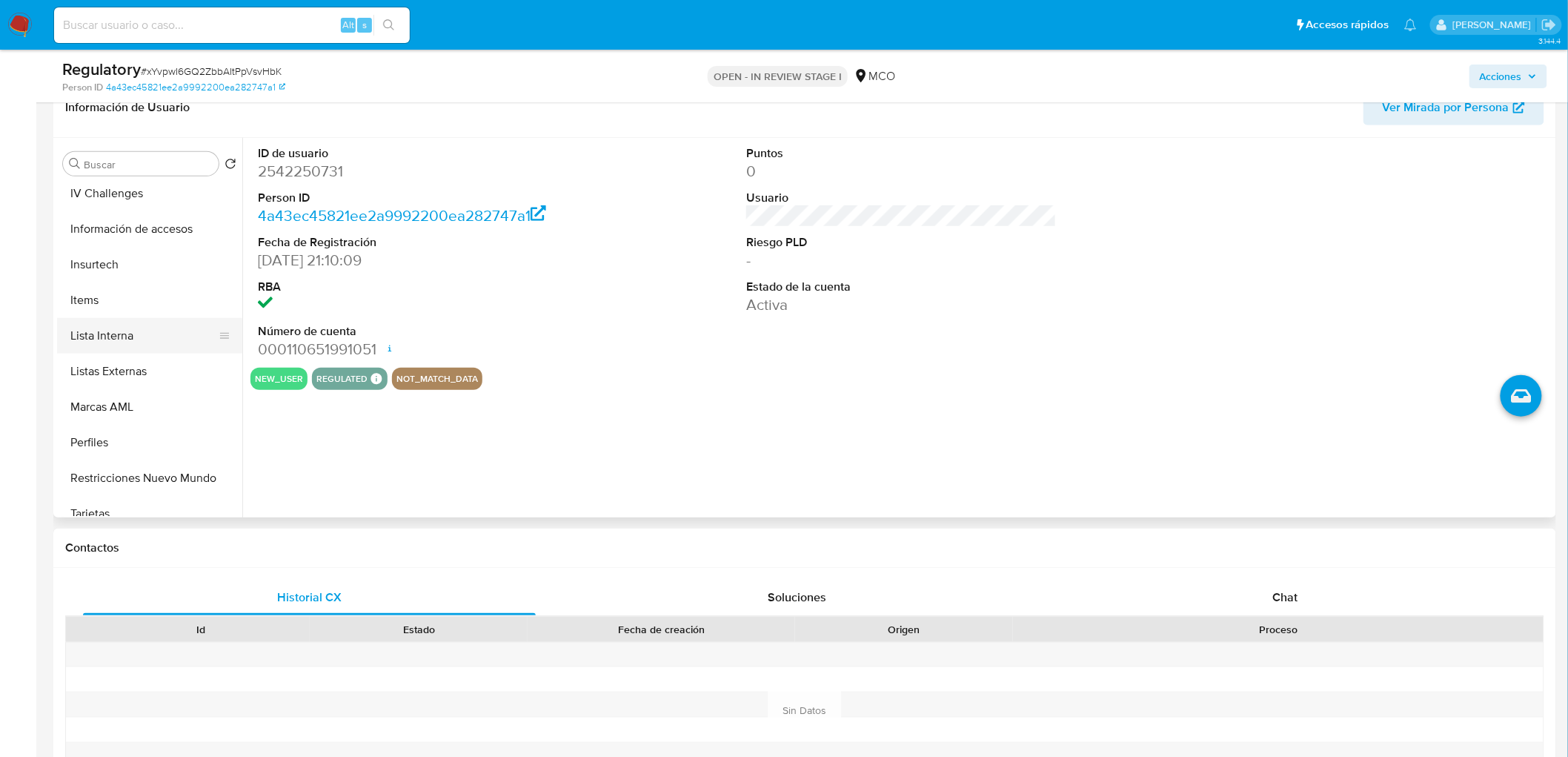 click on "Lista Interna" at bounding box center [144, 336] 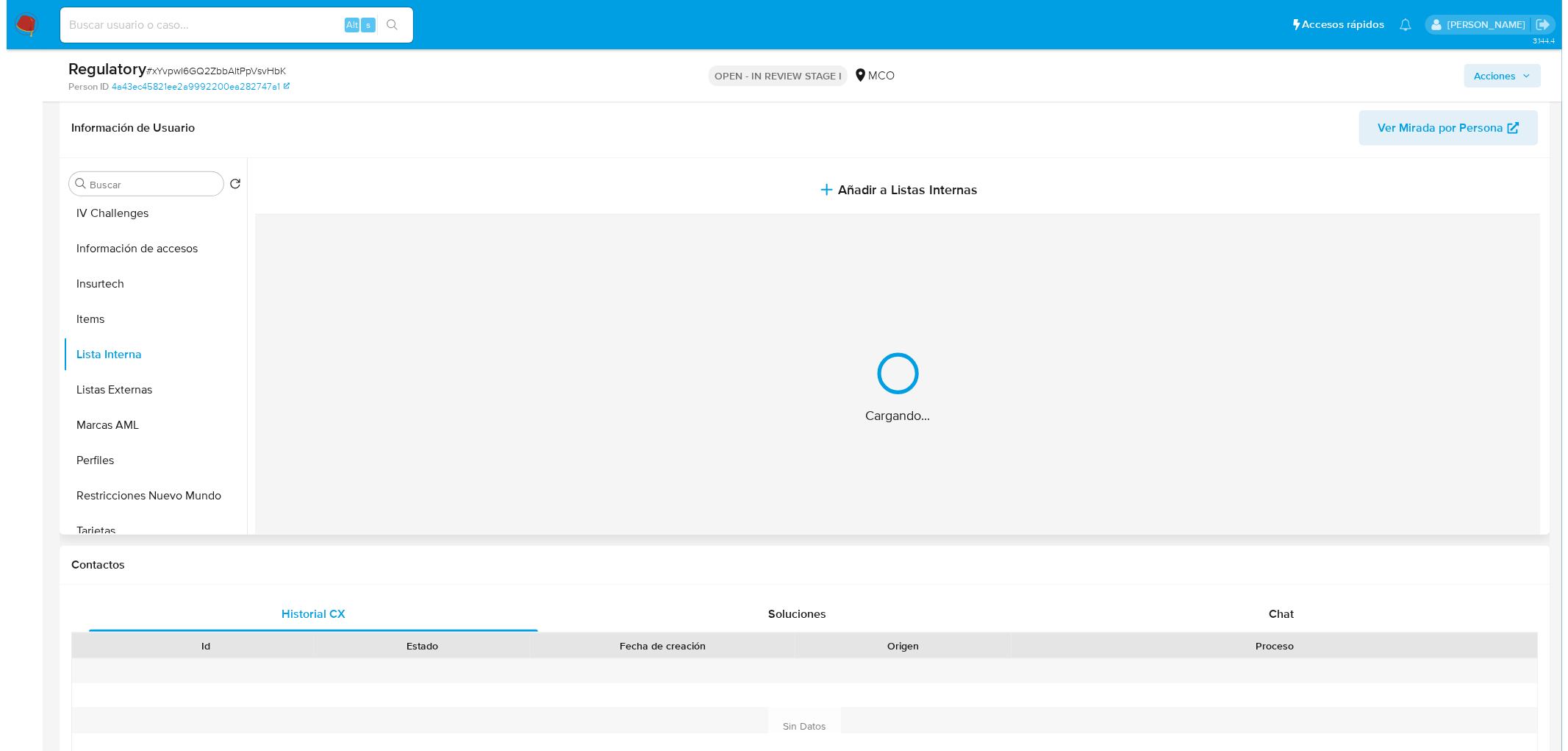 scroll, scrollTop: 163, scrollLeft: 0, axis: vertical 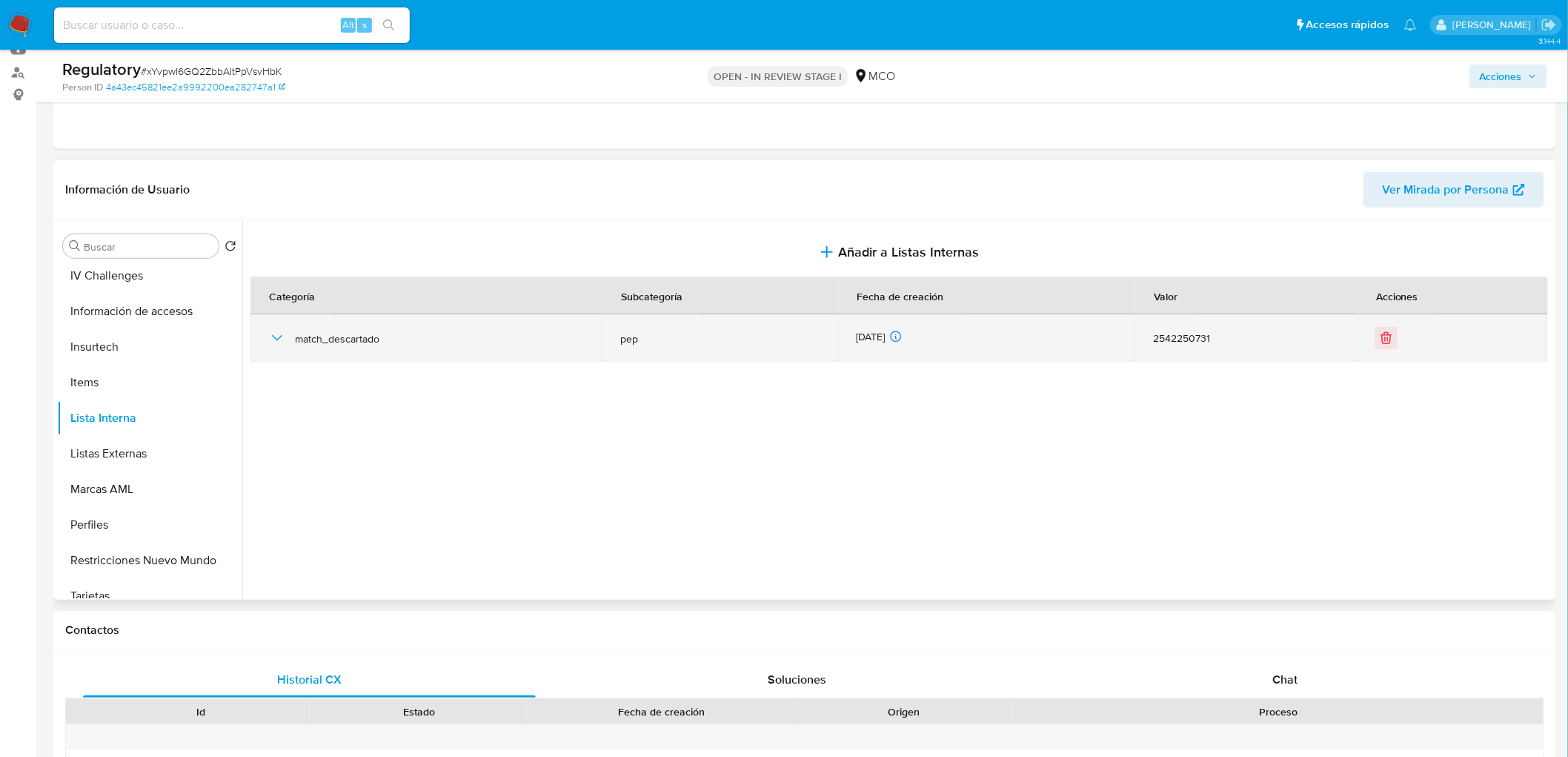 click 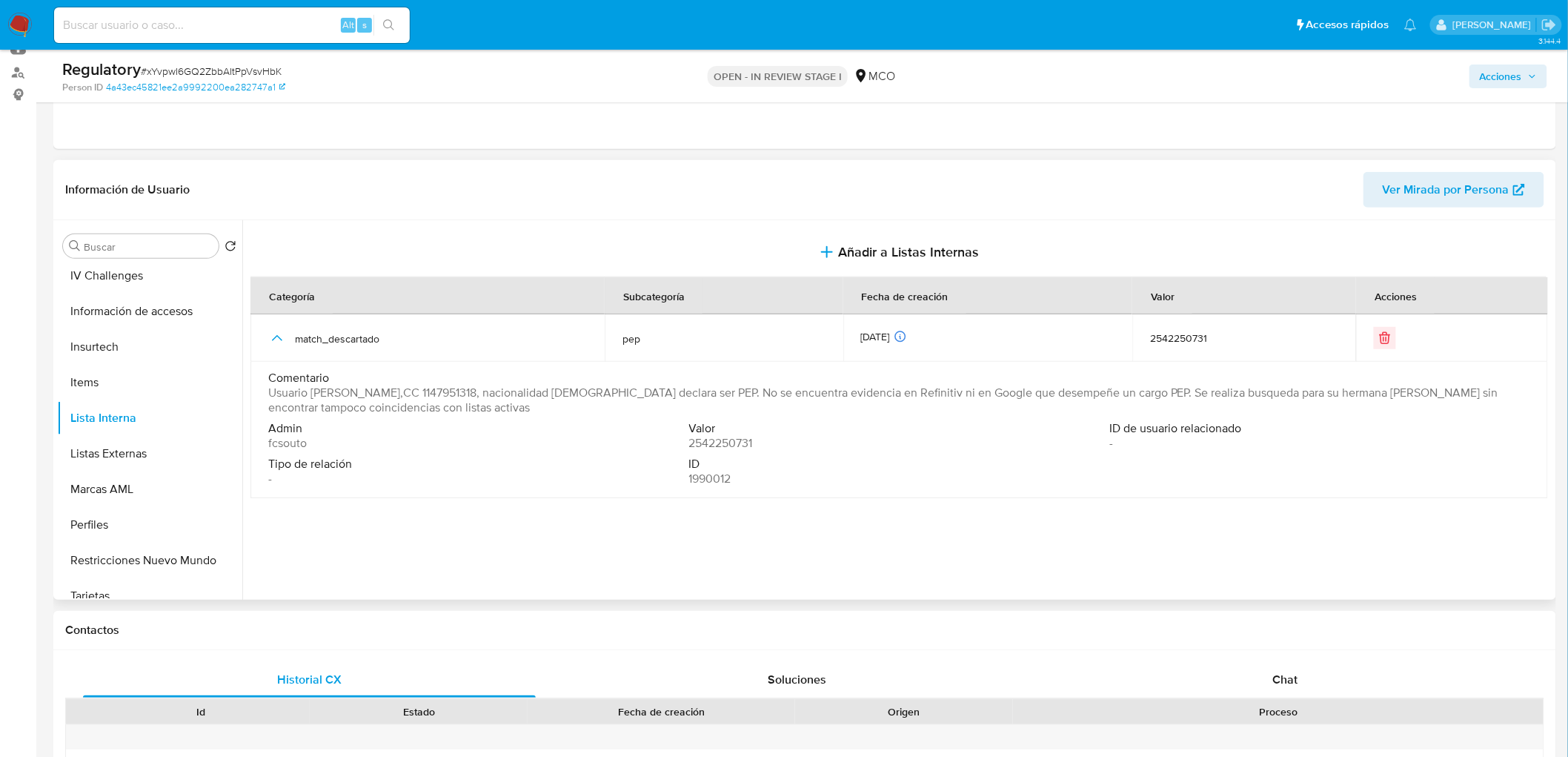 drag, startPoint x: 579, startPoint y: 403, endPoint x: 265, endPoint y: 391, distance: 314.22922 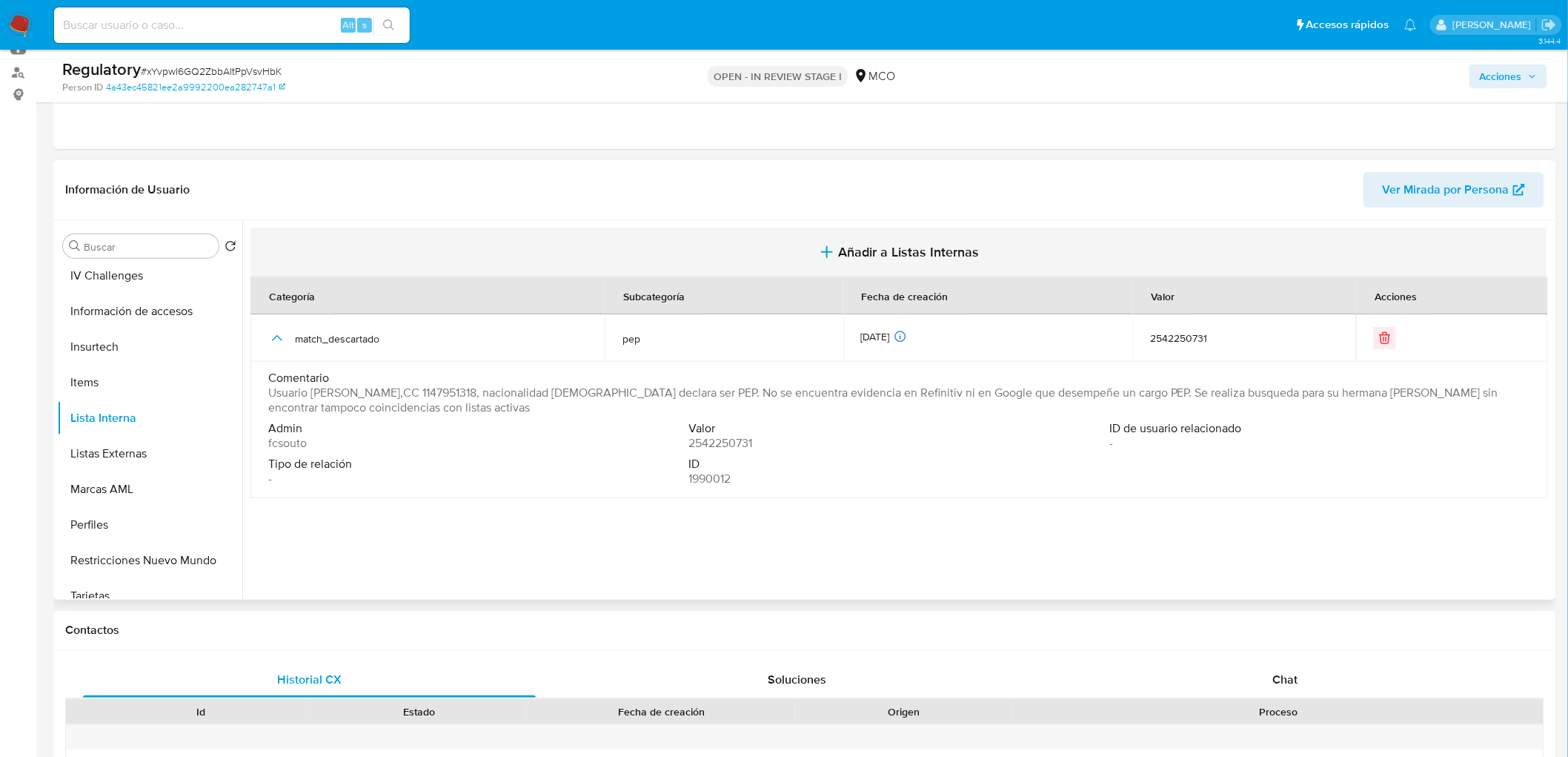 click 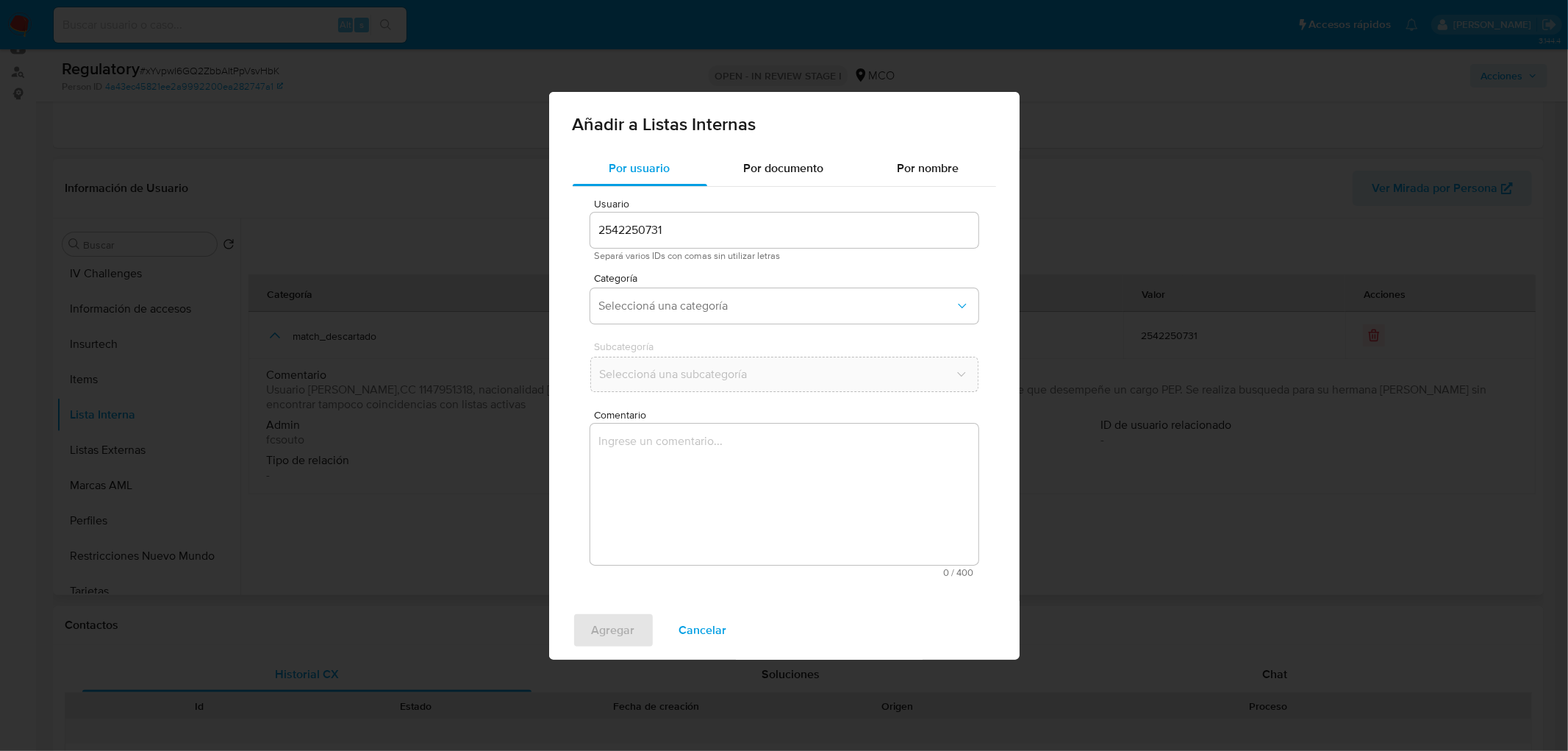 click at bounding box center (784, 494) 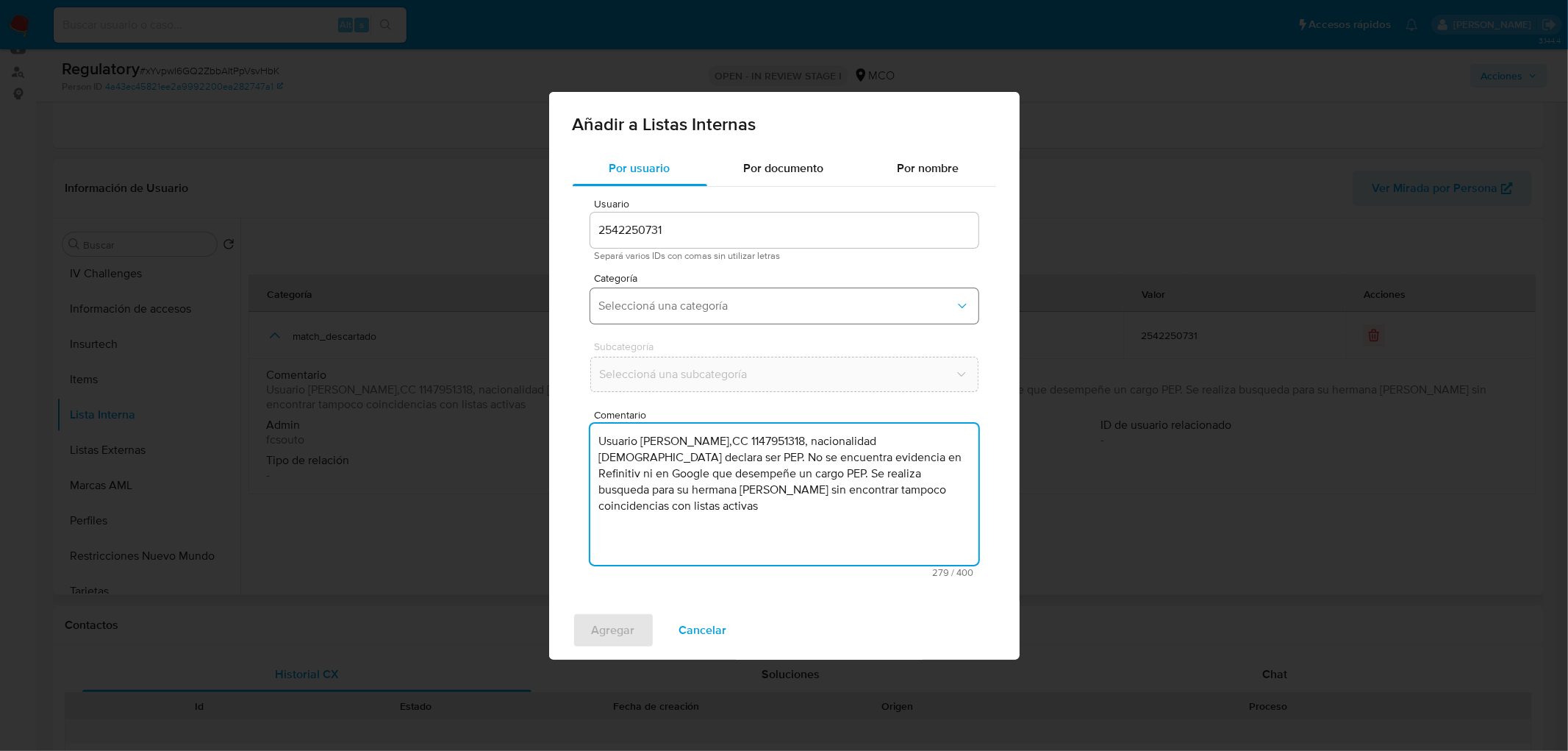 type on "Usuario Evilson Dovigana Antivia,CC 1147951318, nacionalidad colombiana declara ser PEP. No se encuentra evidencia en Refinitiv ni en Google que desempeñe un cargo PEP. Se realiza busqueda para su hermana Yuli Uribe Restrepo sin encontrar tampoco coincidencias con listas activas" 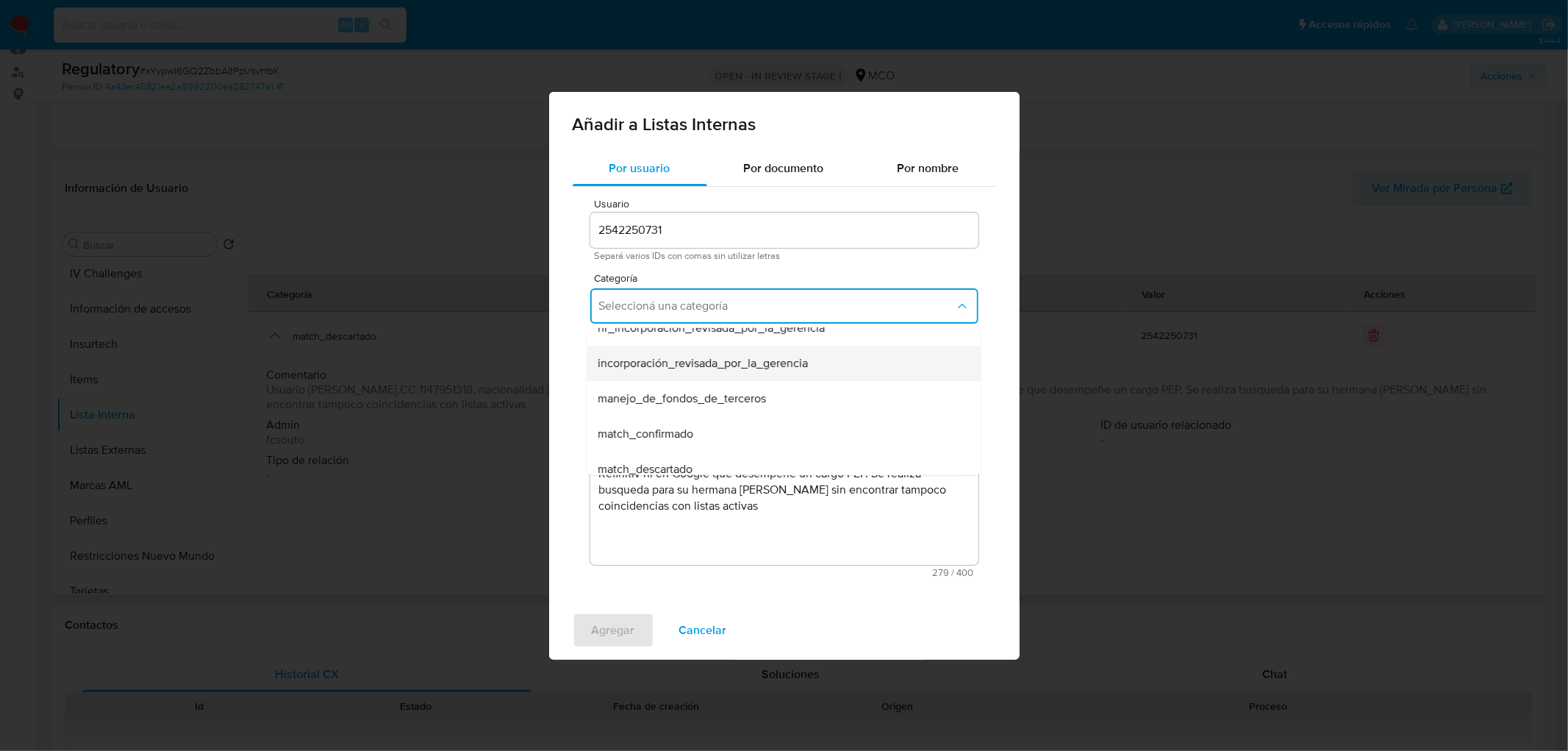 scroll, scrollTop: 82, scrollLeft: 0, axis: vertical 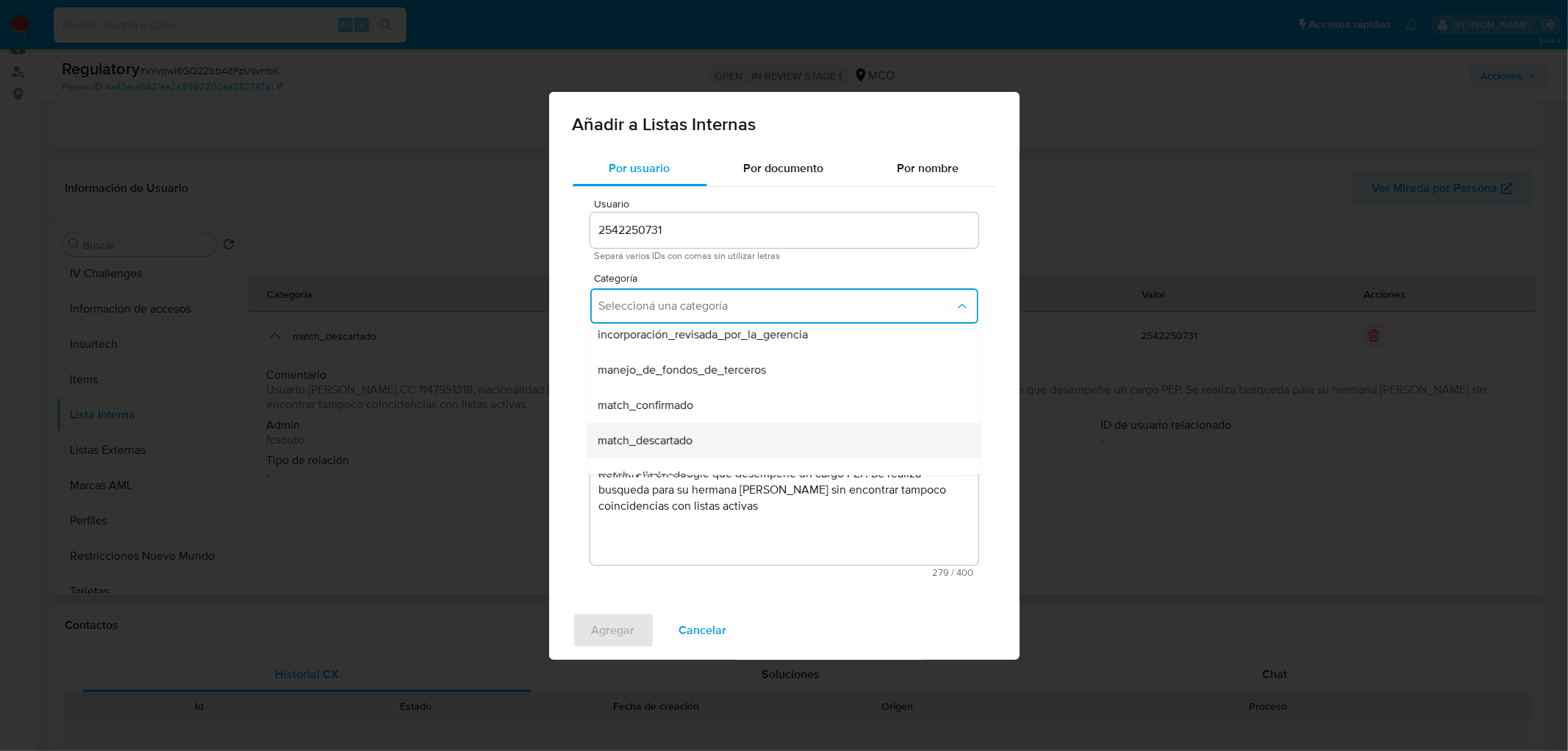 click on "match_descartado" at bounding box center (779, 440) 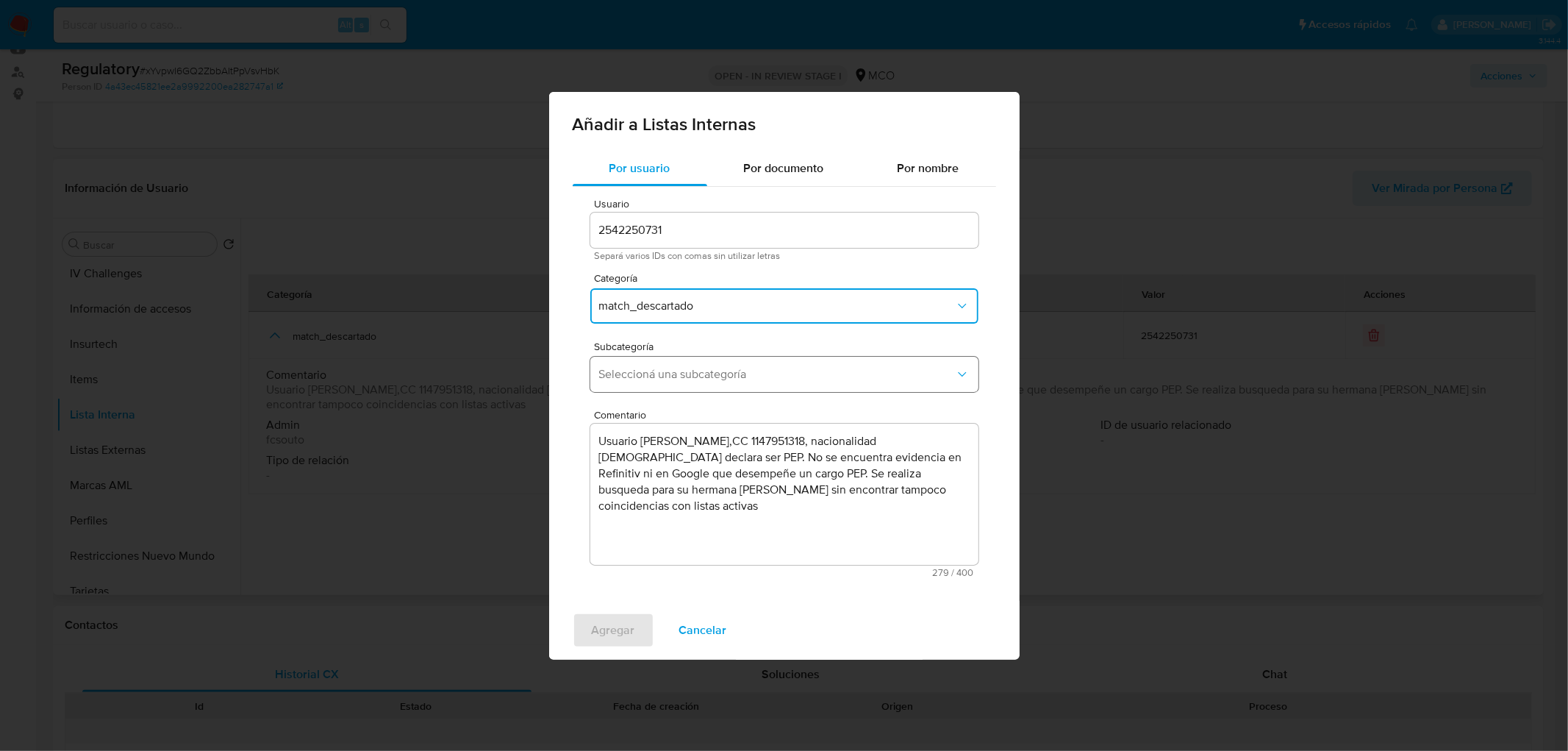 click on "Seleccioná una subcategoría" at bounding box center [777, 374] 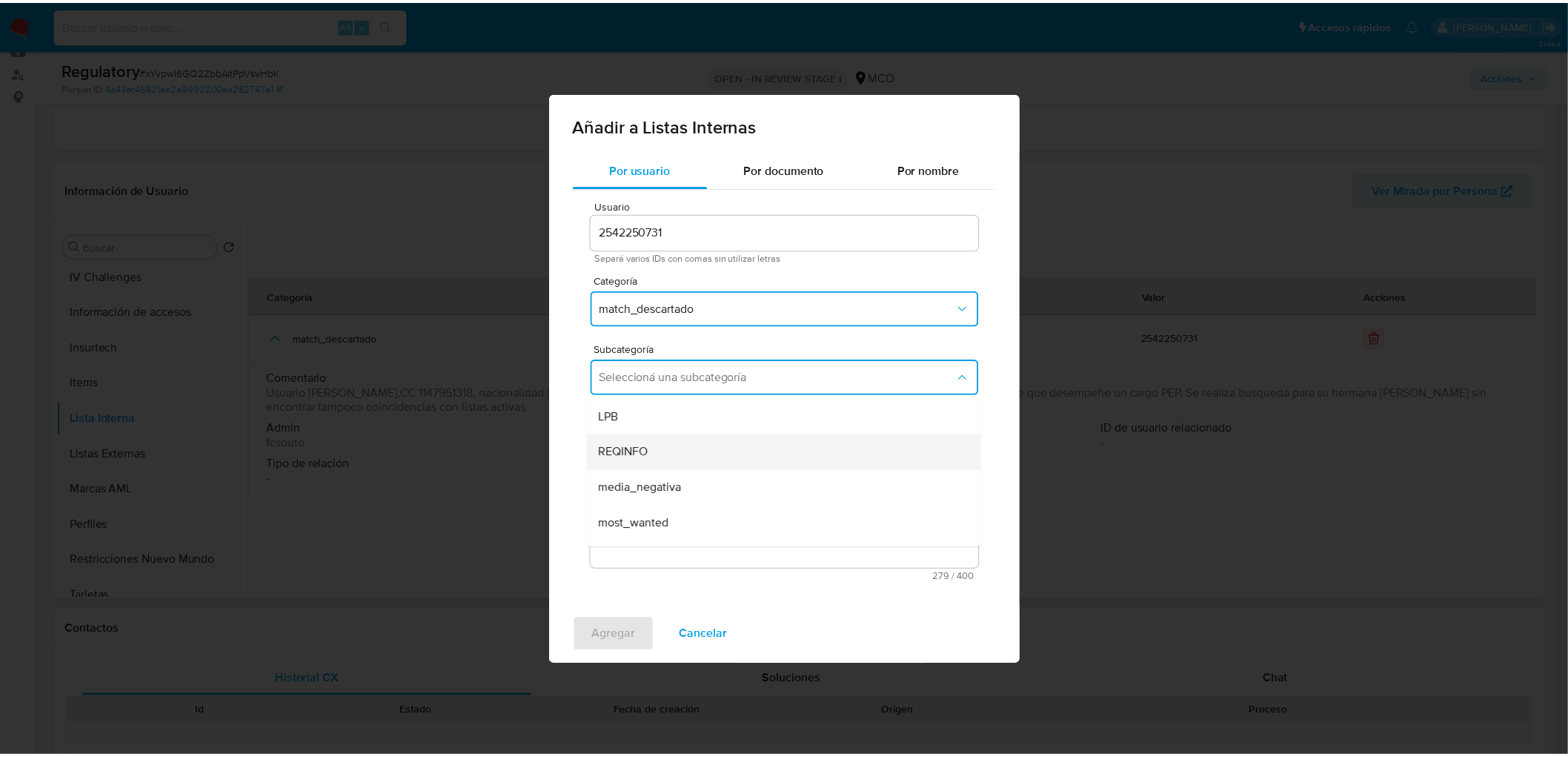scroll, scrollTop: 82, scrollLeft: 0, axis: vertical 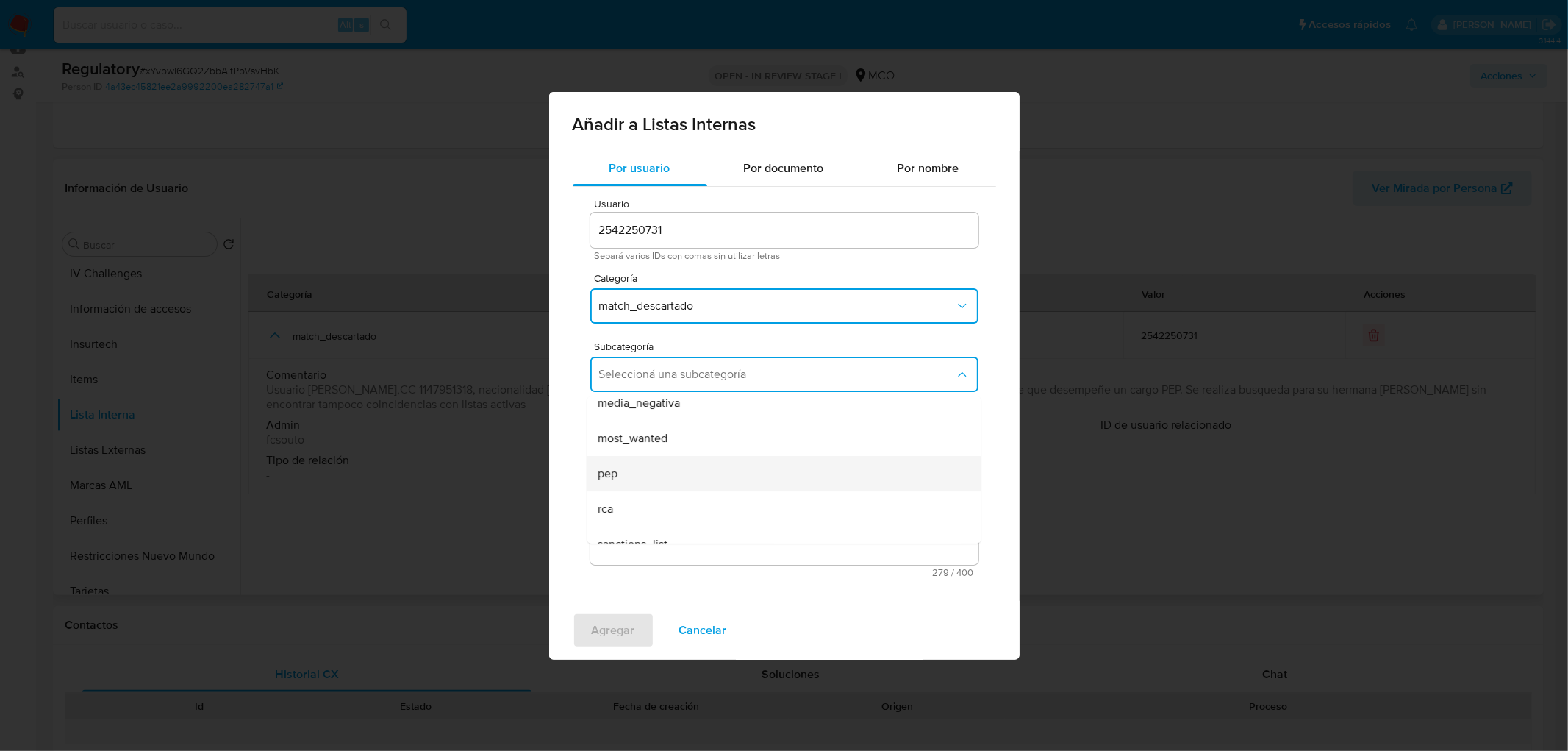click on "pep" at bounding box center [779, 473] 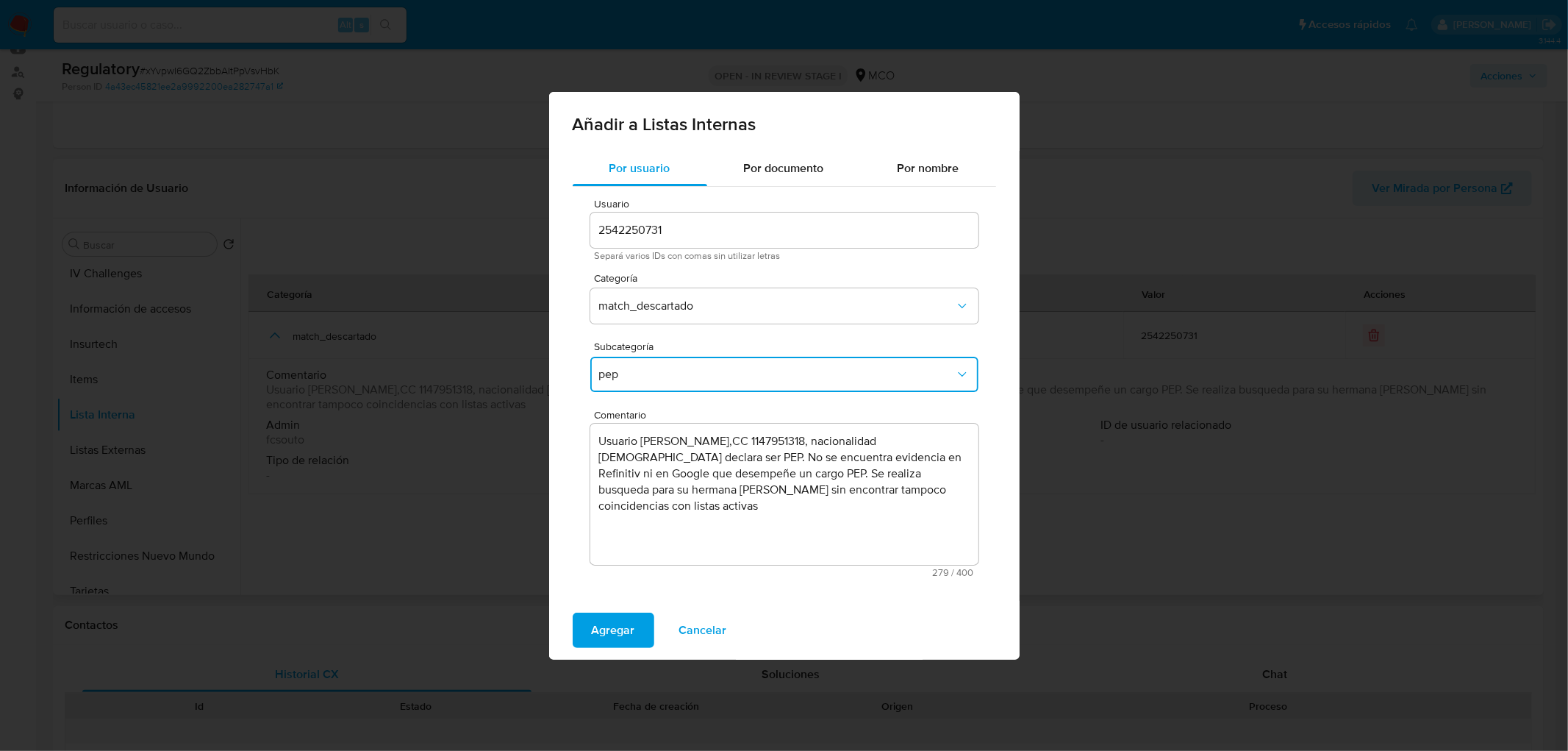 click on "Agregar" at bounding box center [613, 630] 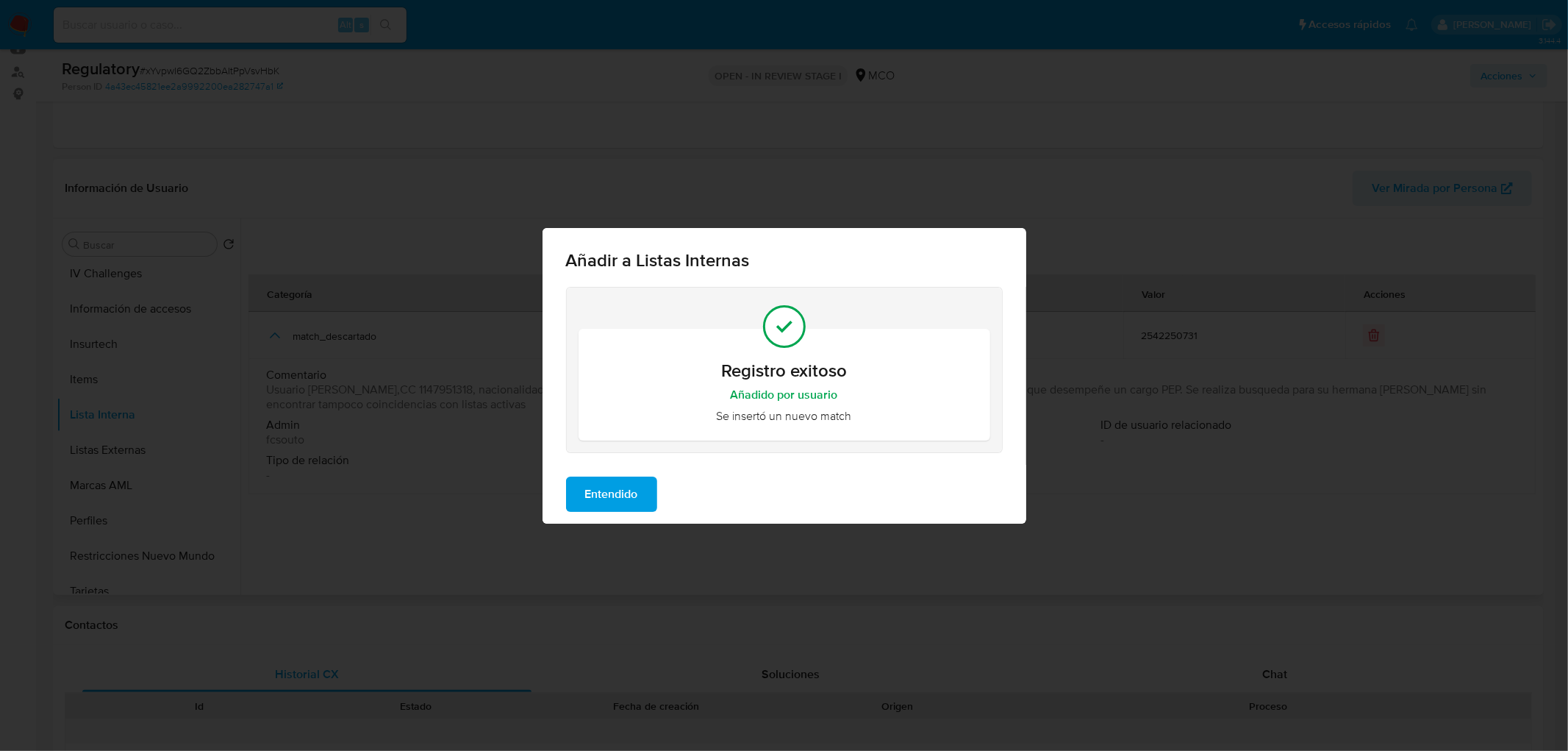 click on "Entendido" at bounding box center [612, 494] 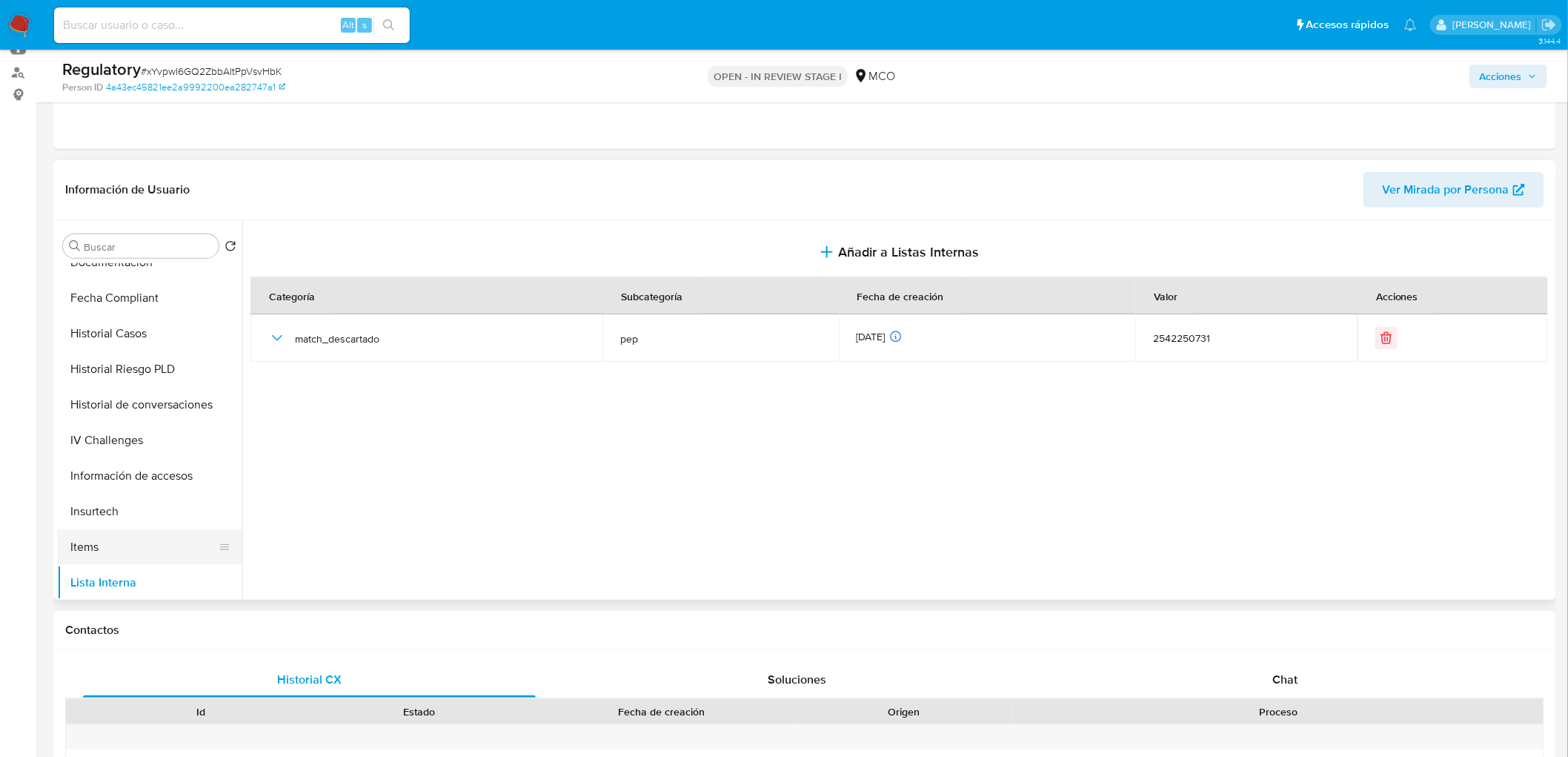 scroll, scrollTop: 328, scrollLeft: 0, axis: vertical 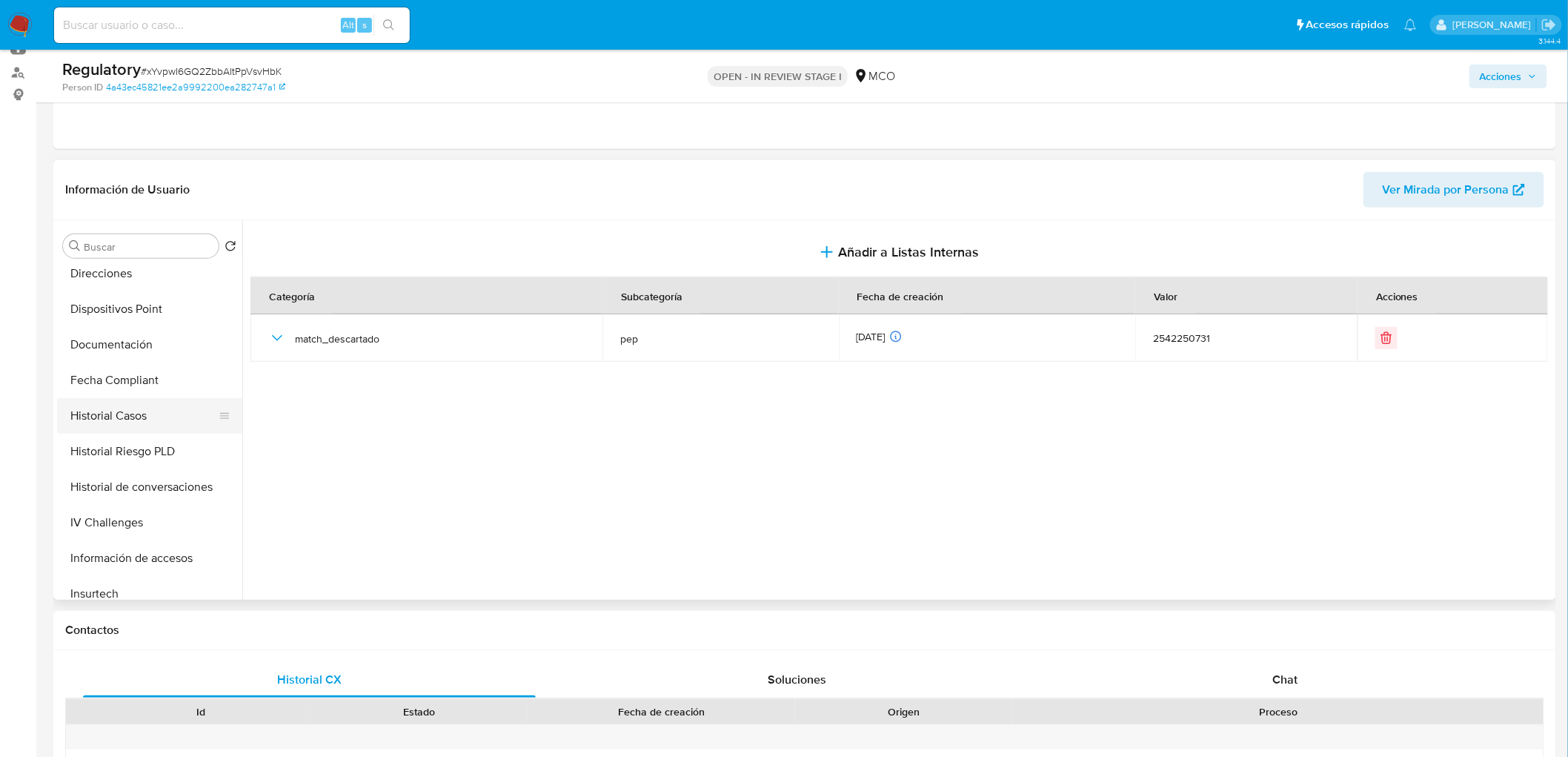 click on "Historial Casos" at bounding box center [144, 416] 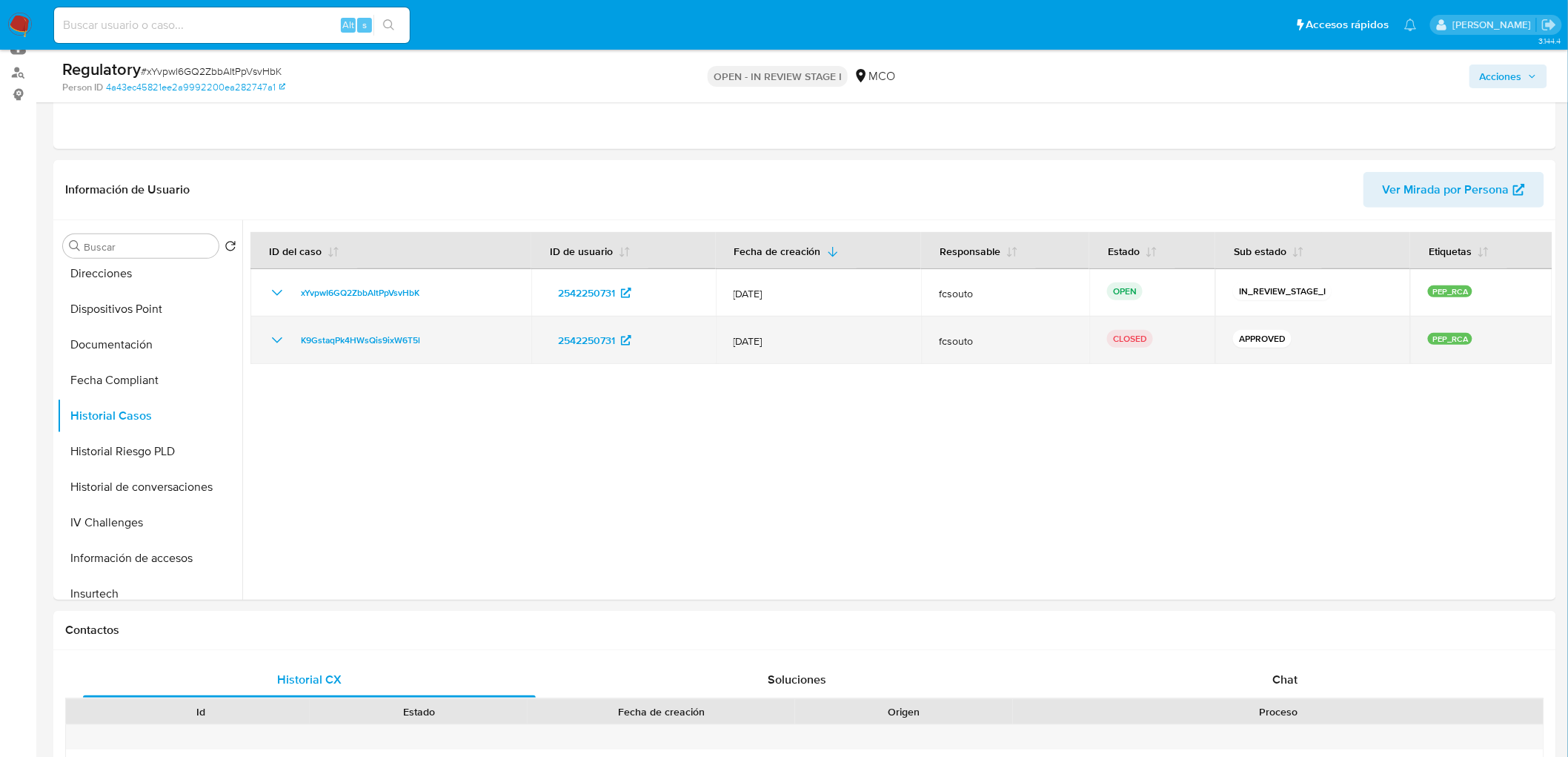 click 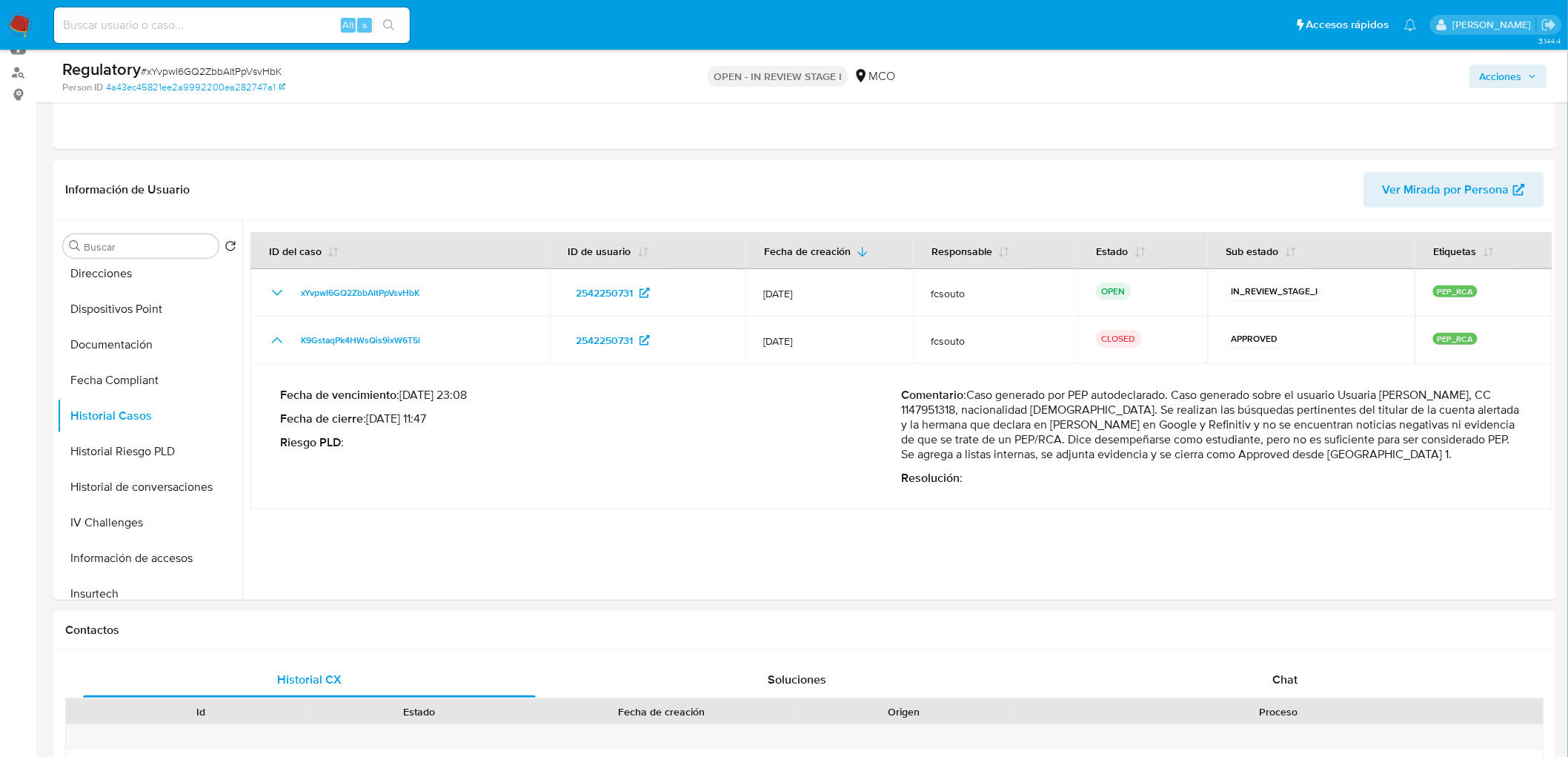 drag, startPoint x: 972, startPoint y: 395, endPoint x: 1340, endPoint y: 454, distance: 372.69961 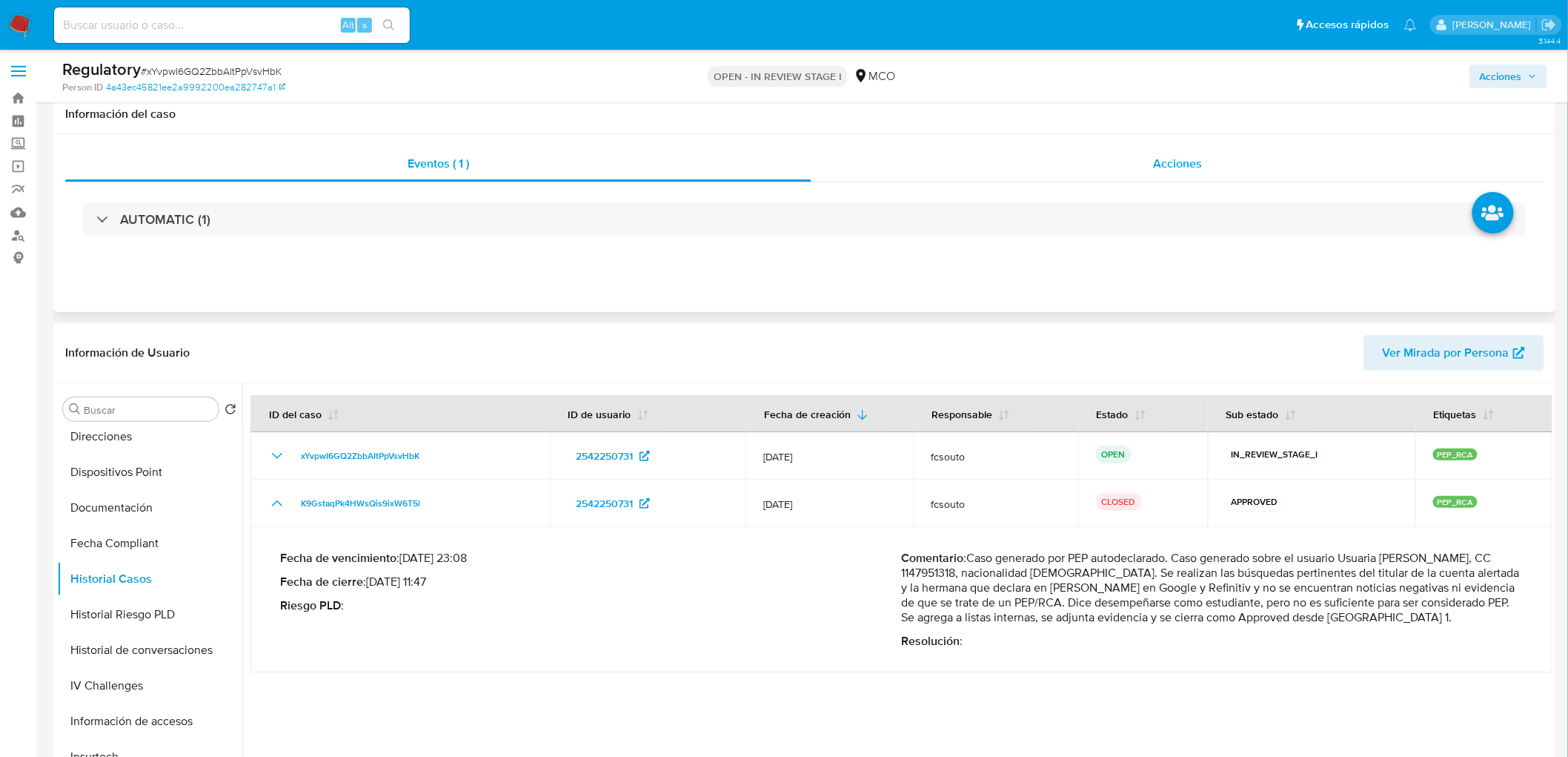 scroll, scrollTop: 0, scrollLeft: 0, axis: both 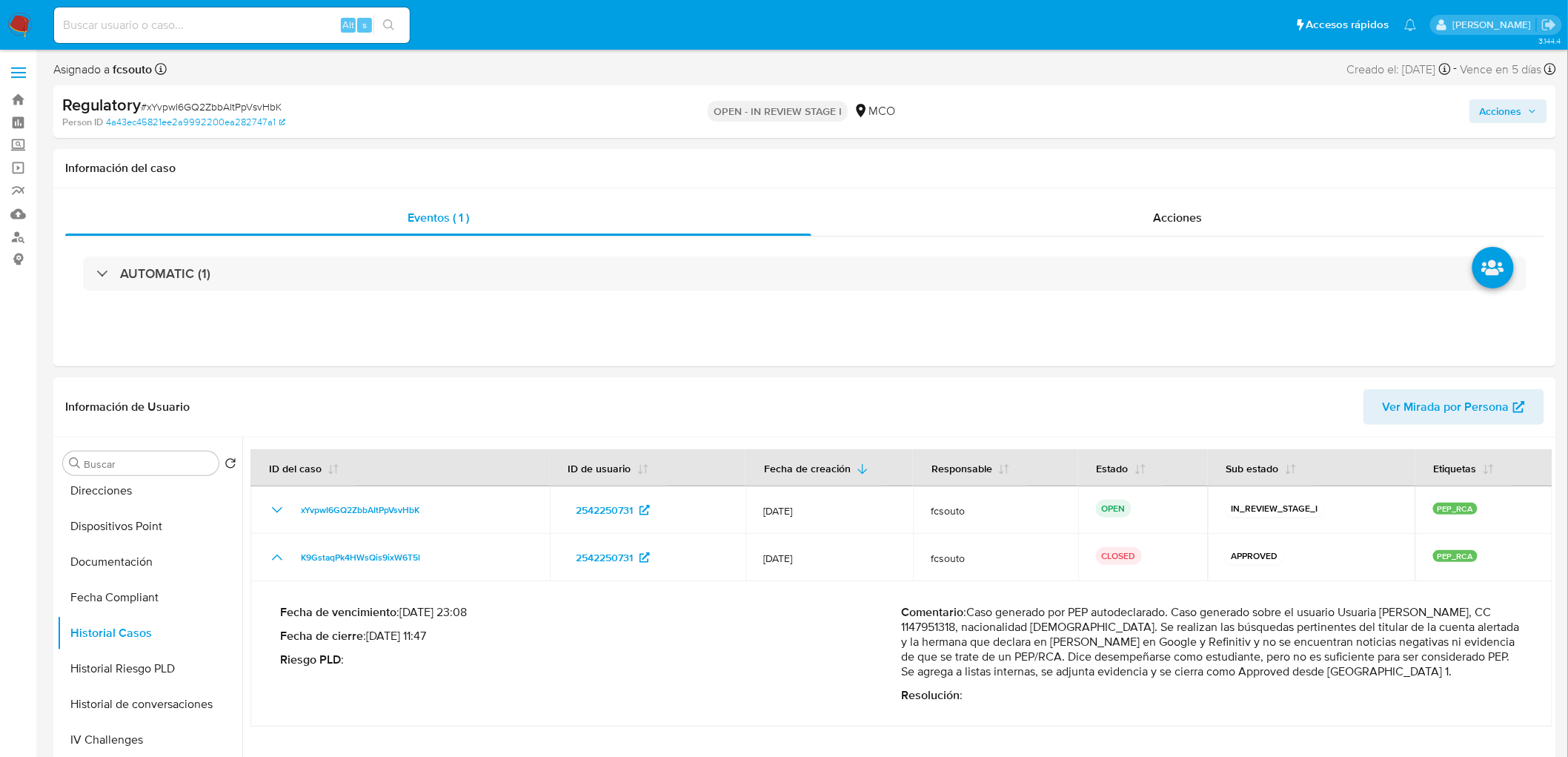 click on "Acciones" at bounding box center [1501, 111] 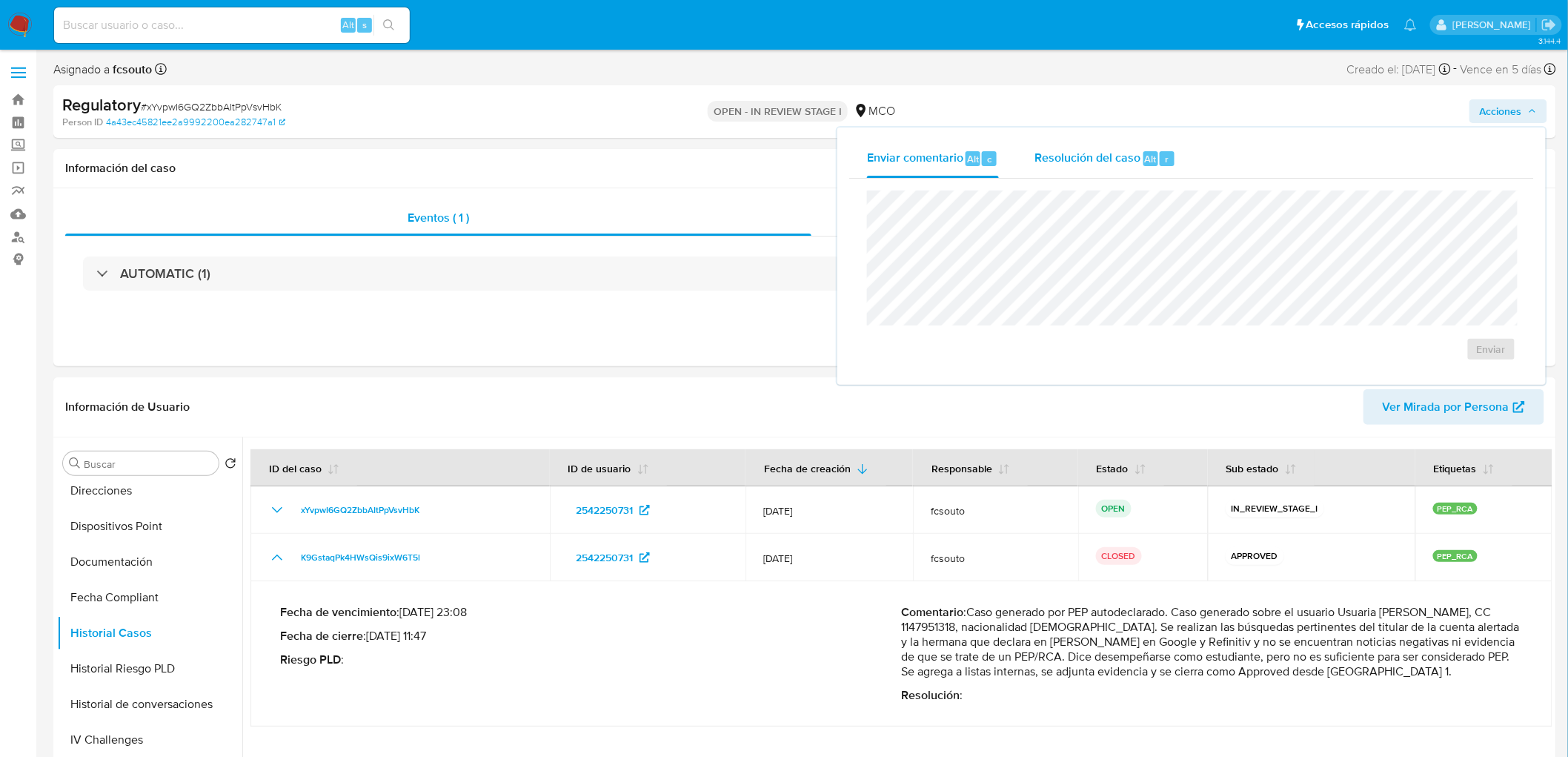 click on "Resolución del caso Alt r" at bounding box center [1105, 159] 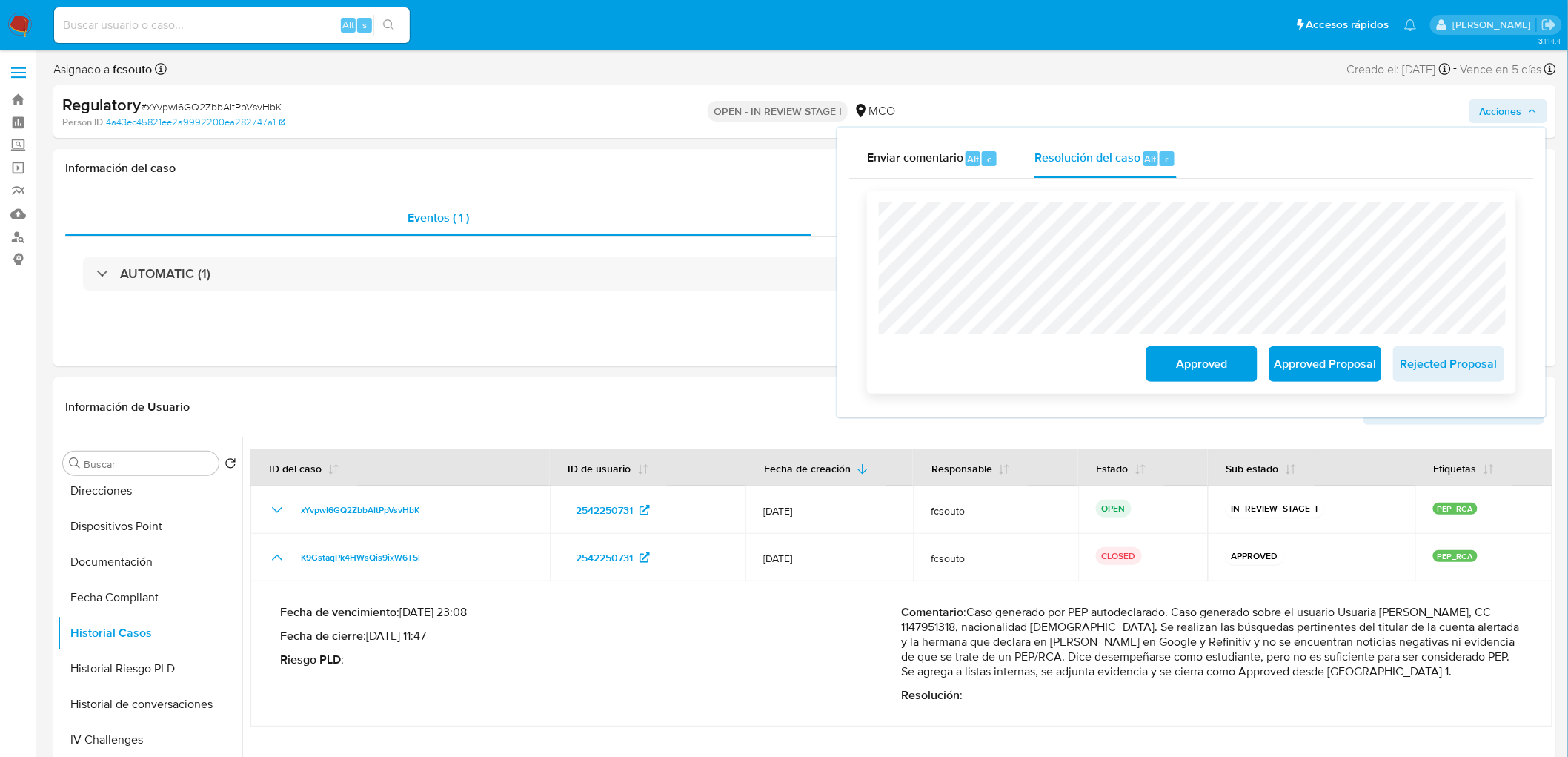 click on "Approved" at bounding box center [1202, 364] 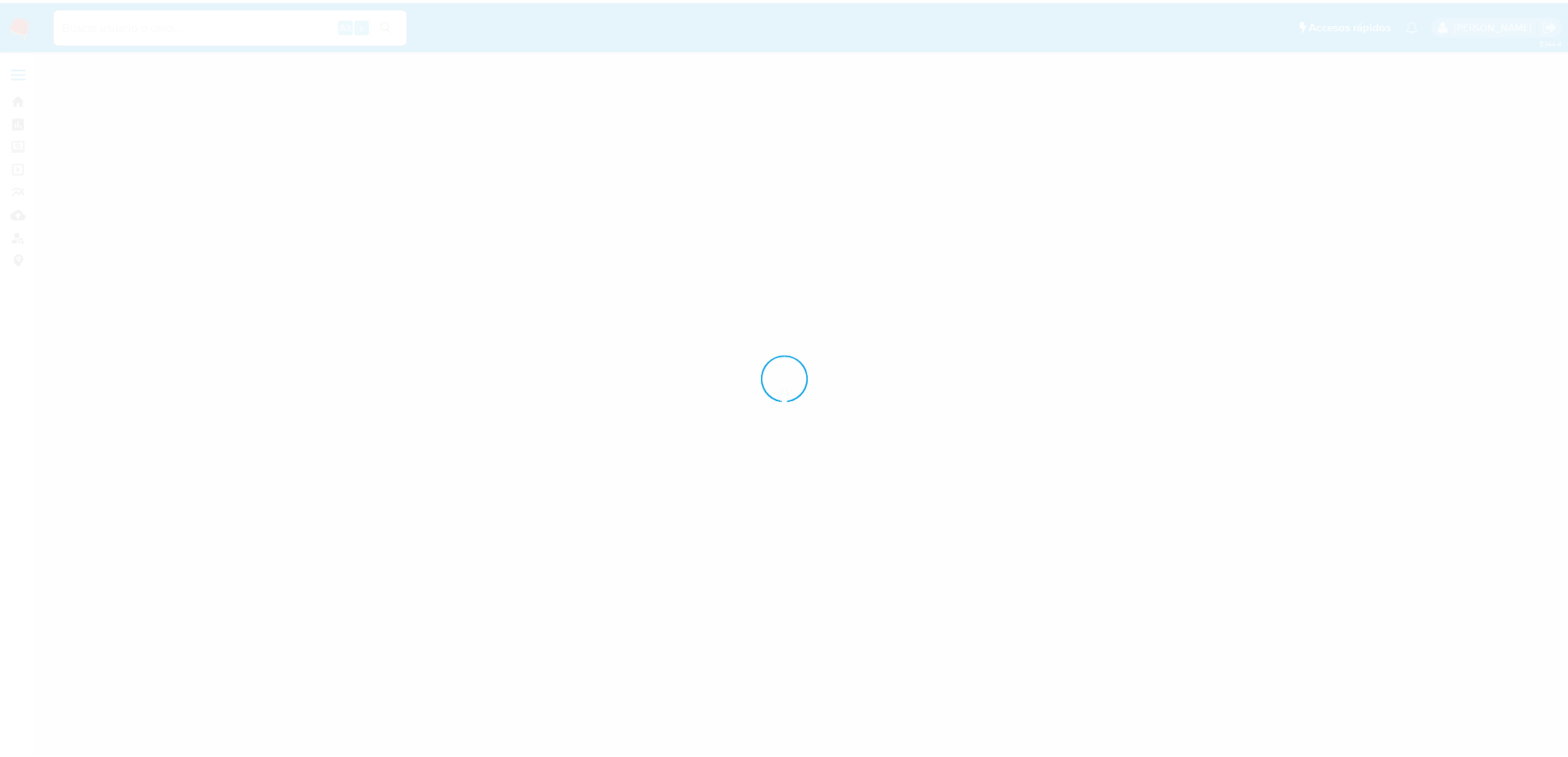 scroll, scrollTop: 0, scrollLeft: 0, axis: both 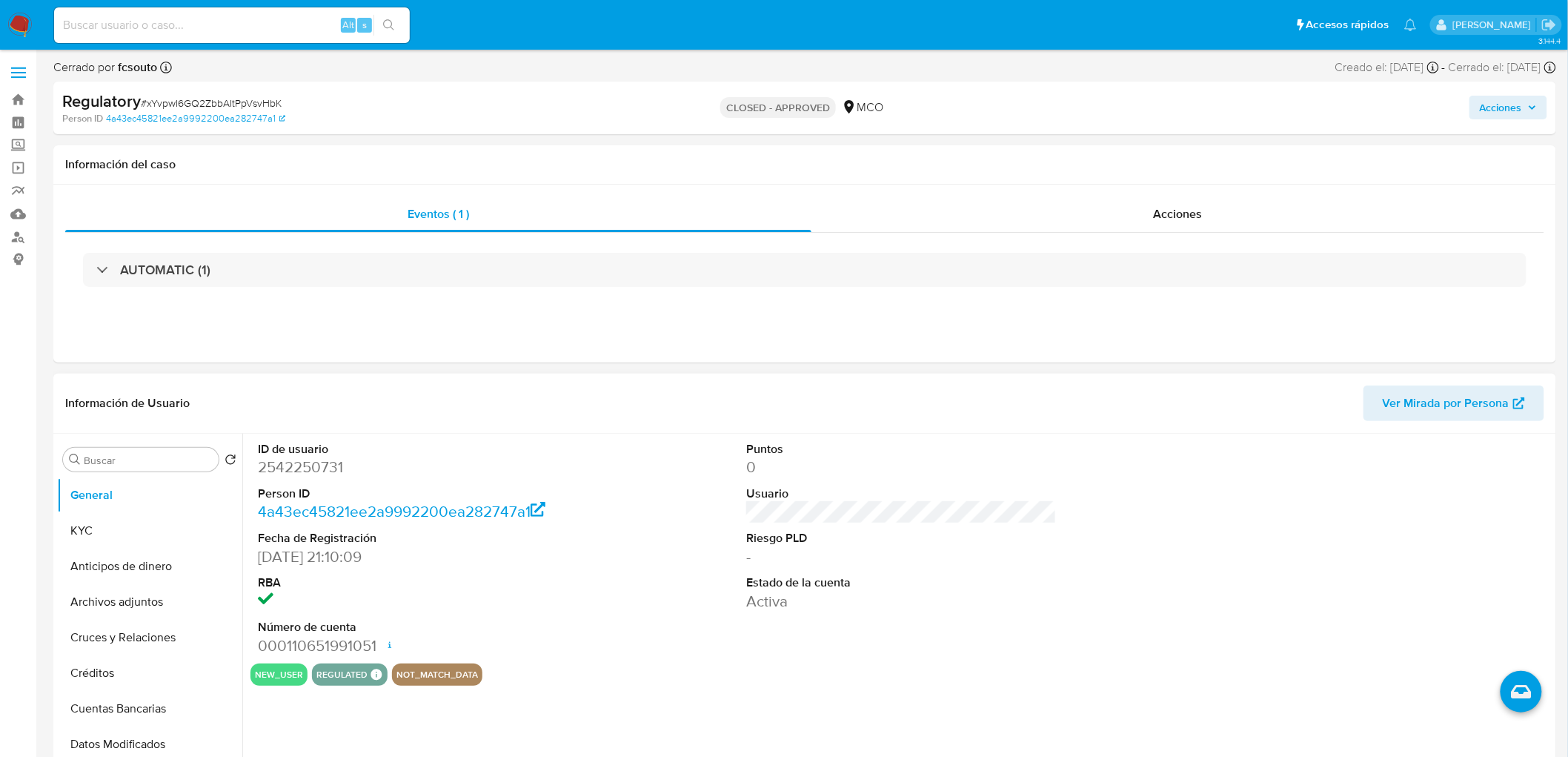 select on "10" 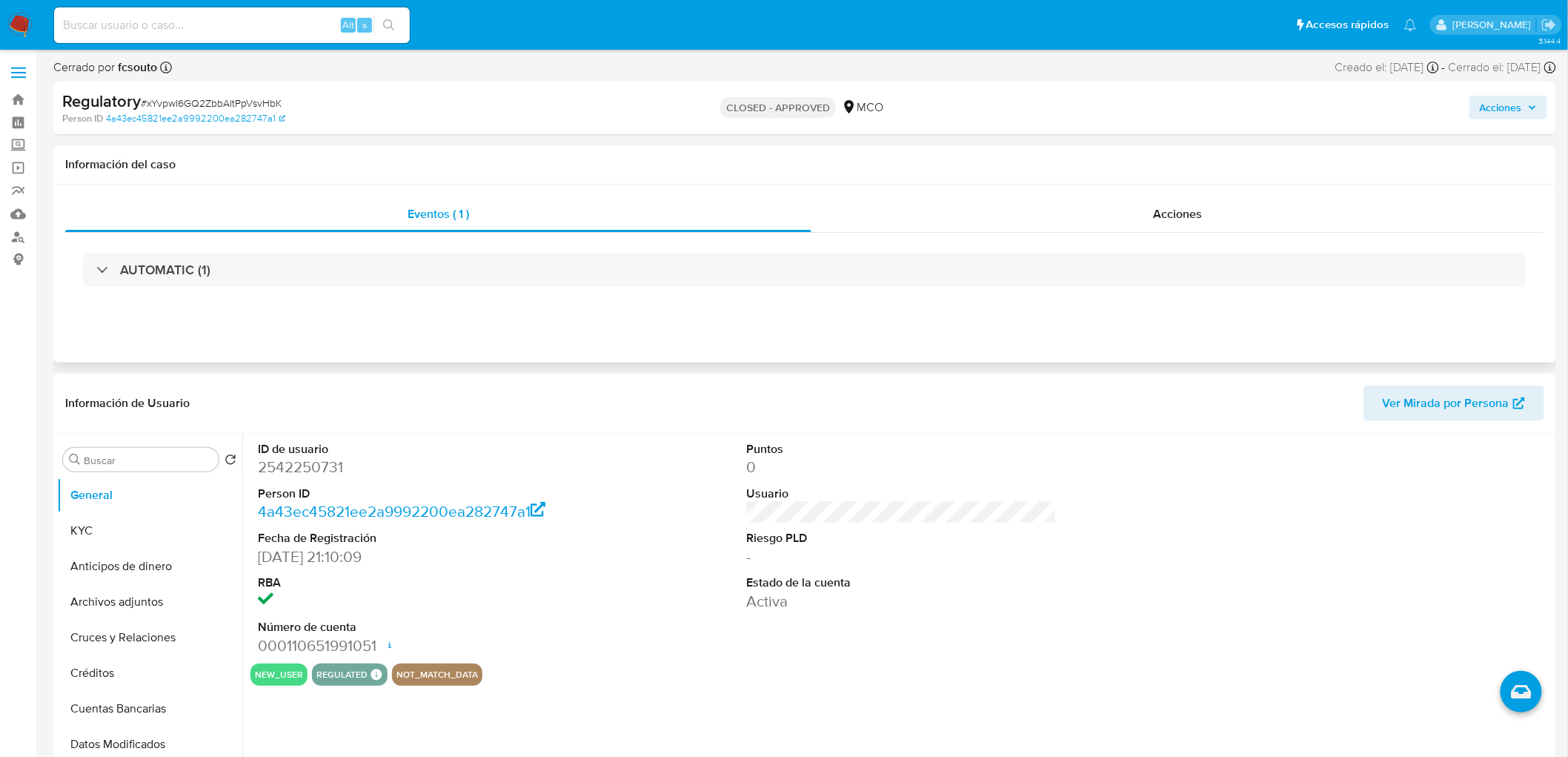 scroll, scrollTop: 82, scrollLeft: 0, axis: vertical 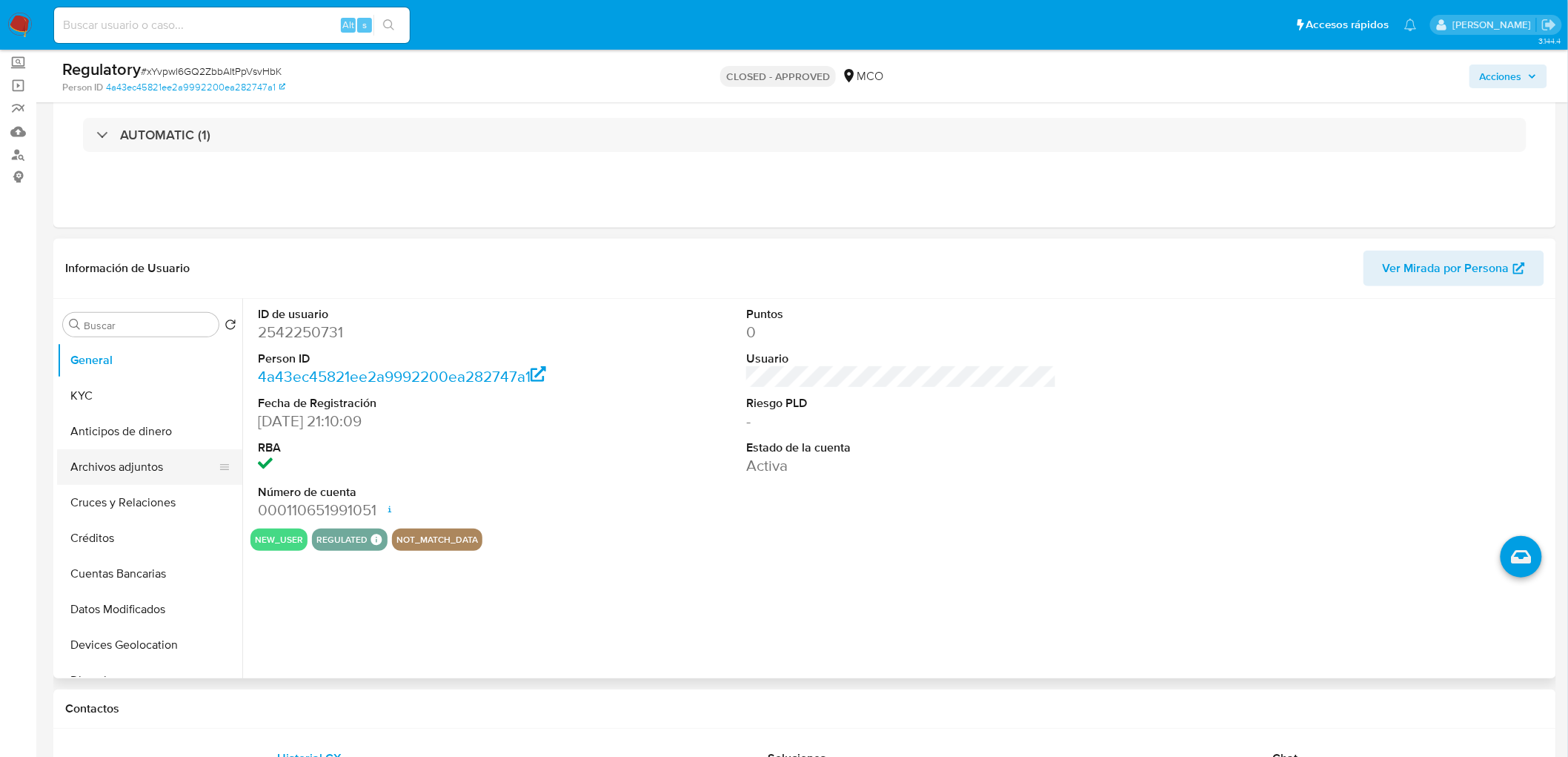 click on "Archivos adjuntos" at bounding box center [144, 467] 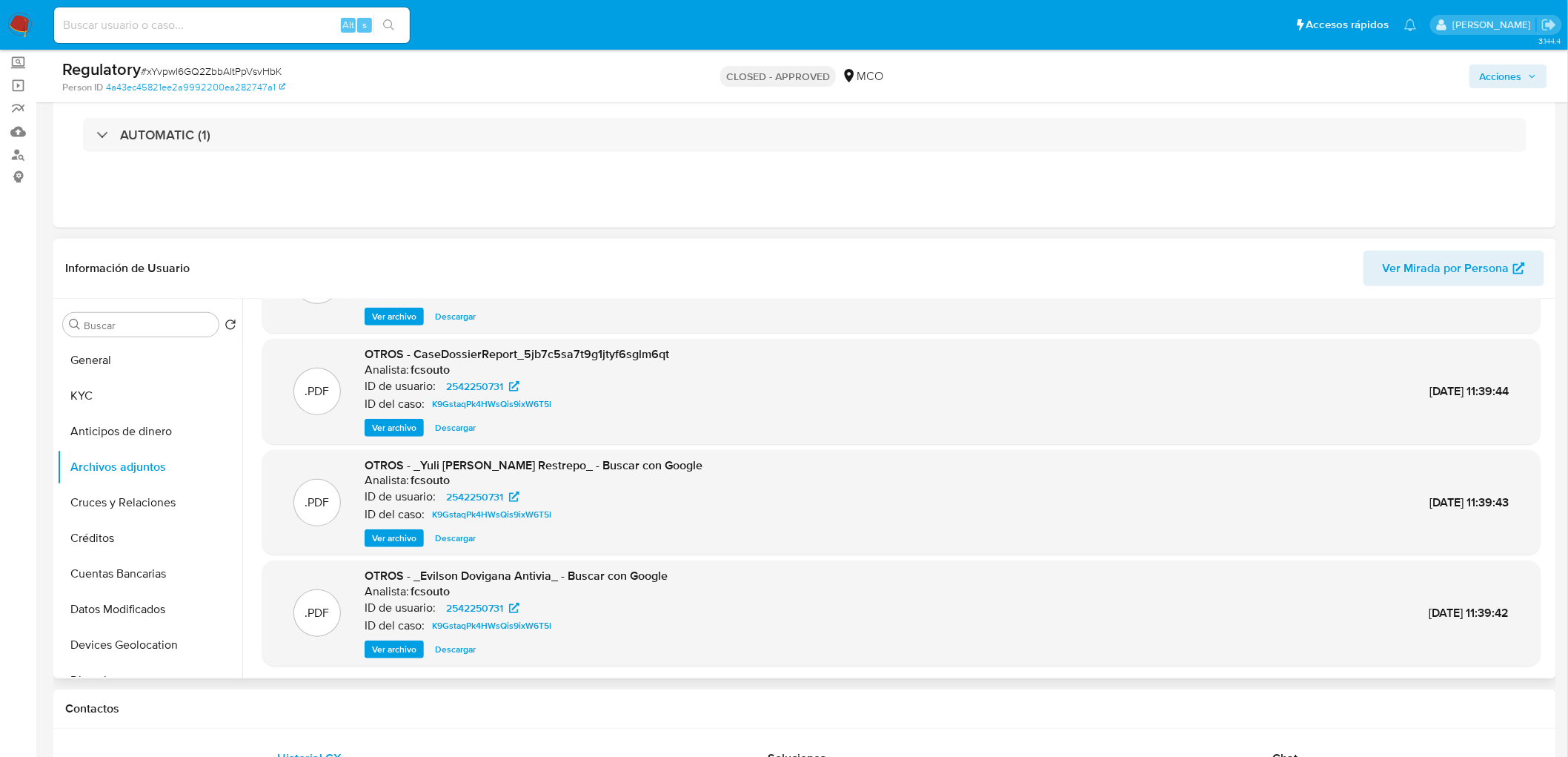 scroll, scrollTop: 83, scrollLeft: 0, axis: vertical 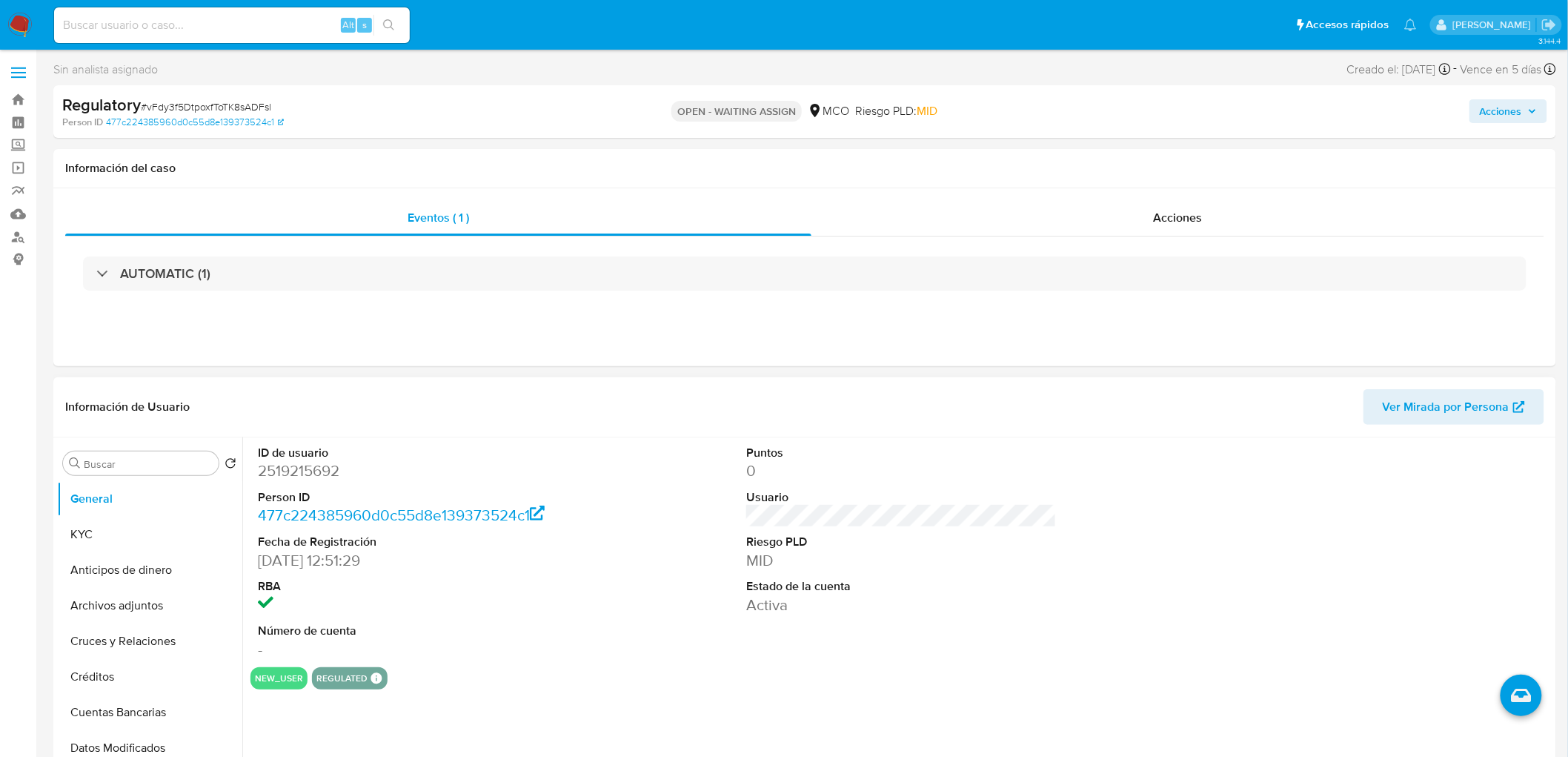 select on "10" 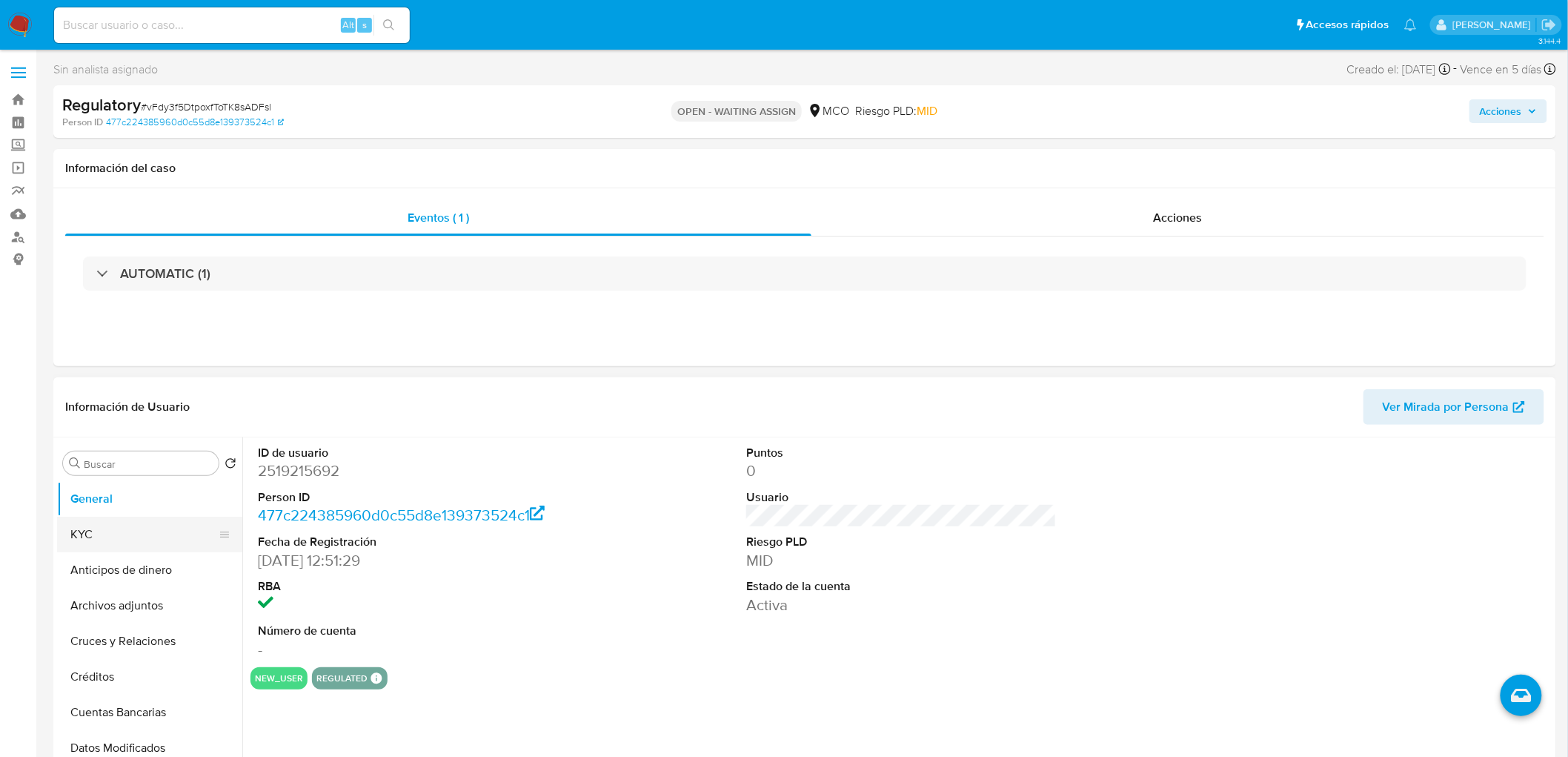 click on "KYC" at bounding box center (144, 535) 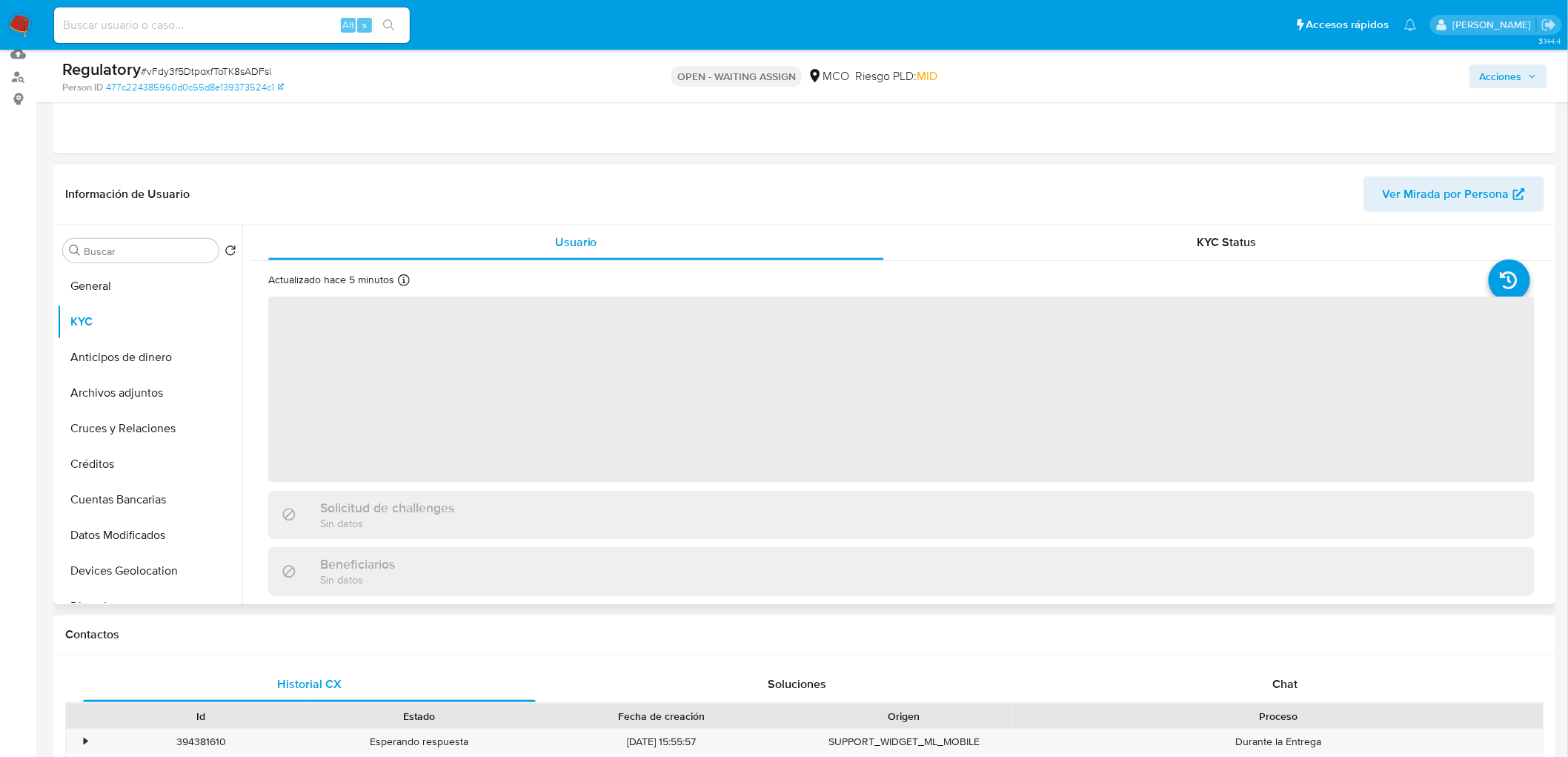 scroll, scrollTop: 165, scrollLeft: 0, axis: vertical 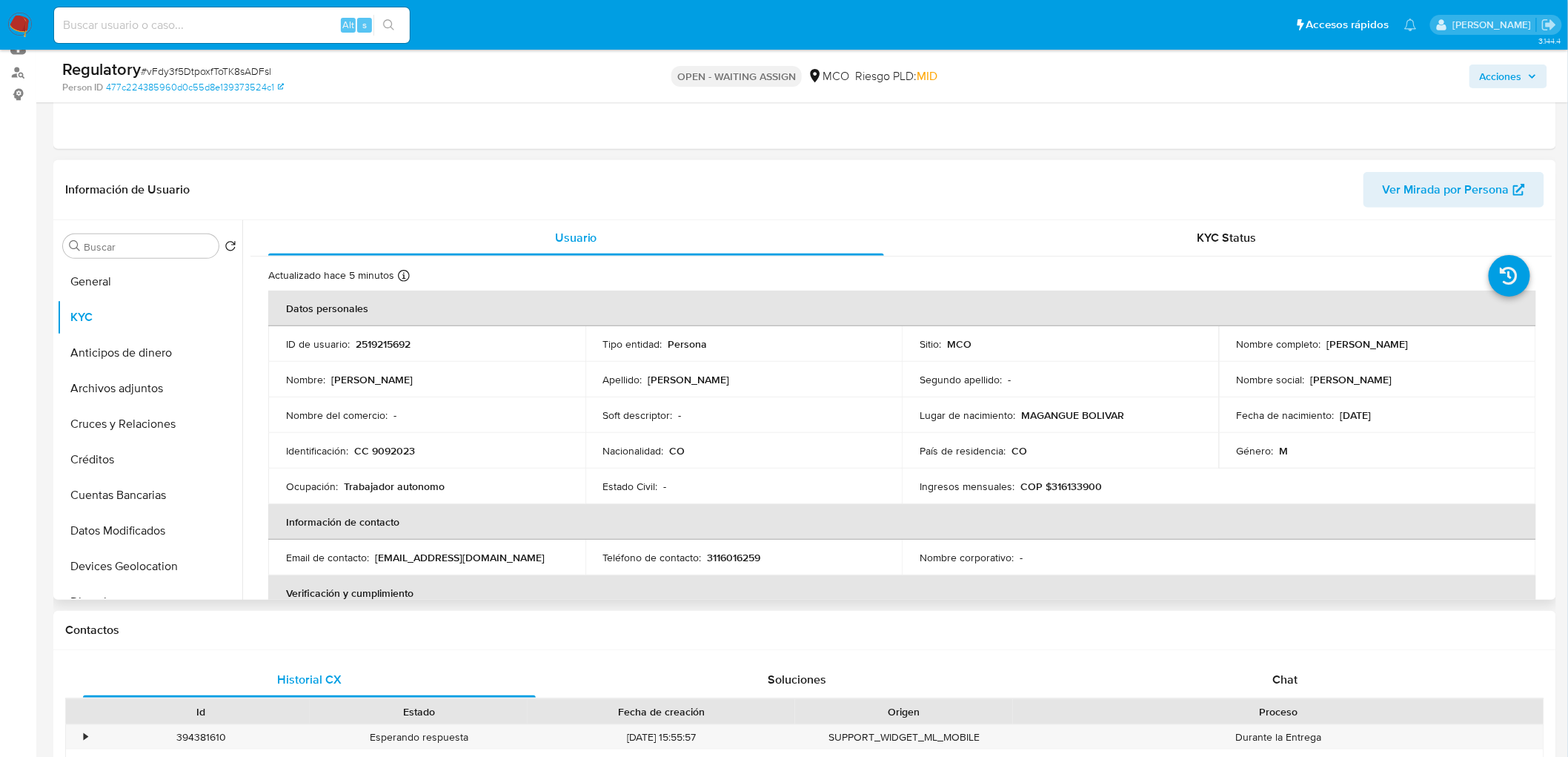 click on "[PERSON_NAME] [PERSON_NAME]" at bounding box center [1368, 344] 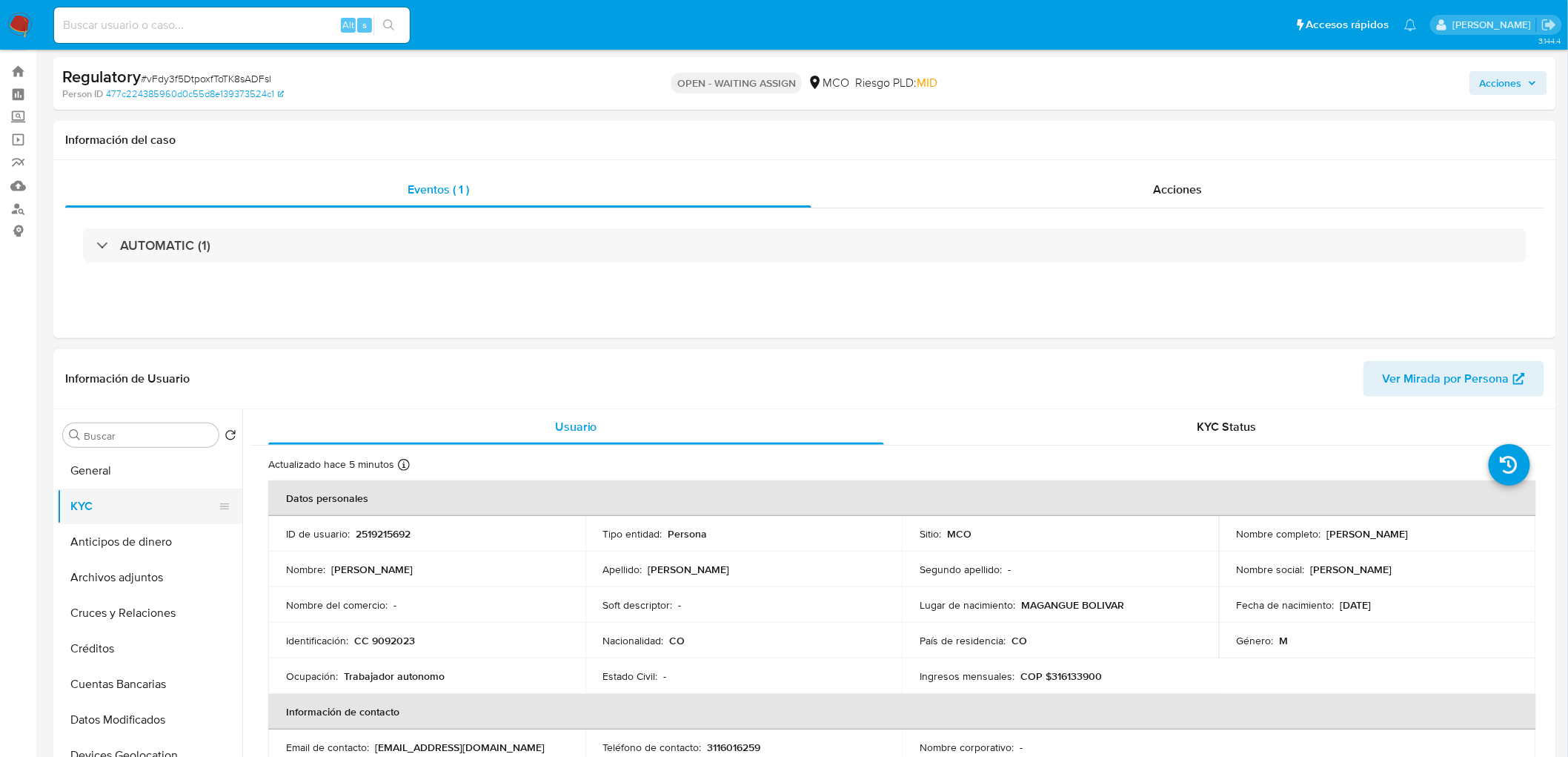 scroll, scrollTop: 0, scrollLeft: 0, axis: both 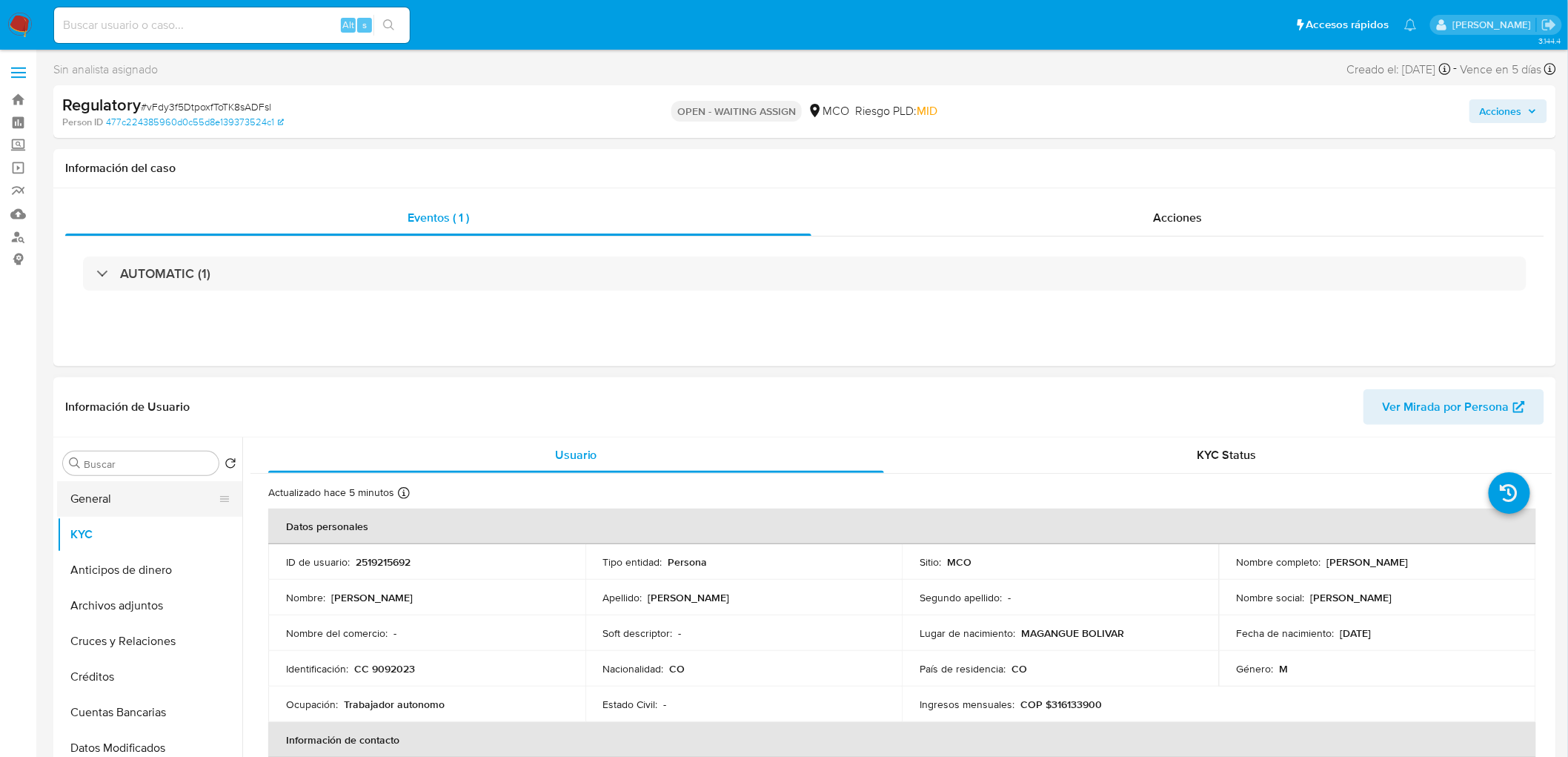 click on "General" at bounding box center [144, 499] 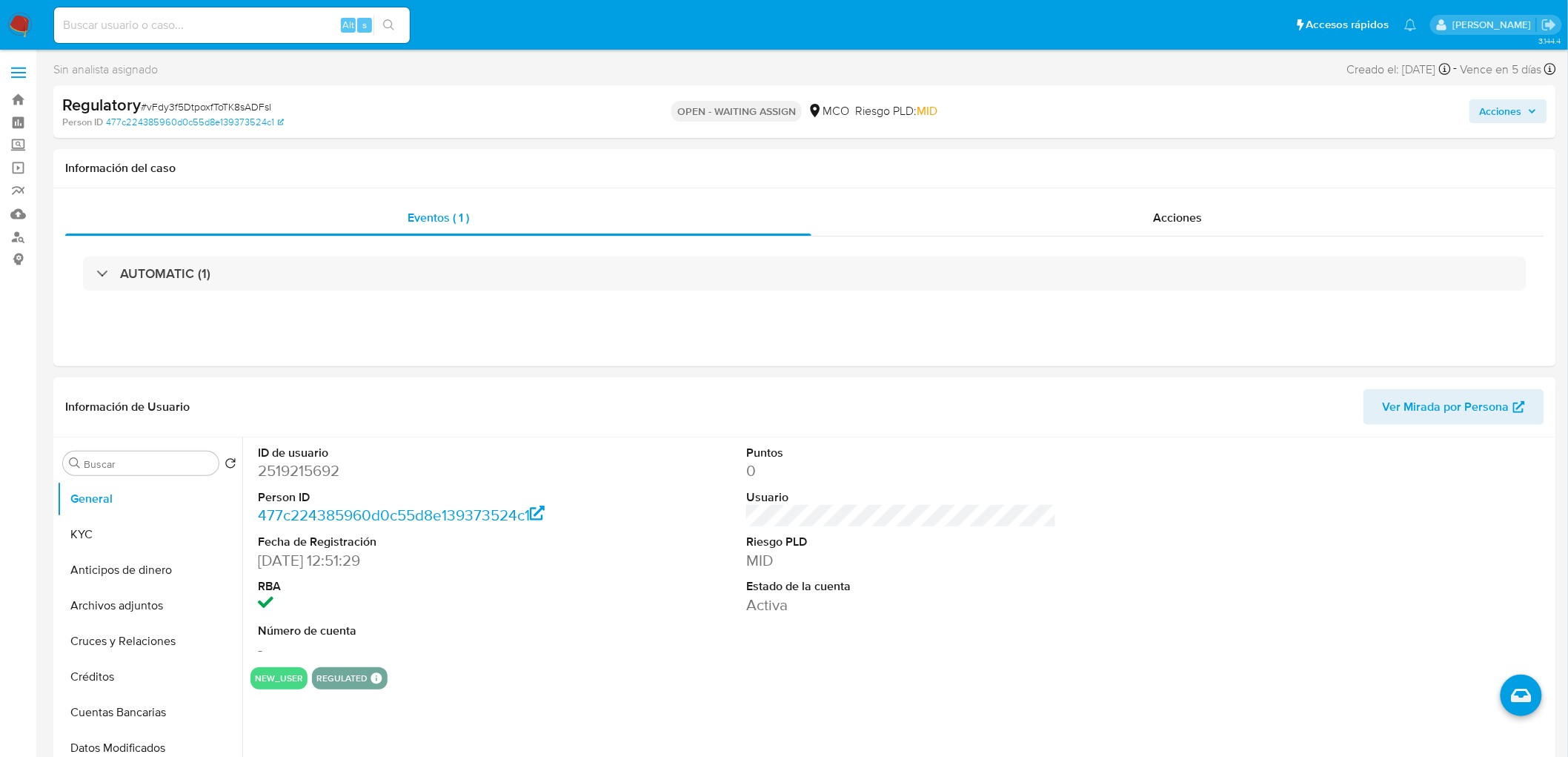 click on "2519215692" at bounding box center (413, 471) 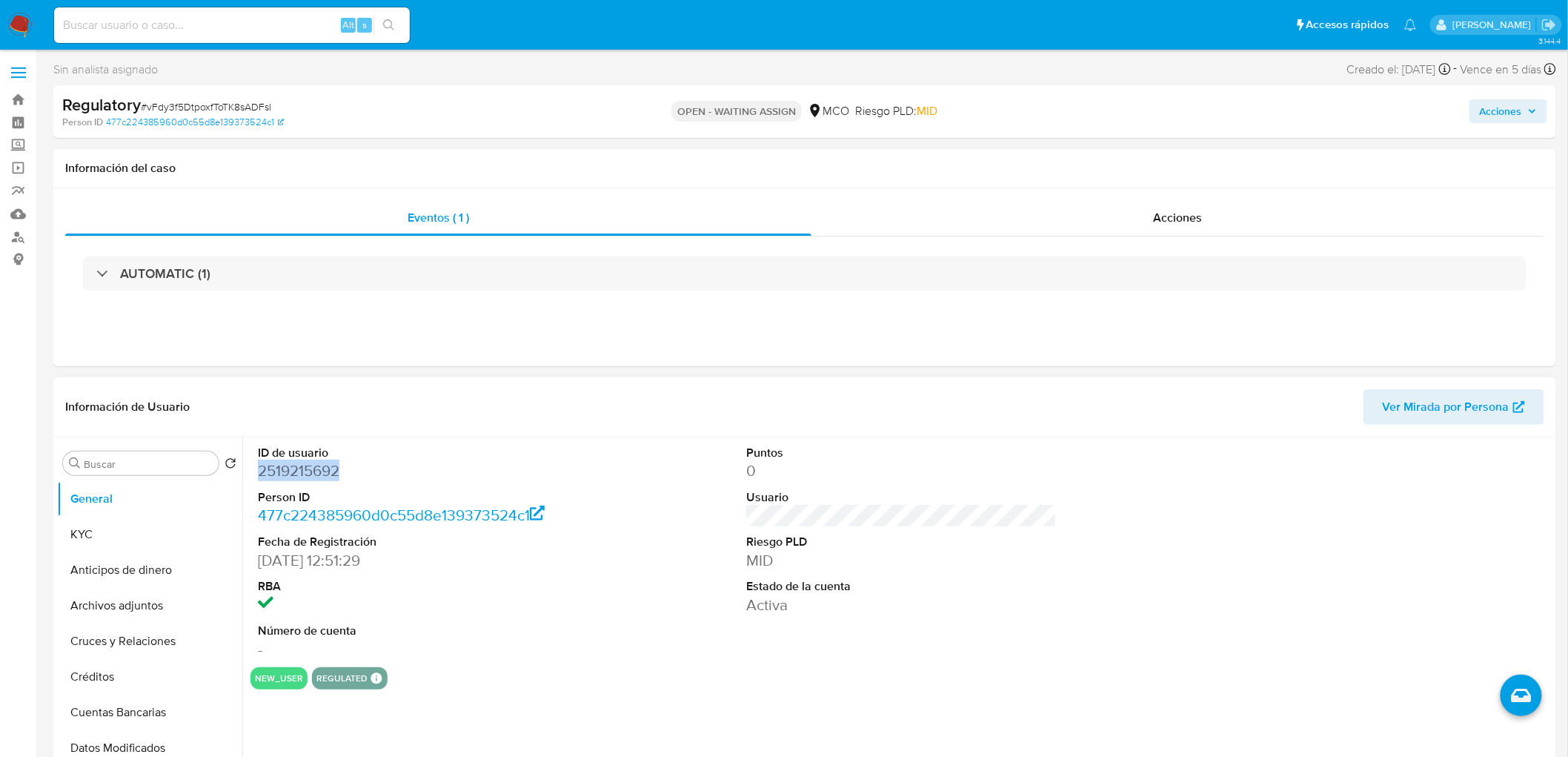 click on "2519215692" at bounding box center (413, 471) 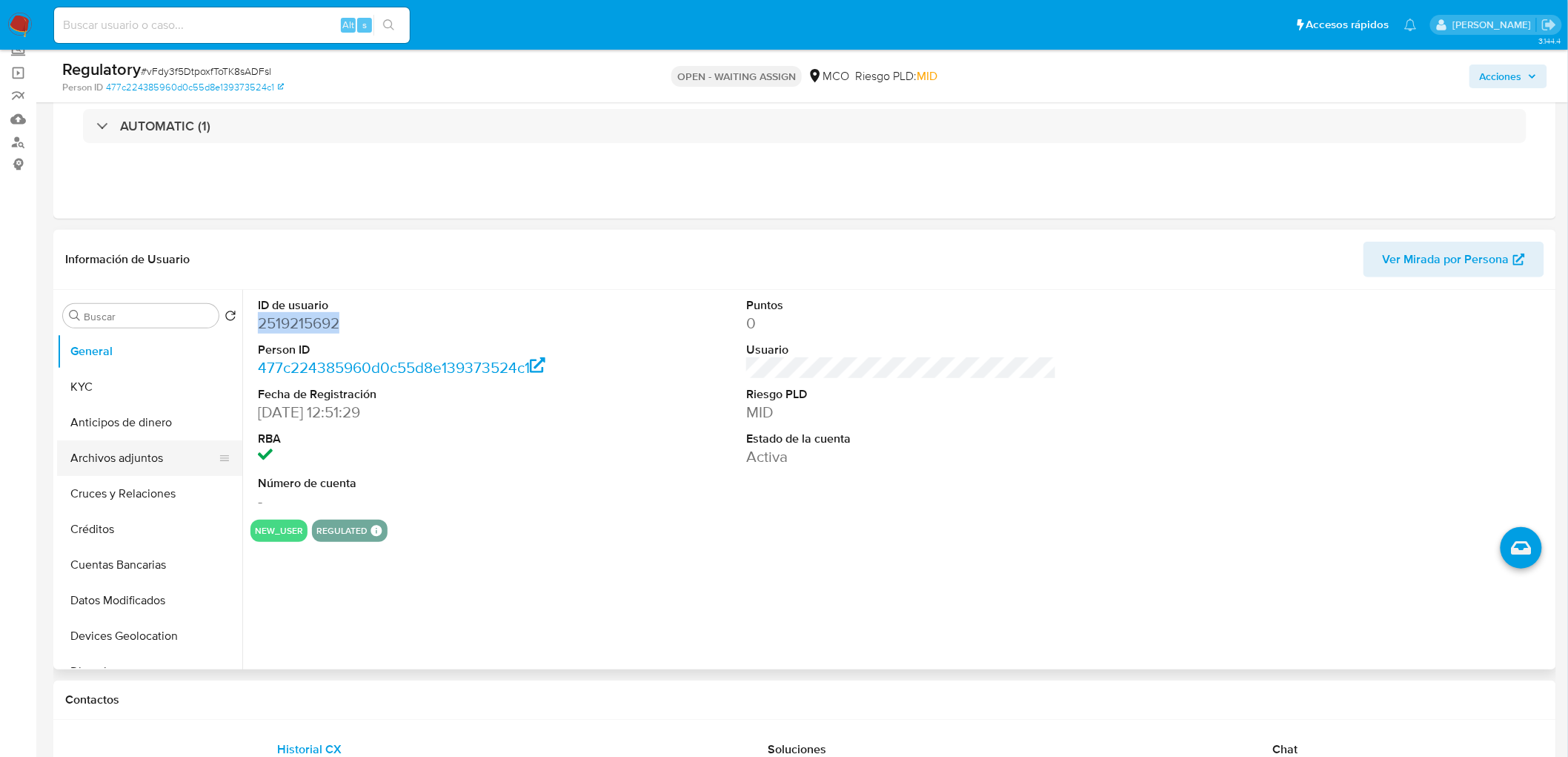 scroll, scrollTop: 165, scrollLeft: 0, axis: vertical 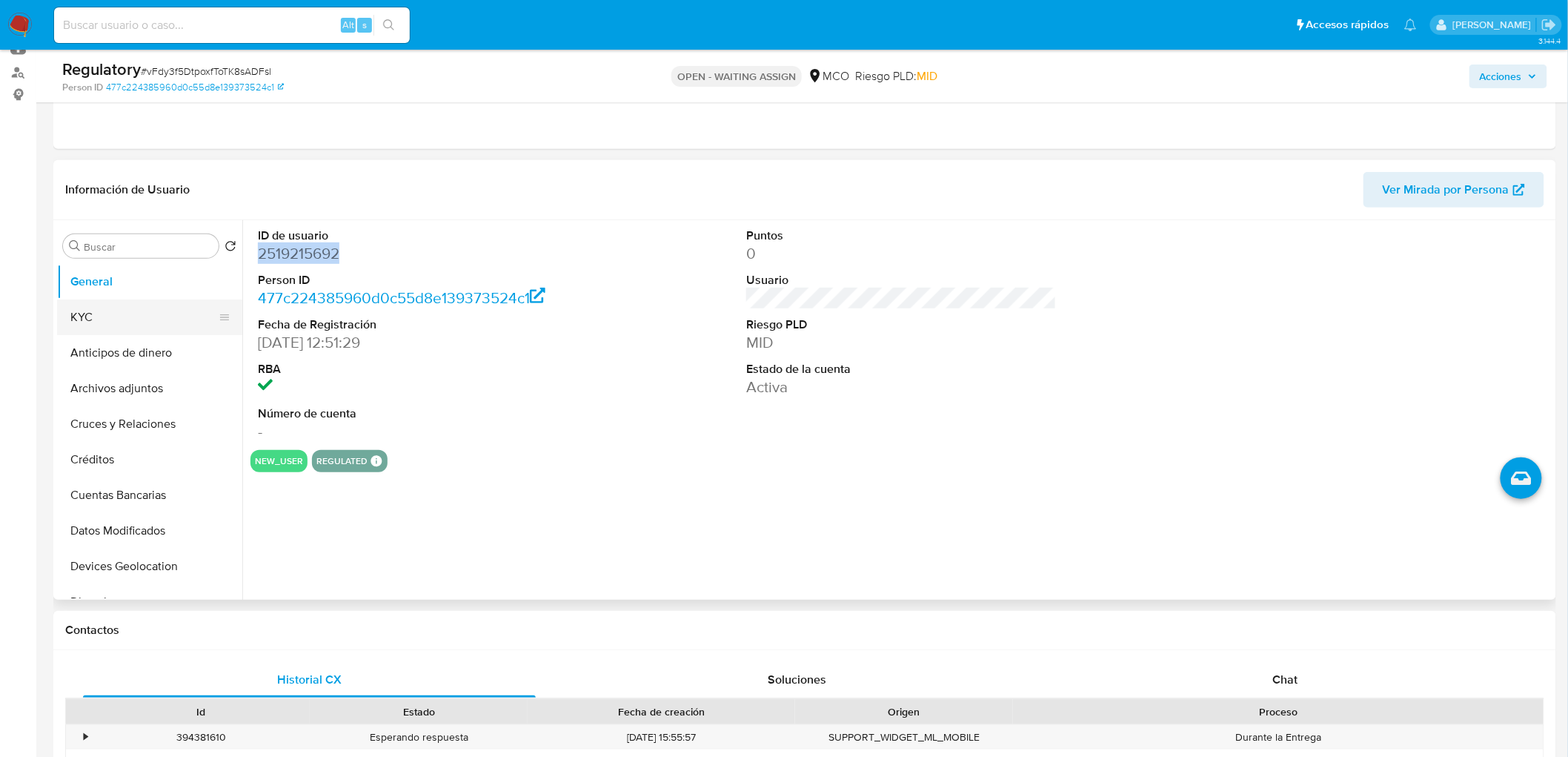 click on "KYC" at bounding box center (144, 317) 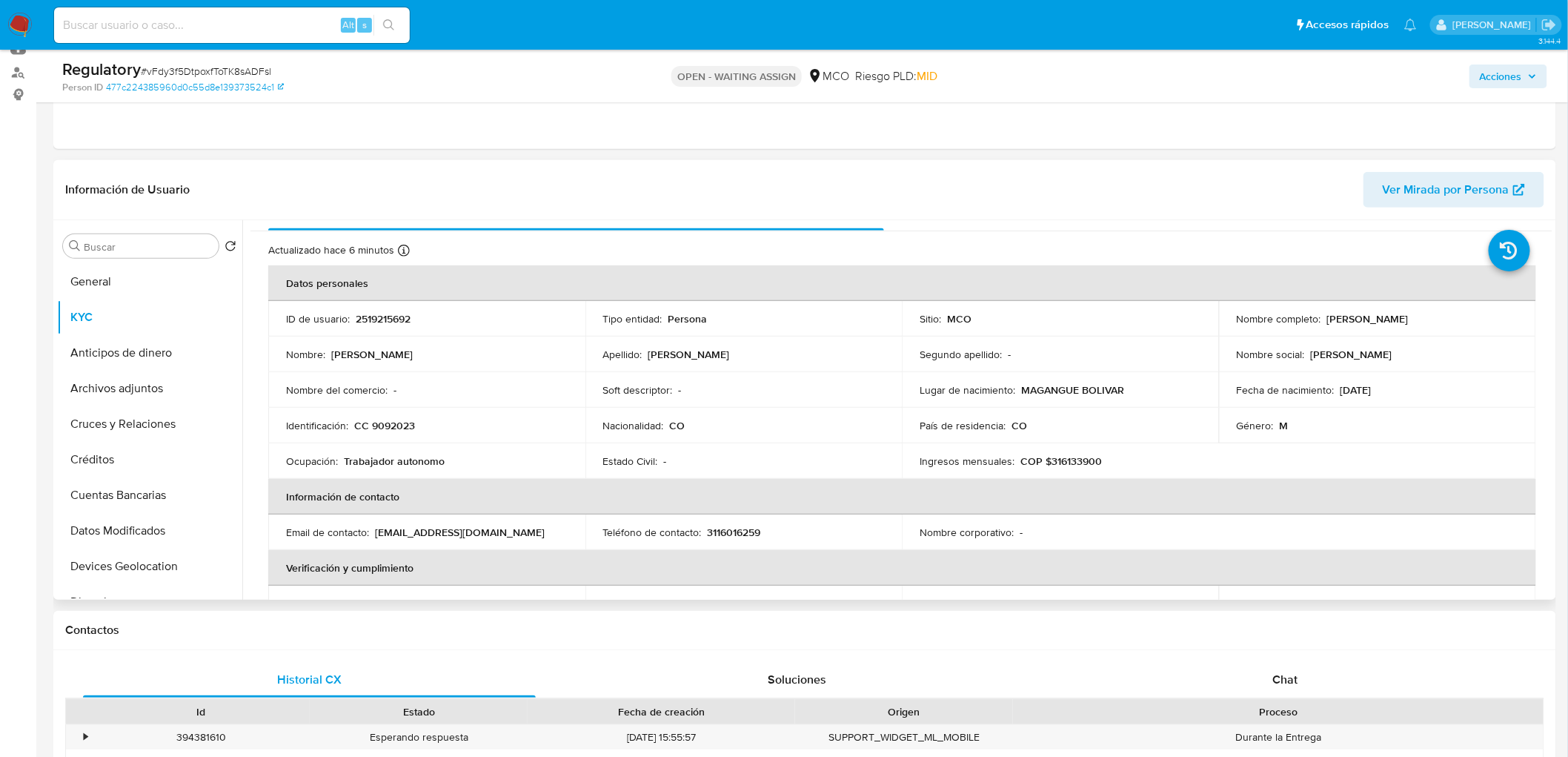 scroll, scrollTop: 0, scrollLeft: 0, axis: both 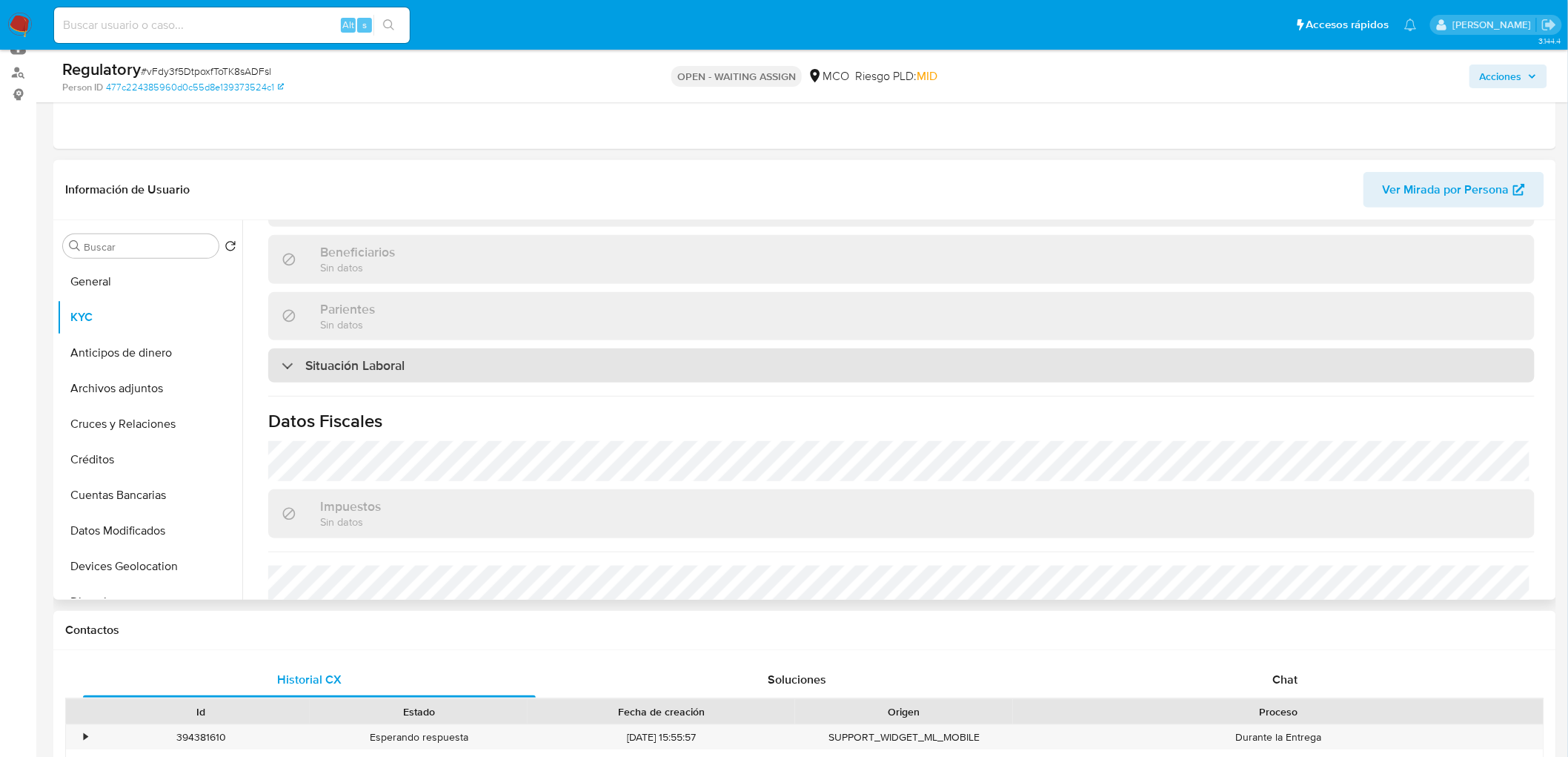 click on "Situación Laboral" at bounding box center [901, 366] 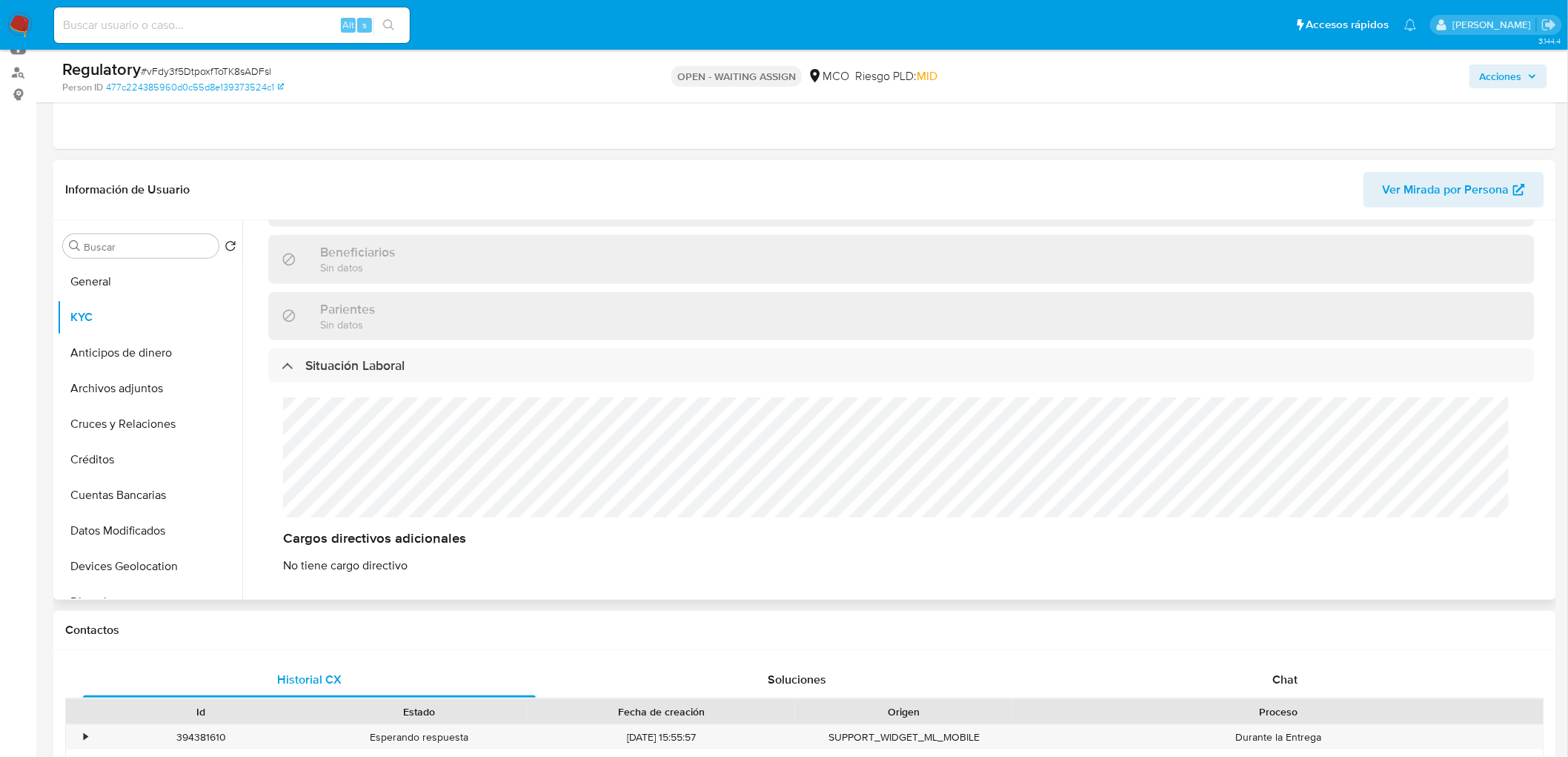 scroll, scrollTop: 82, scrollLeft: 0, axis: vertical 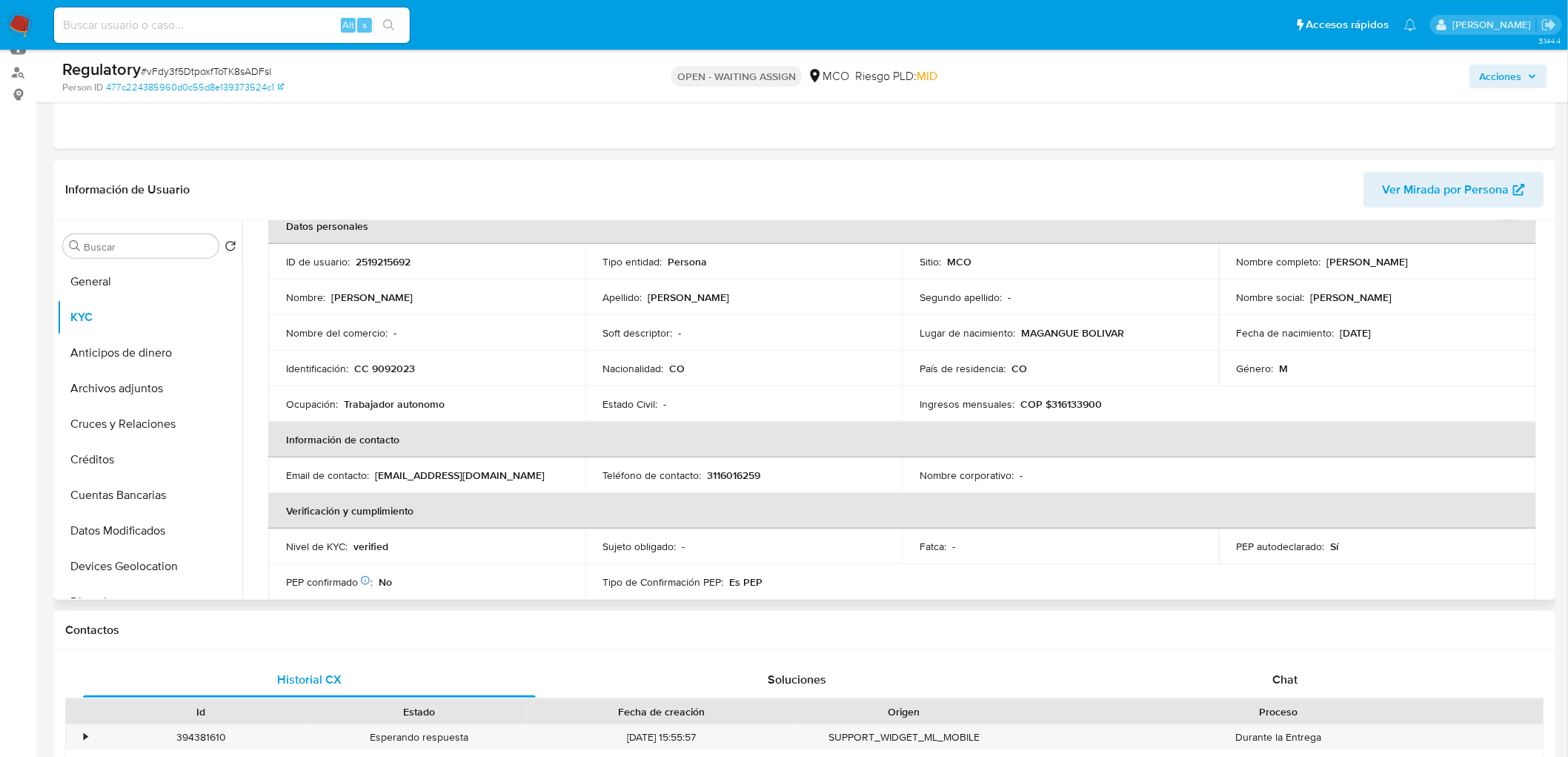 drag, startPoint x: 1322, startPoint y: 262, endPoint x: 1486, endPoint y: 269, distance: 164.14932 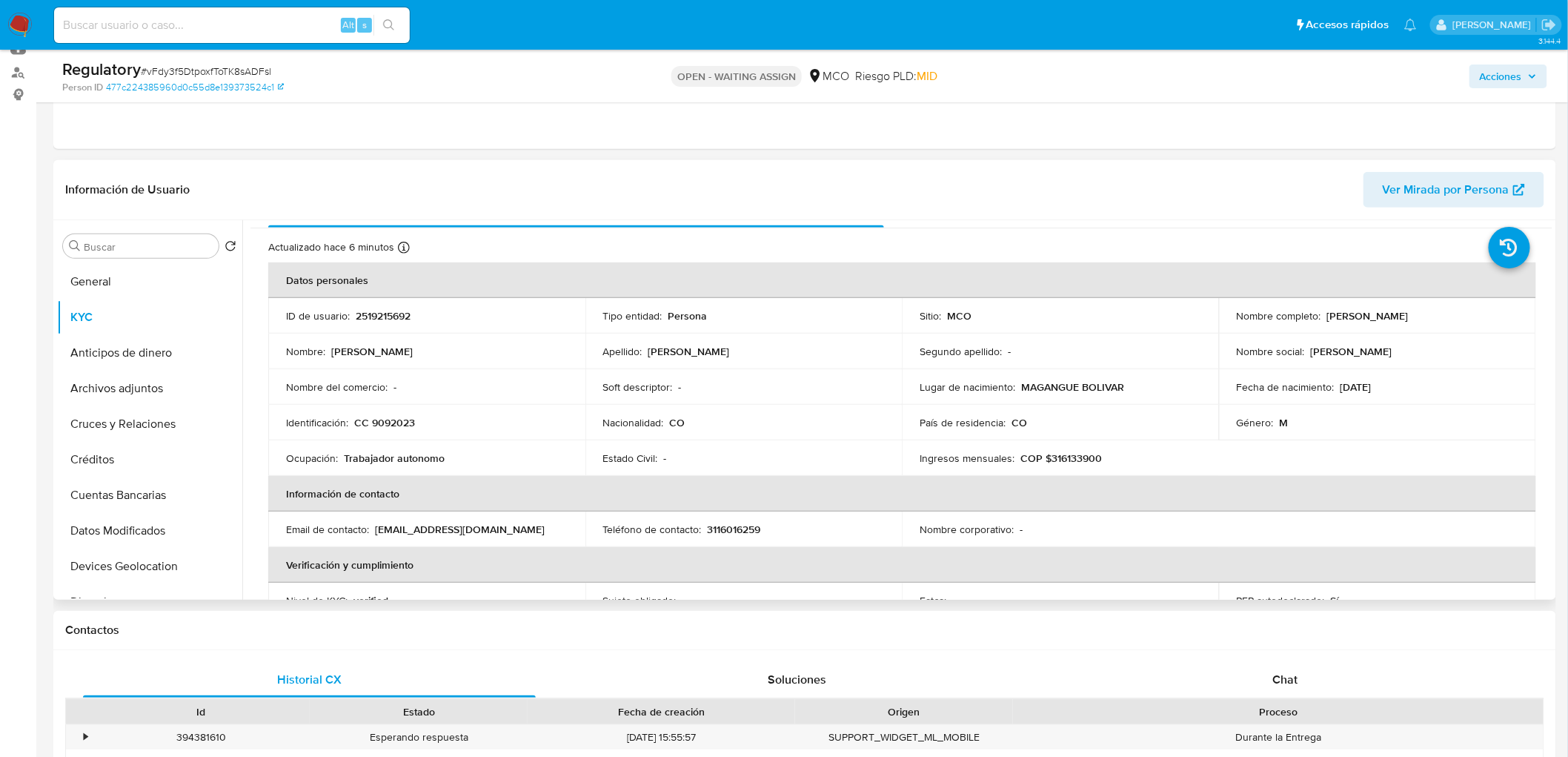 scroll, scrollTop: 0, scrollLeft: 0, axis: both 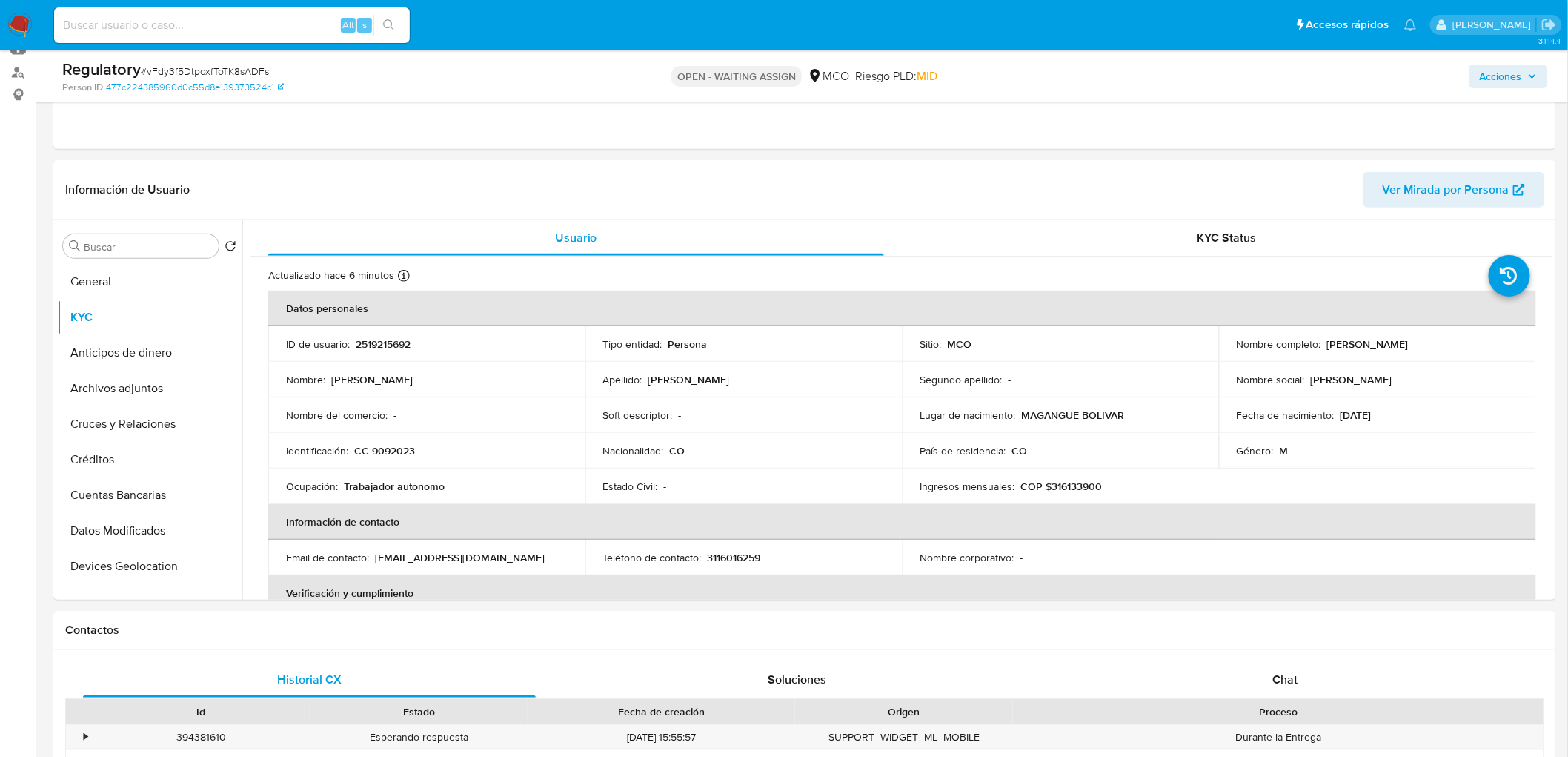 click on "Acciones" at bounding box center [1501, 76] 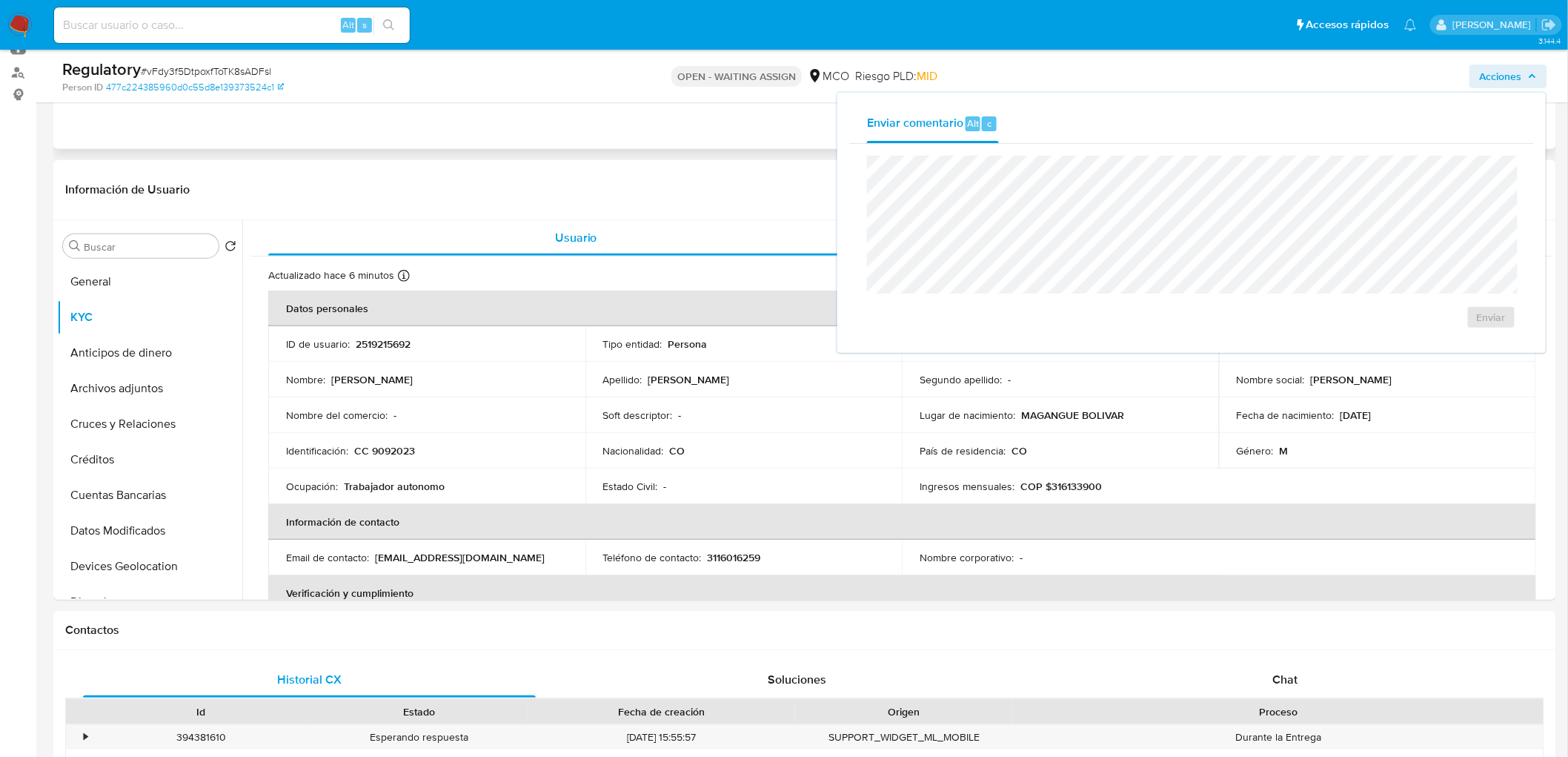 click on "Eventos ( 1 ) Acciones AUTOMATIC (1)" at bounding box center [805, 60] 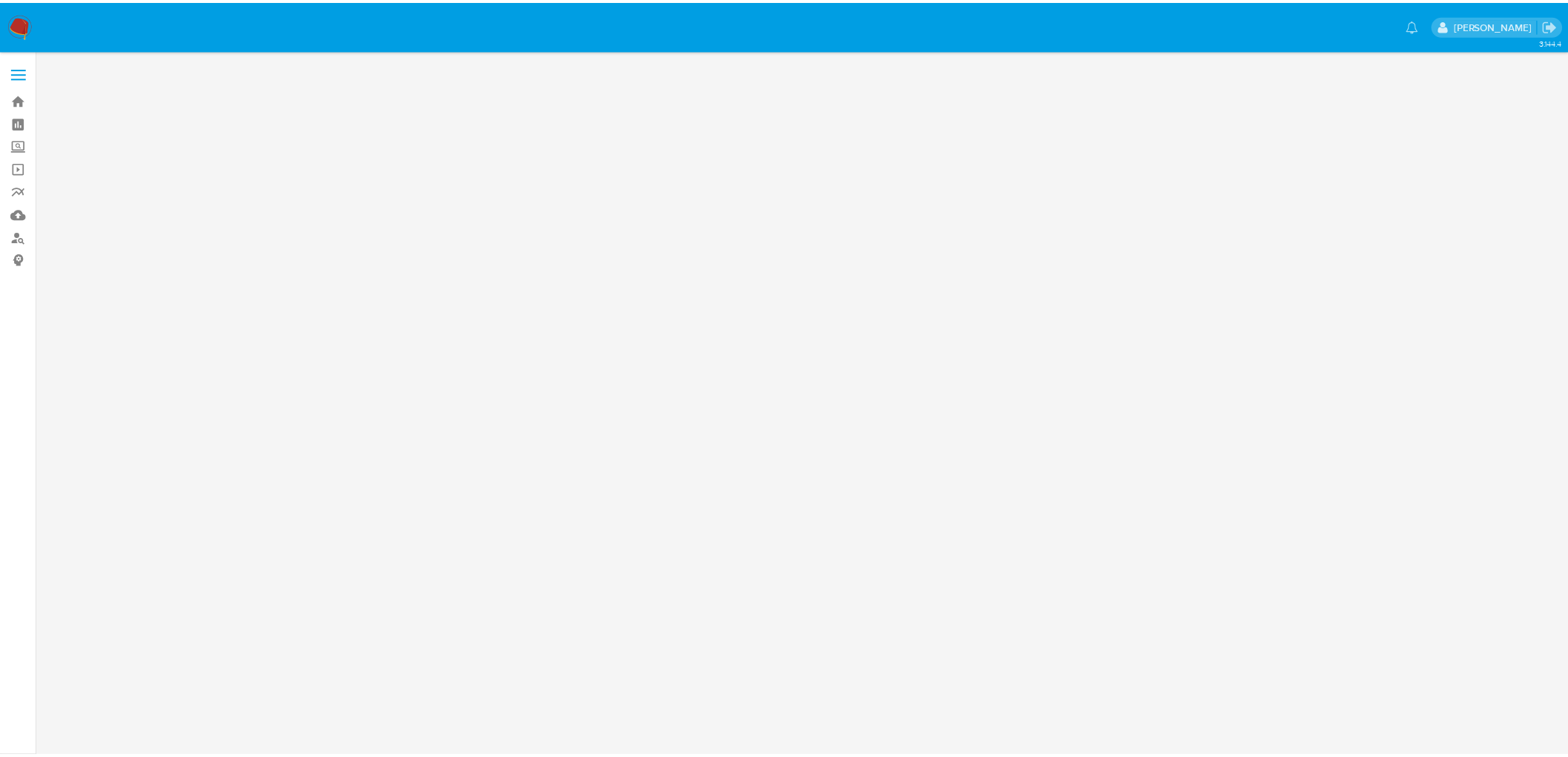 scroll, scrollTop: 0, scrollLeft: 0, axis: both 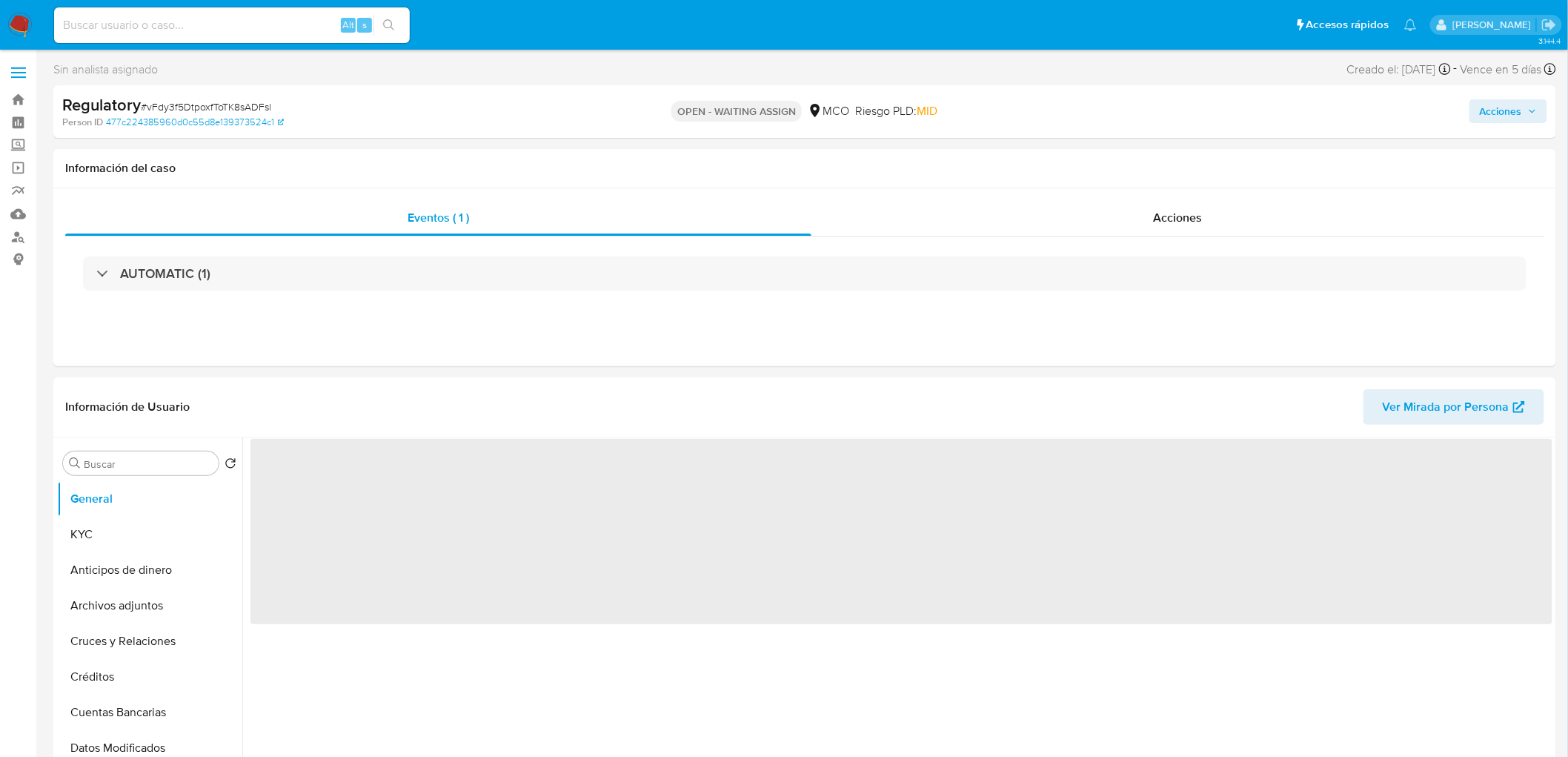 click on "Acciones" at bounding box center (1501, 111) 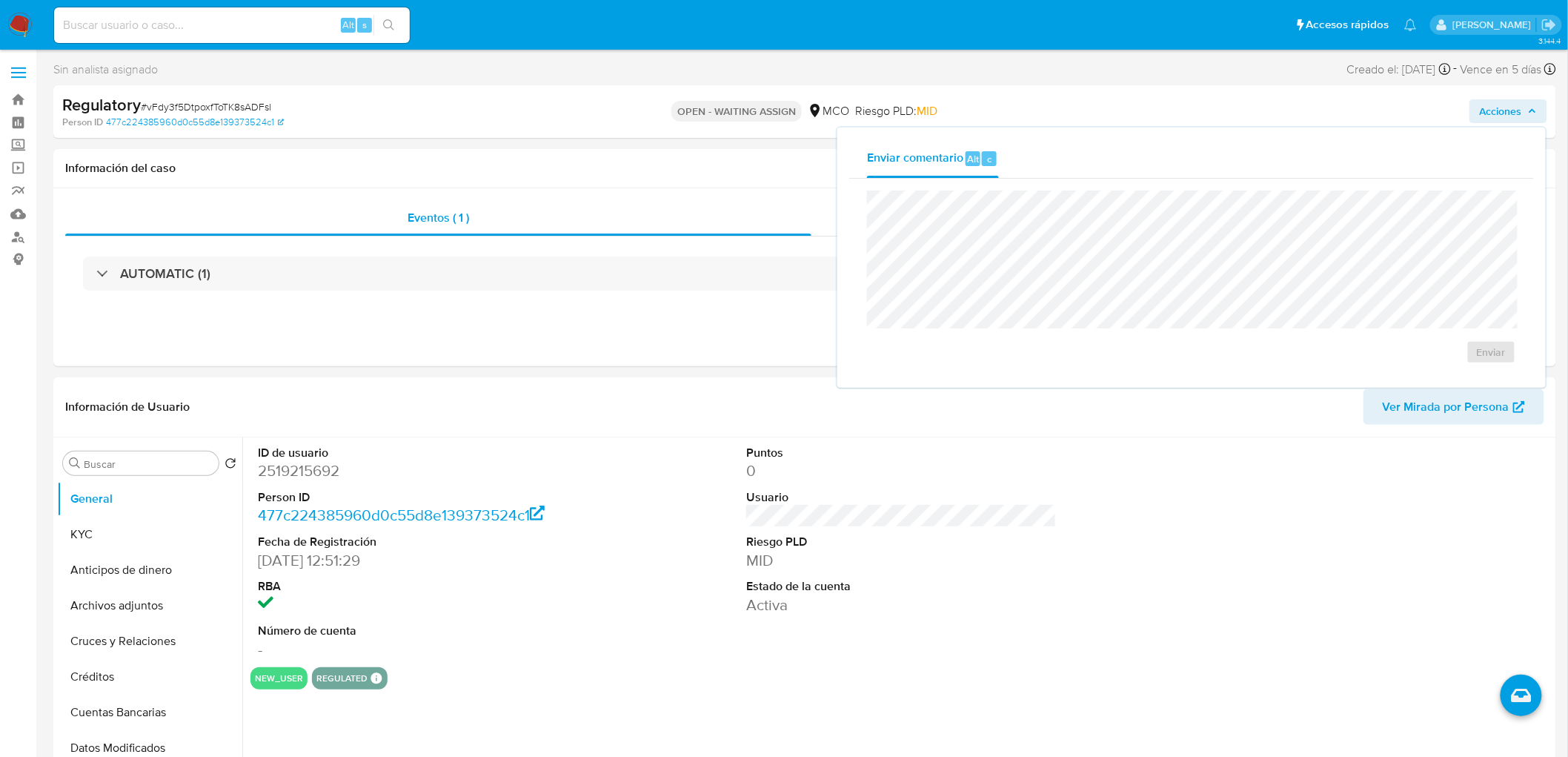 select on "10" 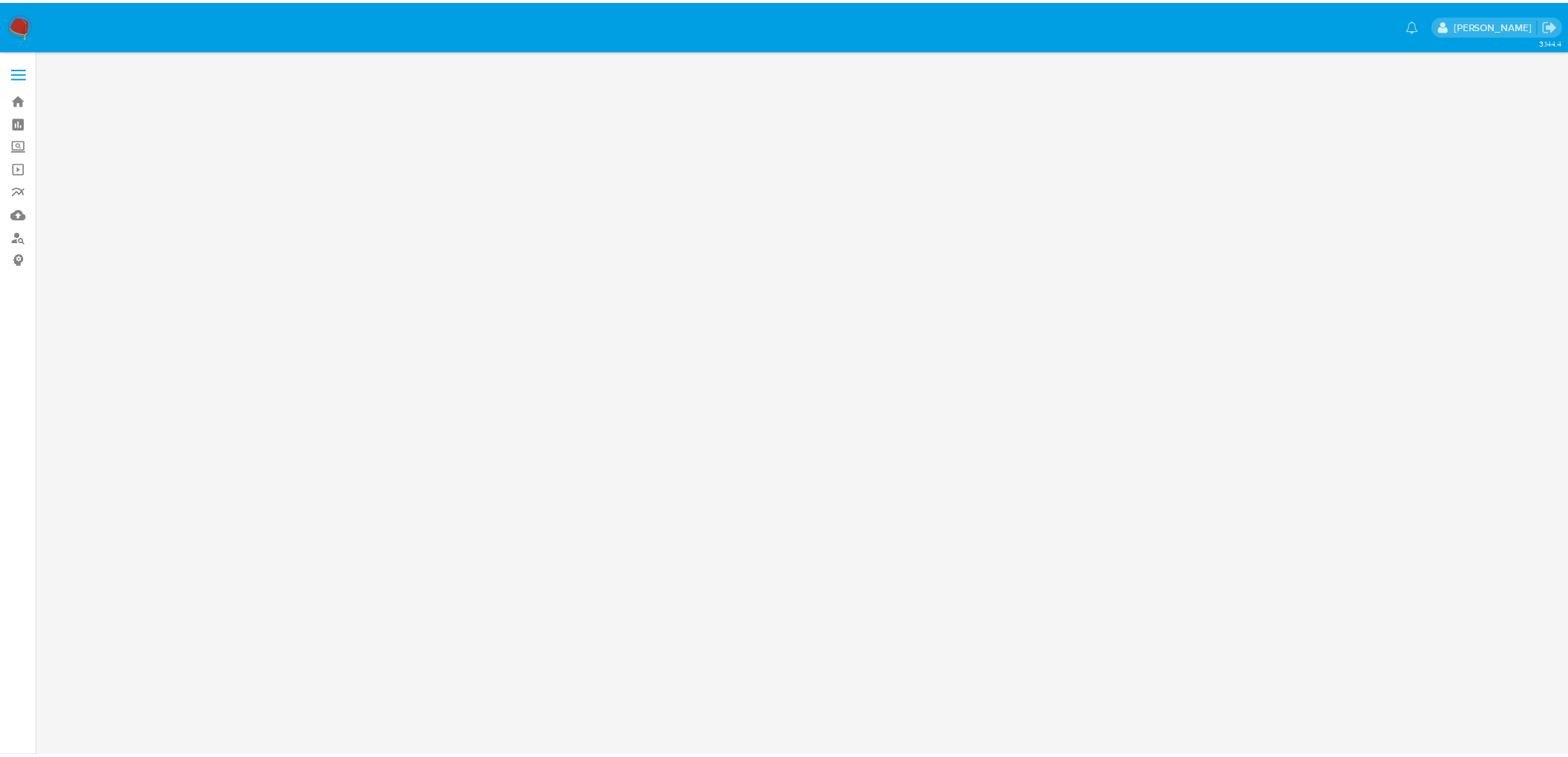 scroll, scrollTop: 0, scrollLeft: 0, axis: both 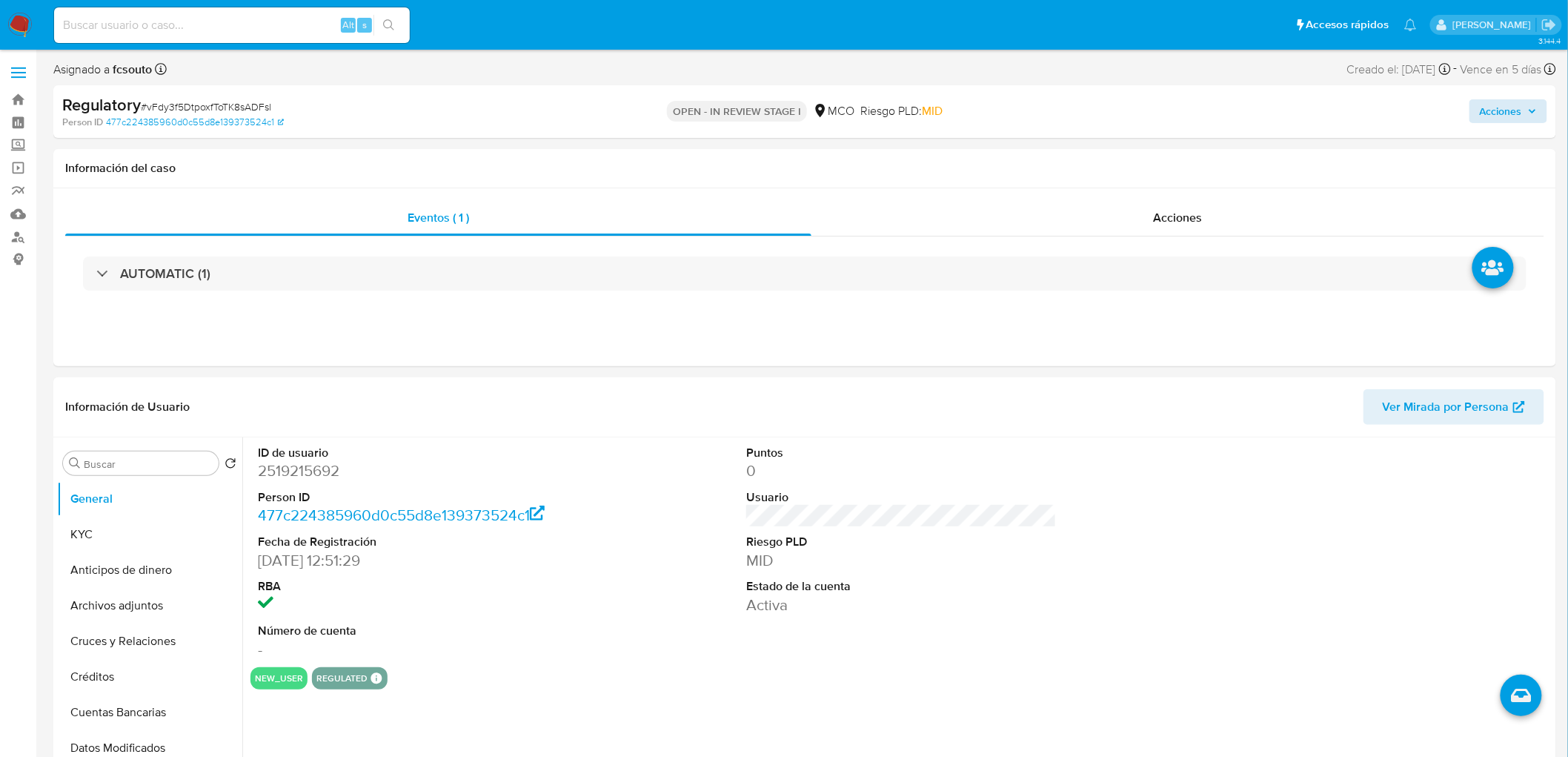 select on "10" 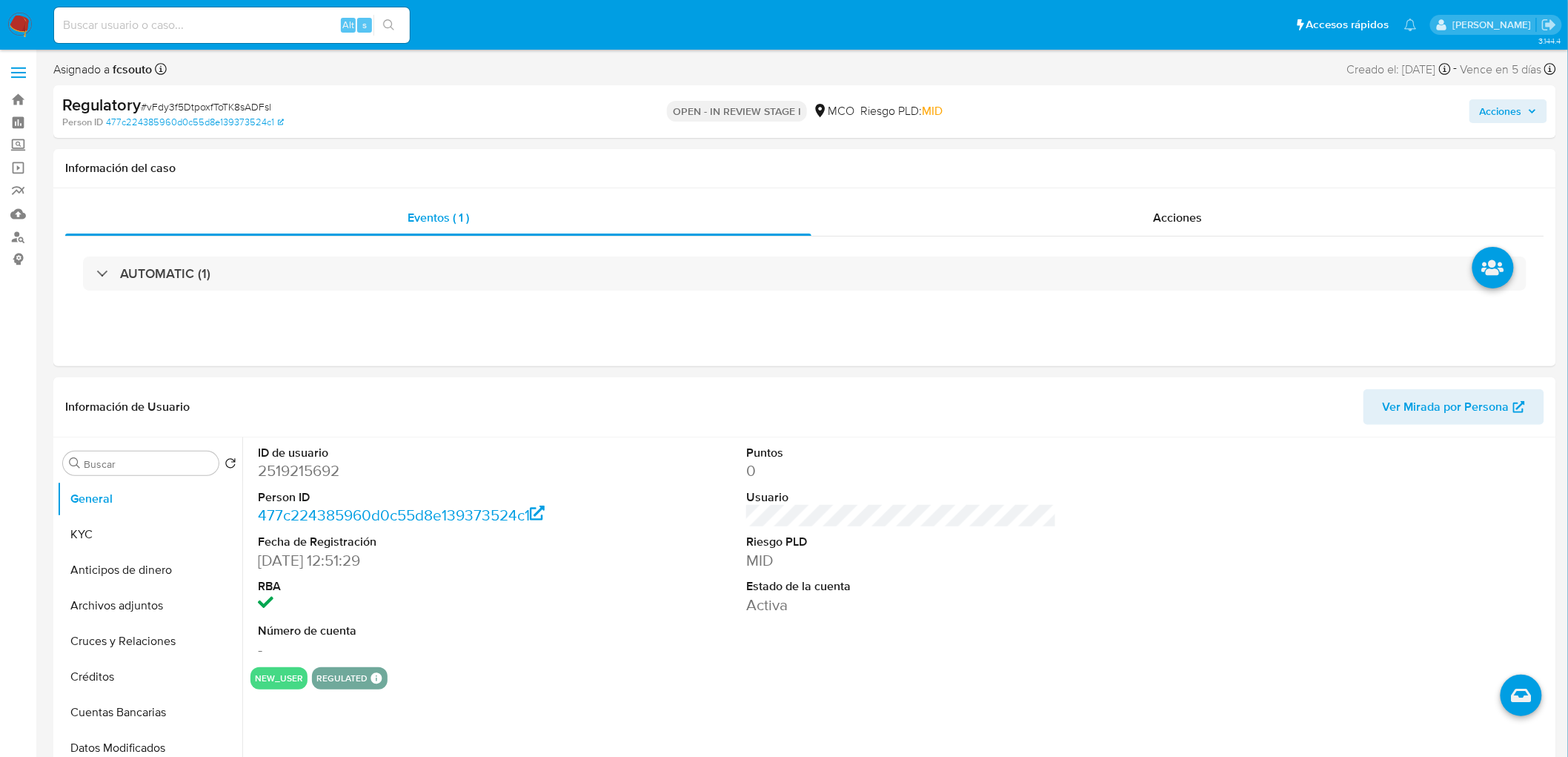 click on "Acciones" at bounding box center (1501, 111) 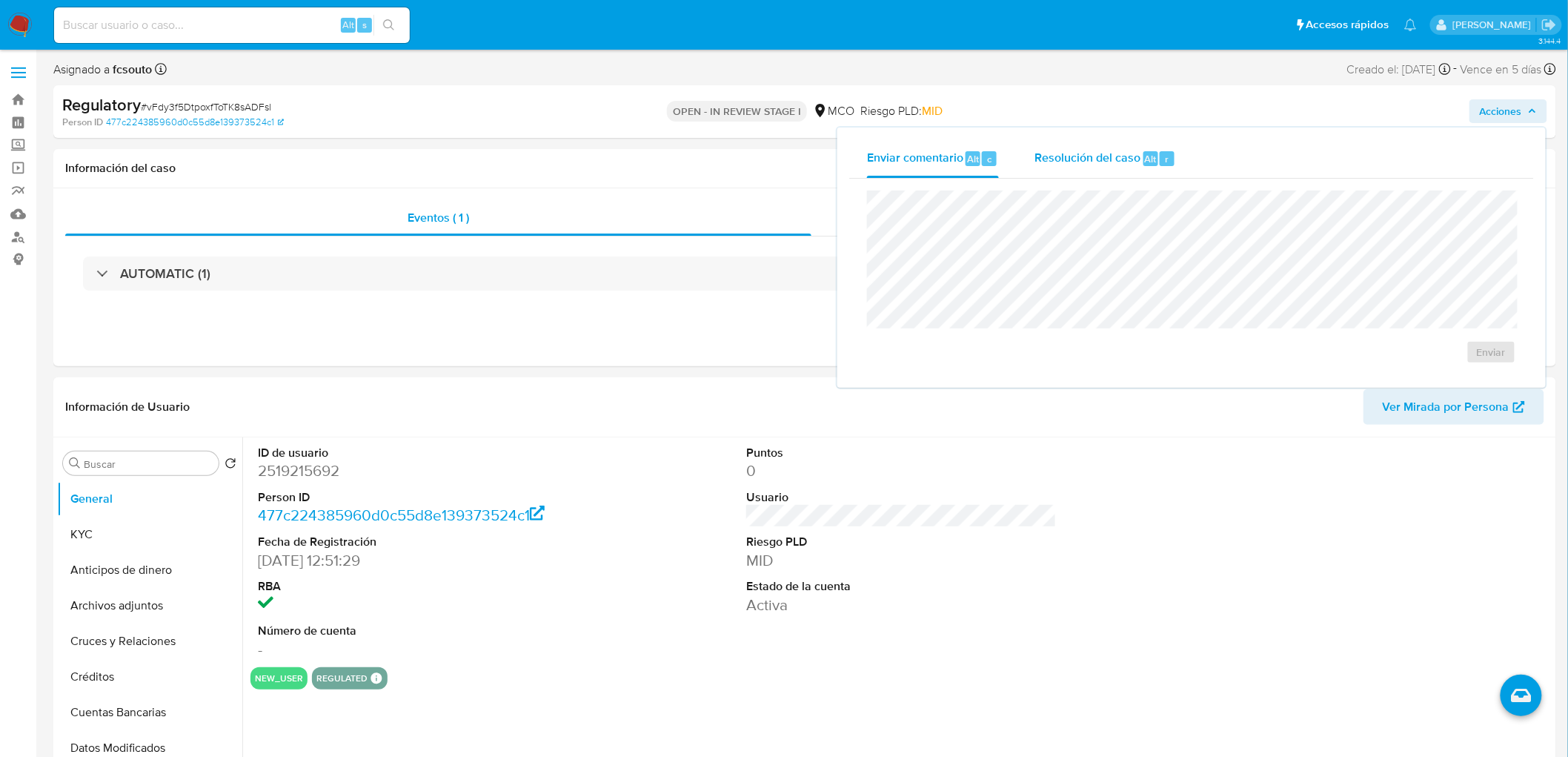 click on "Resolución del caso" at bounding box center (1087, 158) 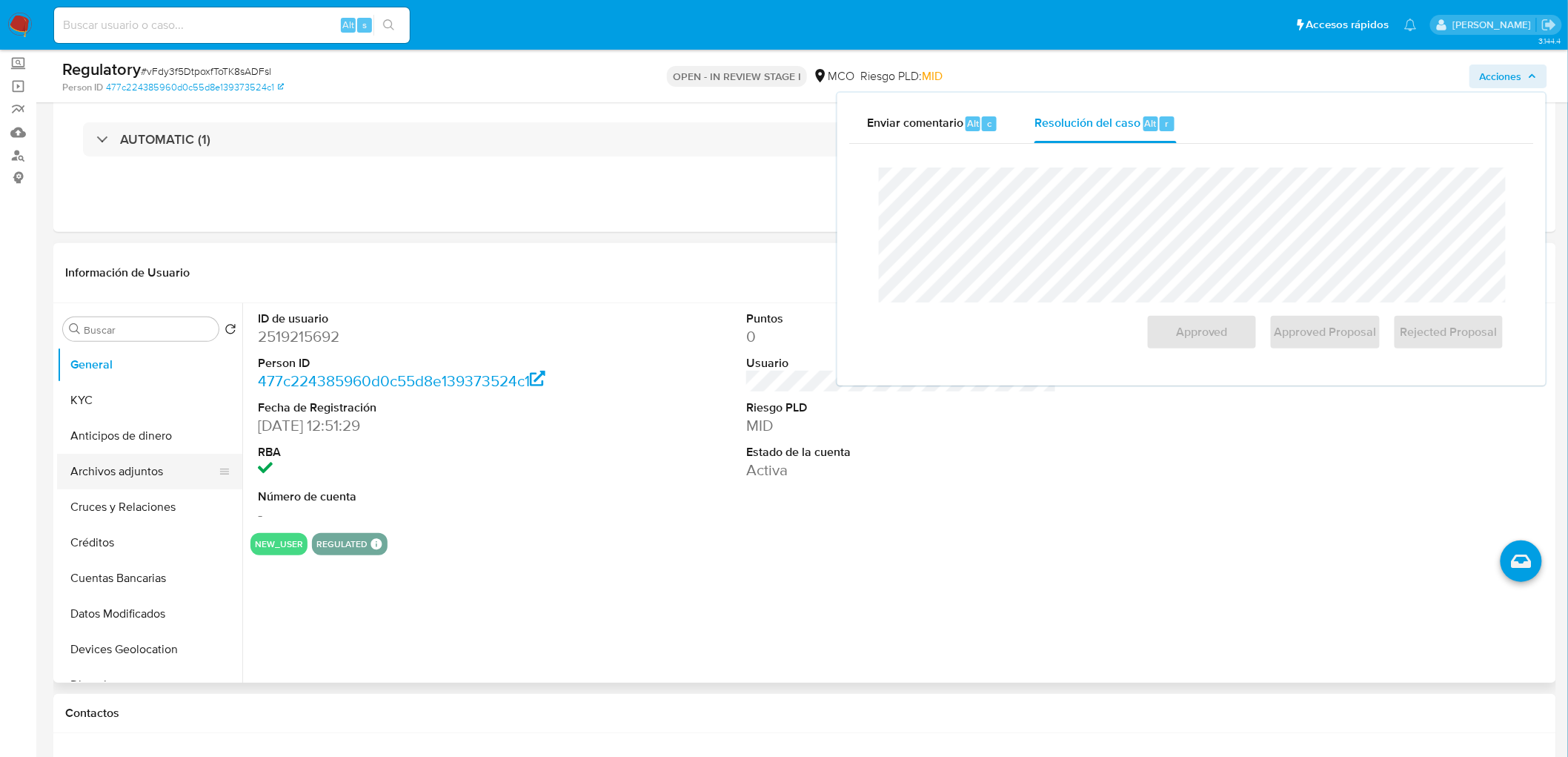 scroll, scrollTop: 82, scrollLeft: 0, axis: vertical 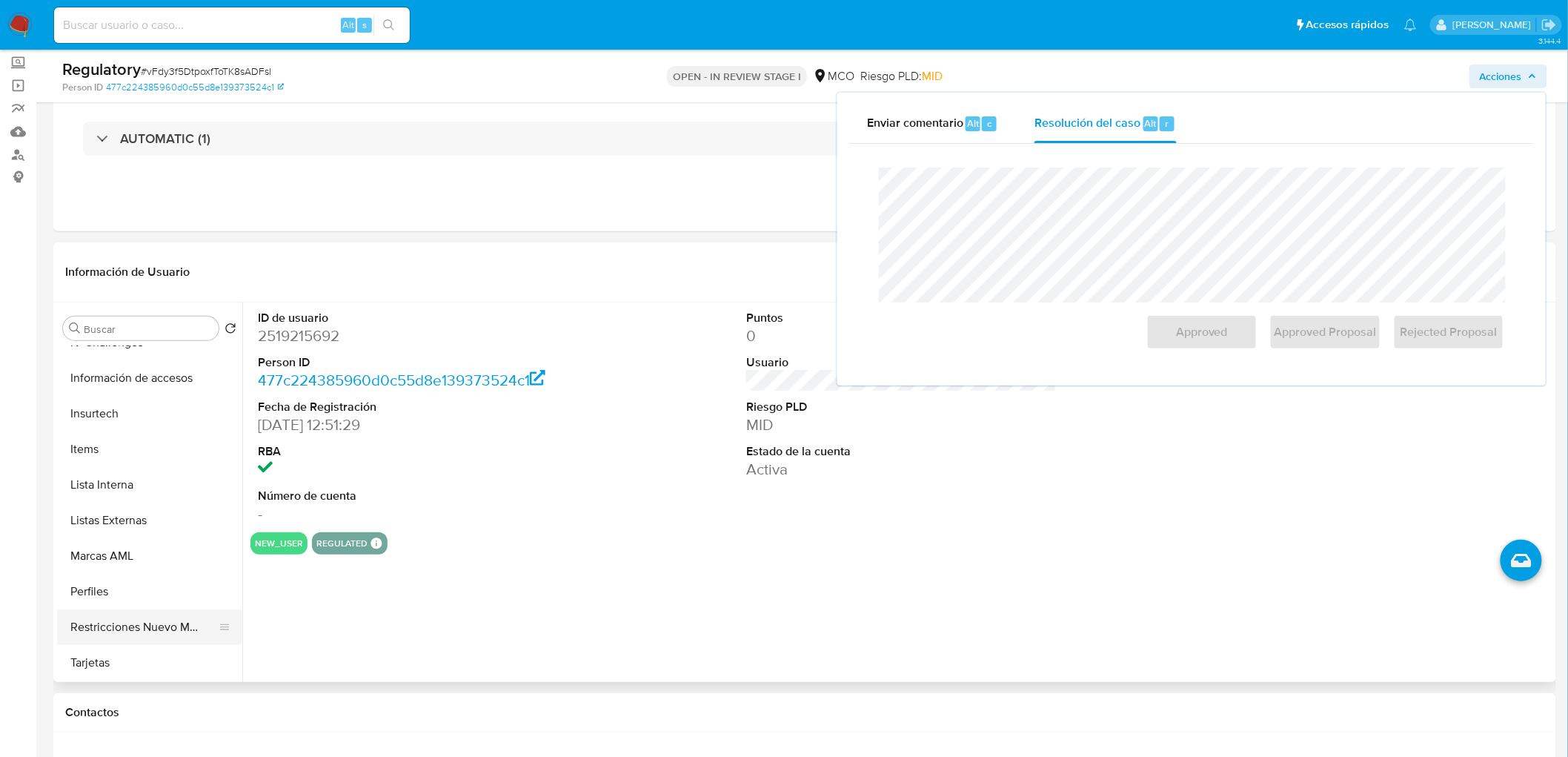 click on "Restricciones Nuevo Mundo" at bounding box center (144, 627) 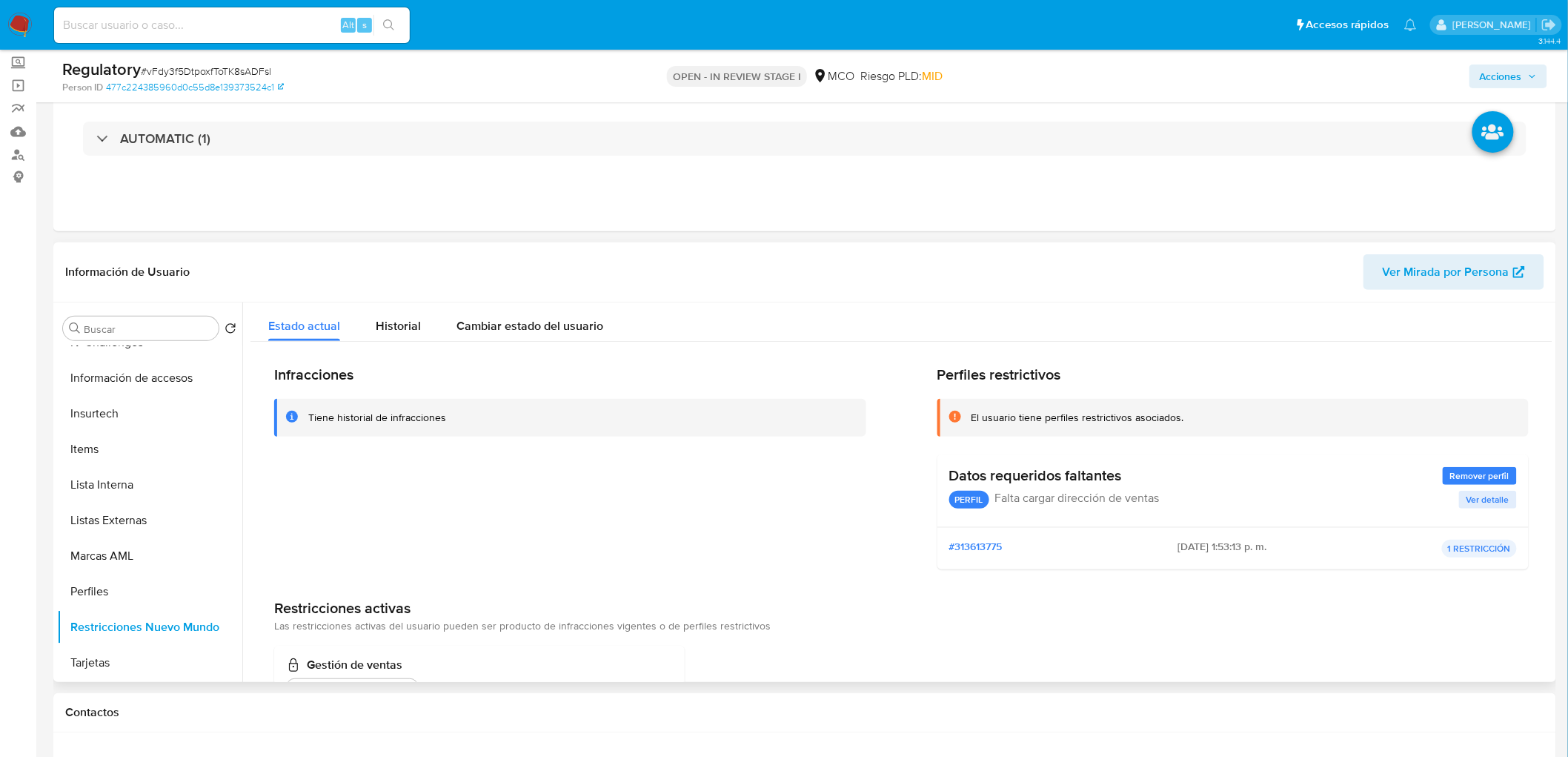 scroll, scrollTop: 590, scrollLeft: 0, axis: vertical 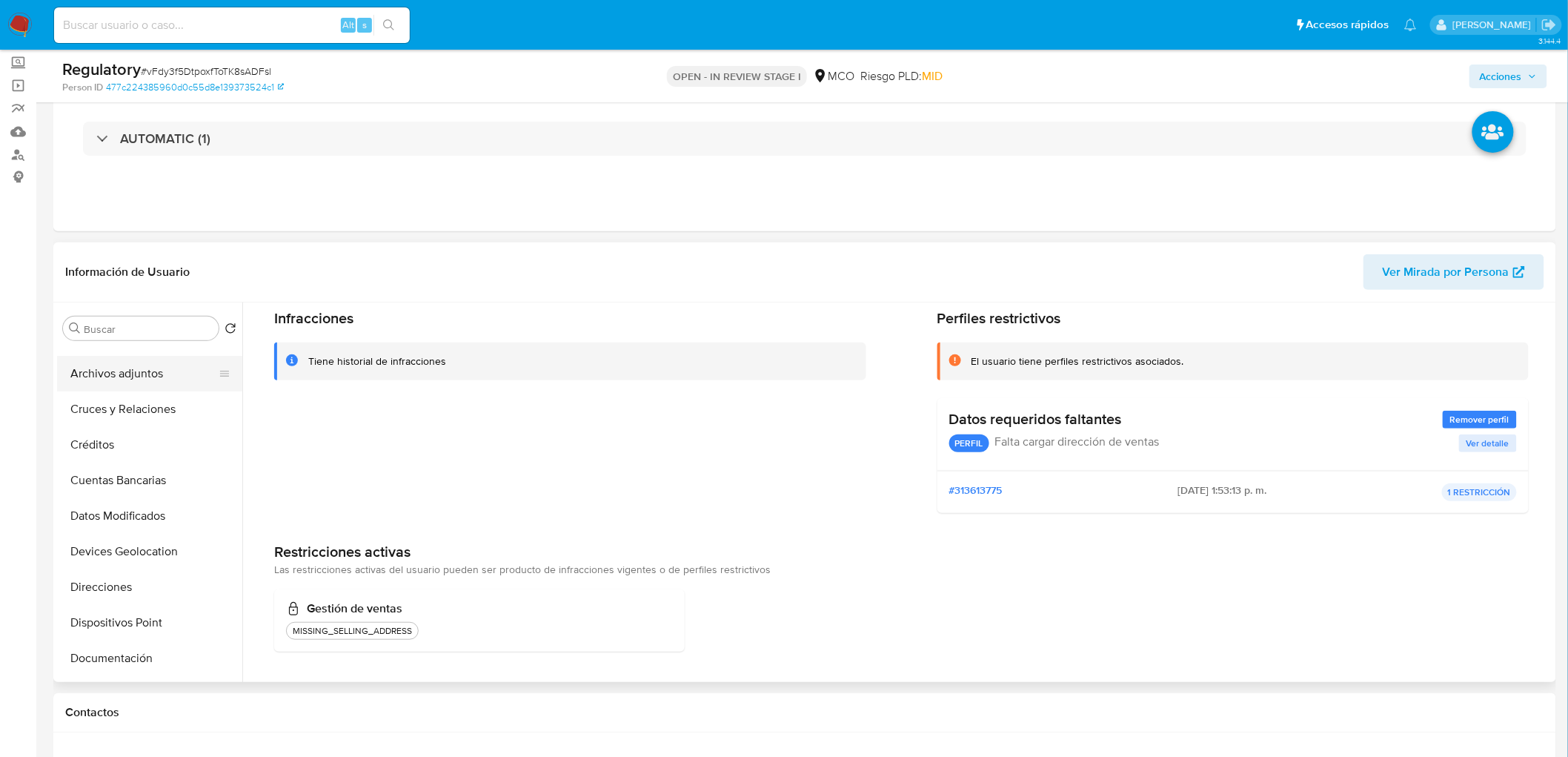 click on "Archivos adjuntos" at bounding box center [144, 374] 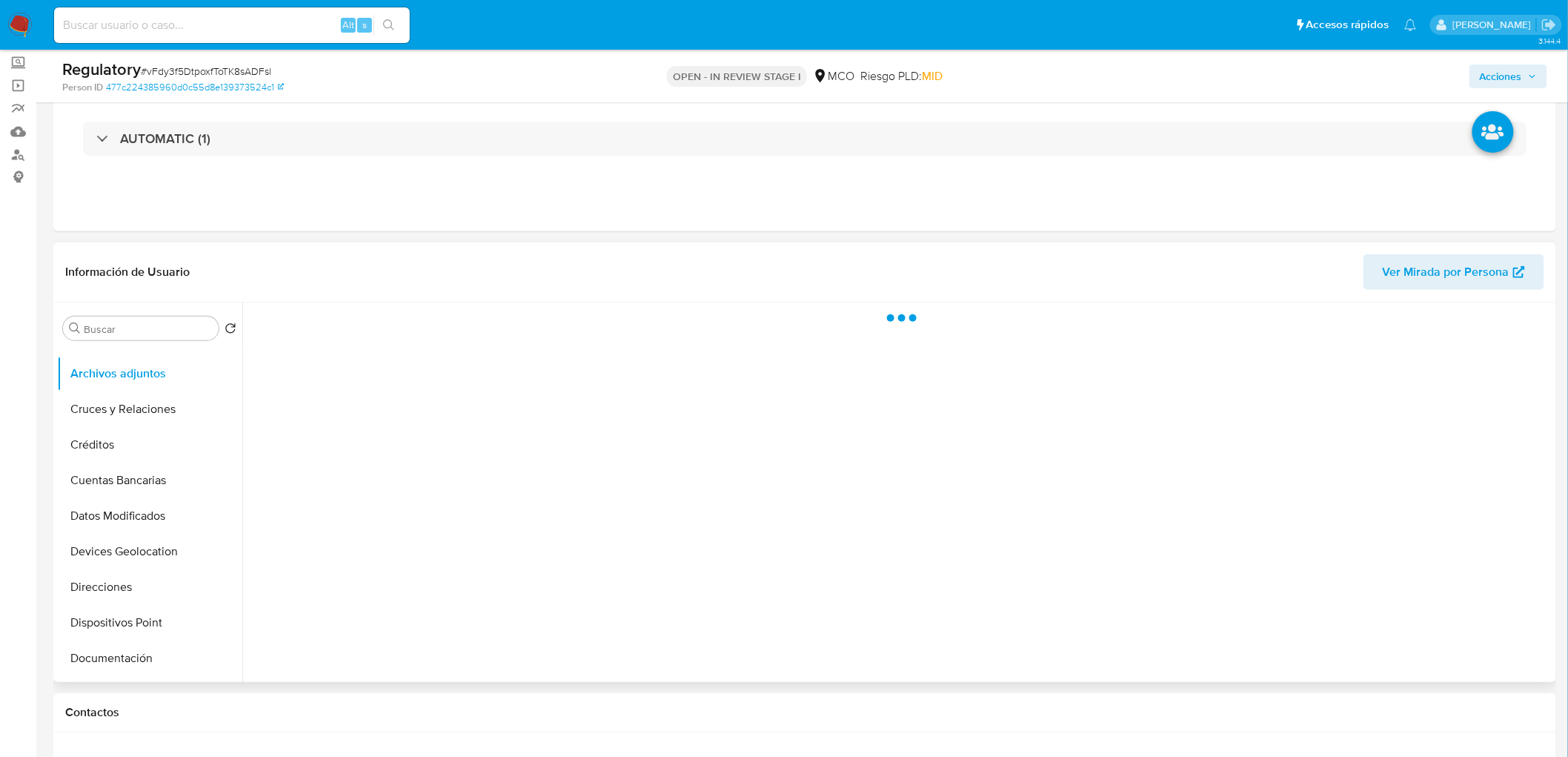 scroll, scrollTop: 0, scrollLeft: 0, axis: both 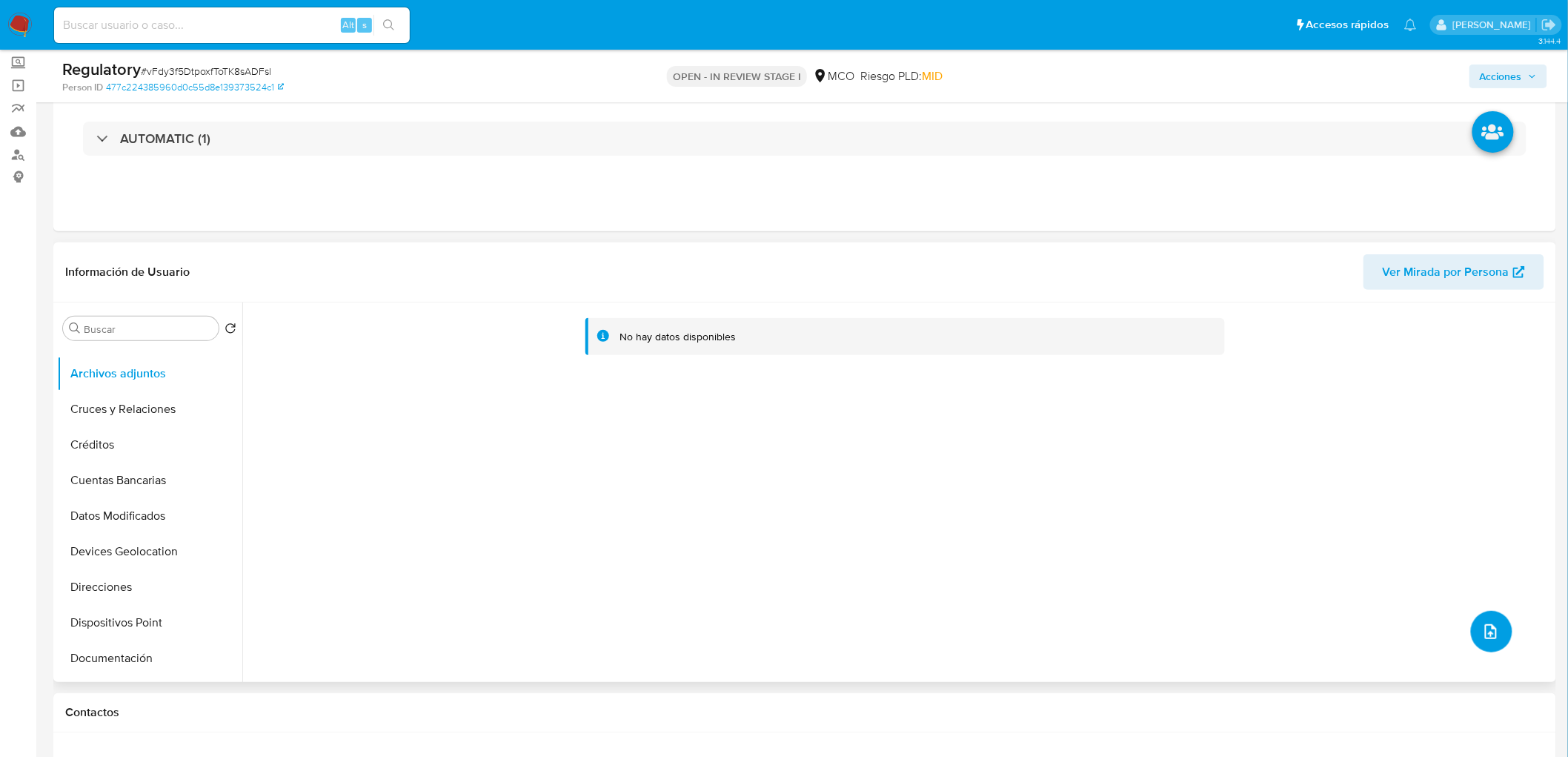 click at bounding box center (1492, 632) 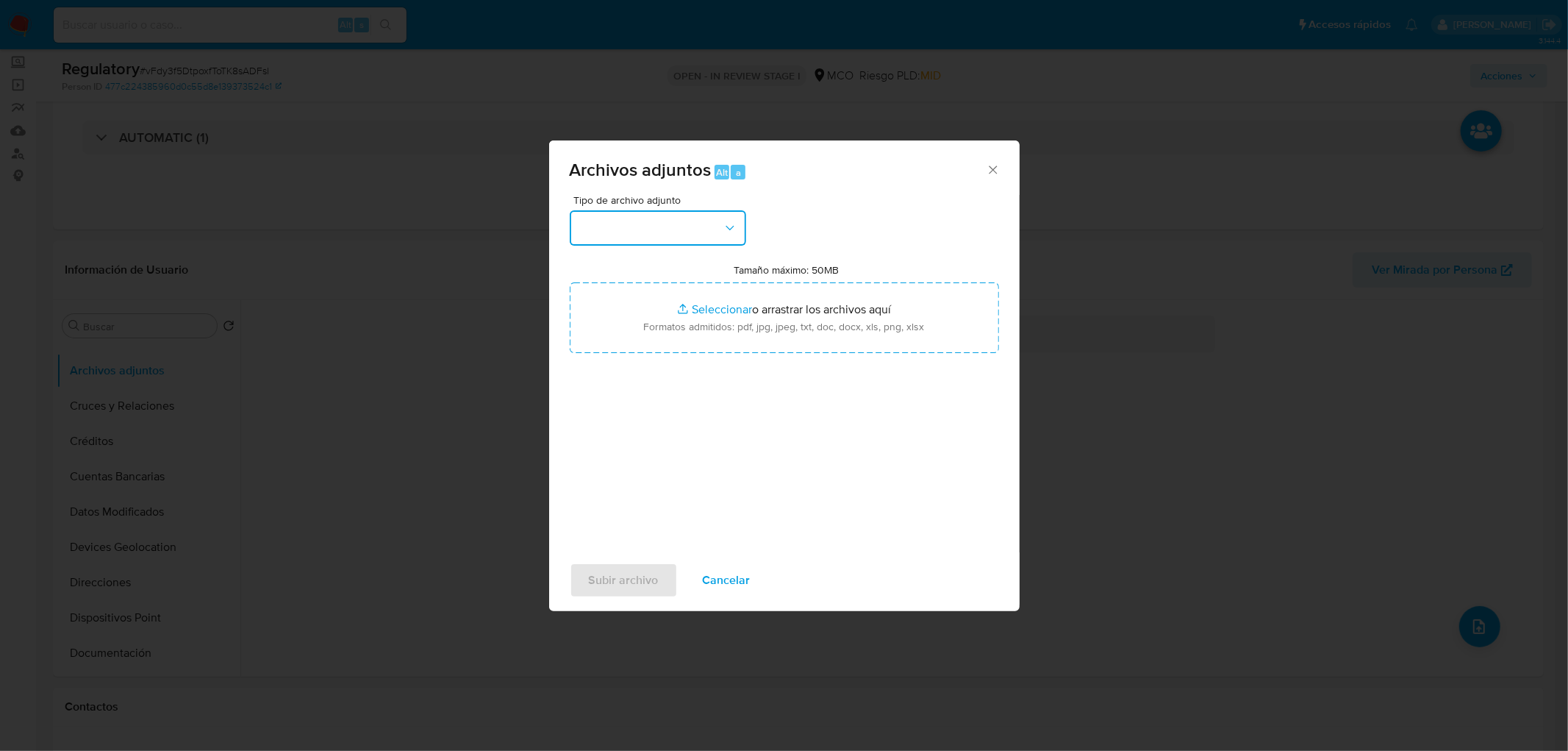 click at bounding box center [658, 228] 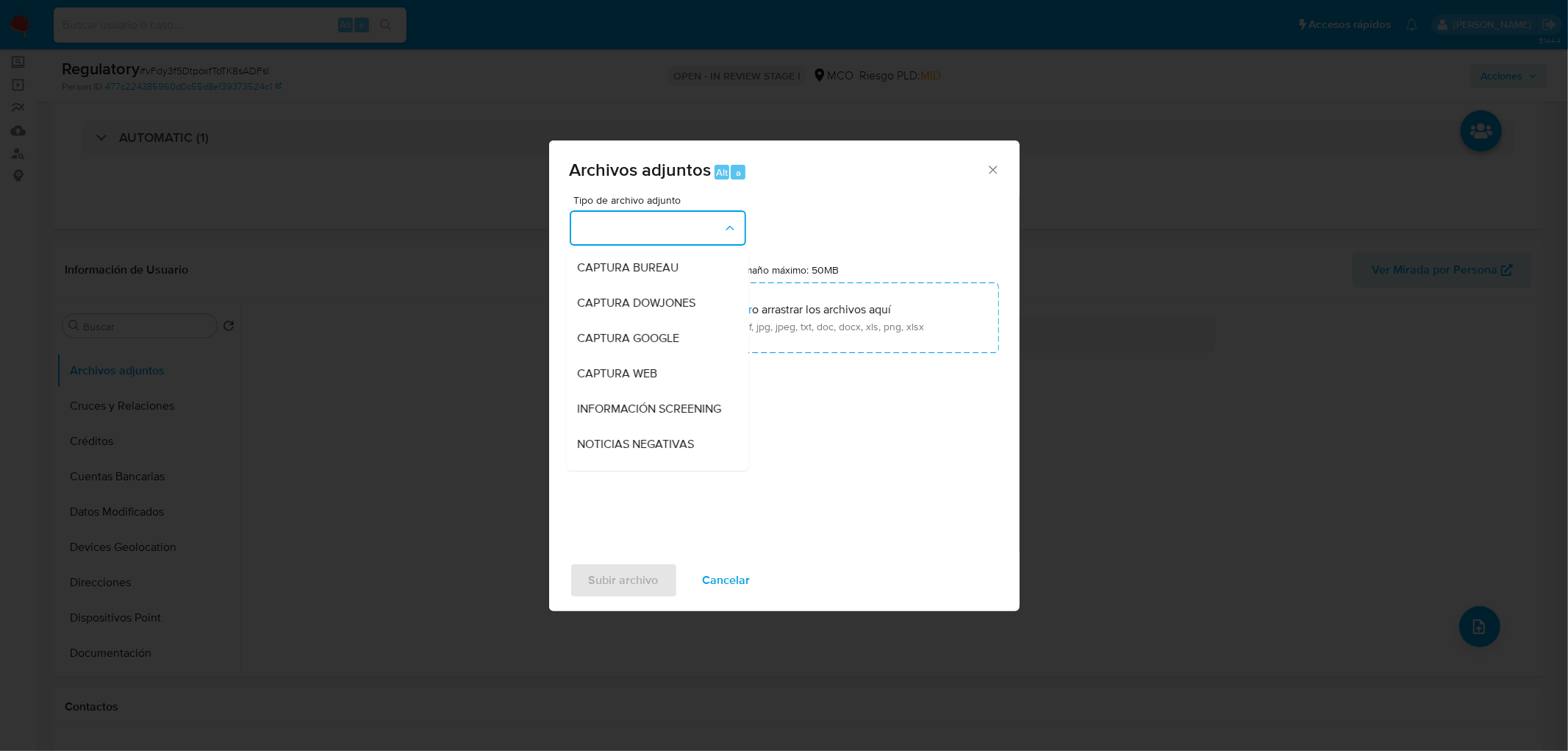 click on "Tipo de archivo adjunto CAPTURA BUREAU CAPTURA DOWJONES CAPTURA GOOGLE CAPTURA WEB INFORMACIÓN SCREENING NOTICIAS NEGATIVAS OTROS - DUE DILIGENCE OTROS ACTA CONSTITUTIVA BALANCE FIRMADO POR CONTADOR CERTIFICACIÓN DE INGRESOS FIRMADA POR CONTADOR CERTIFICADO DE LA CAMARA DE COMERCIO COMPROBANTE DE DOMICILIO CONSTANCIA DE RUT DDJJ FIRMADA POR APODERADO DECLARACIÓN DE IMPUESTOS DOC/ID RECIBO DE SUELDO FORMULARIO DE ALTA Tamaño máximo: 50MB Seleccionar archivos Seleccionar  o arrastrar los archivos aquí Formatos admitidos: pdf, jpg, jpeg, txt, doc, docx, xls, png, xlsx" at bounding box center [784, 369] 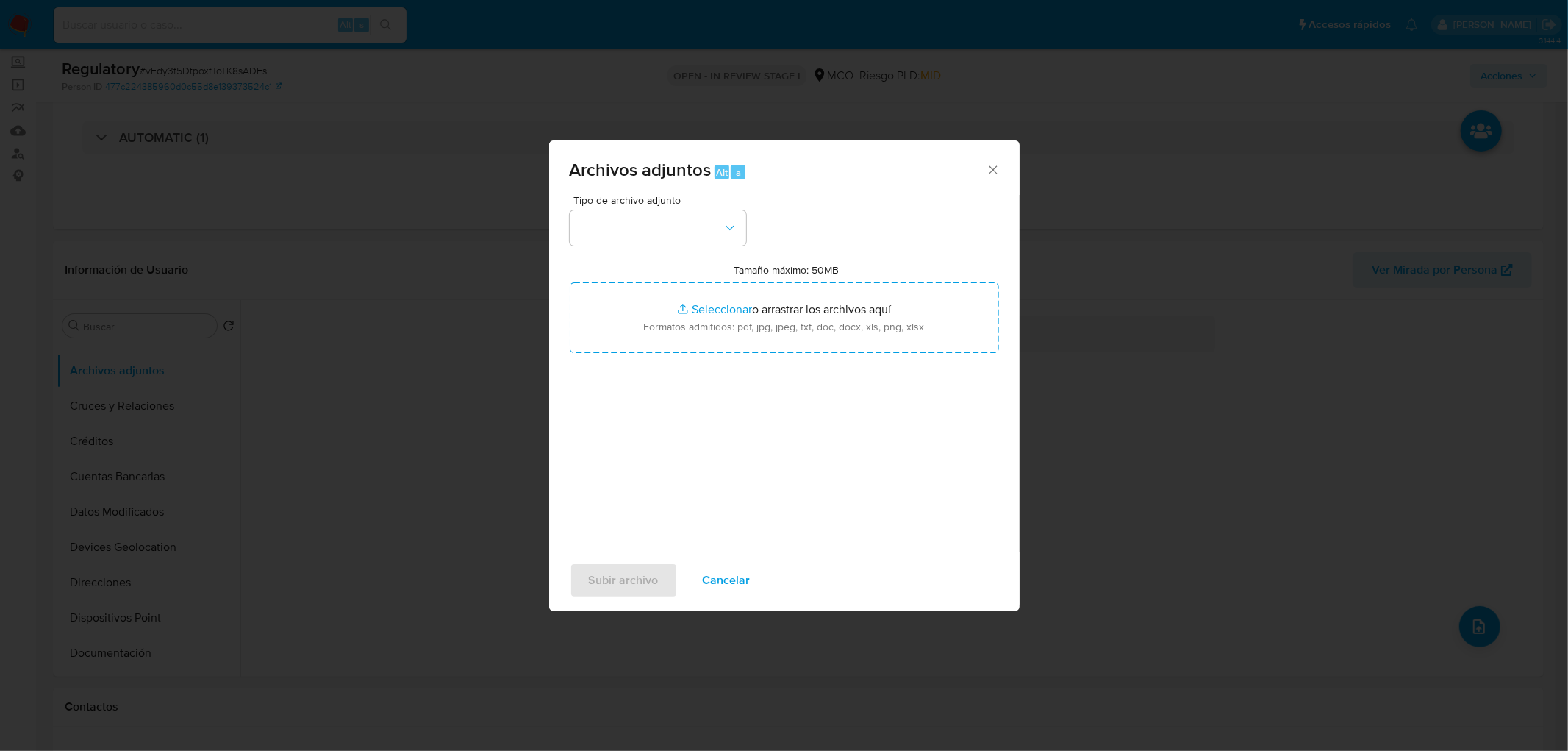 click on "Cancelar" at bounding box center (726, 580) 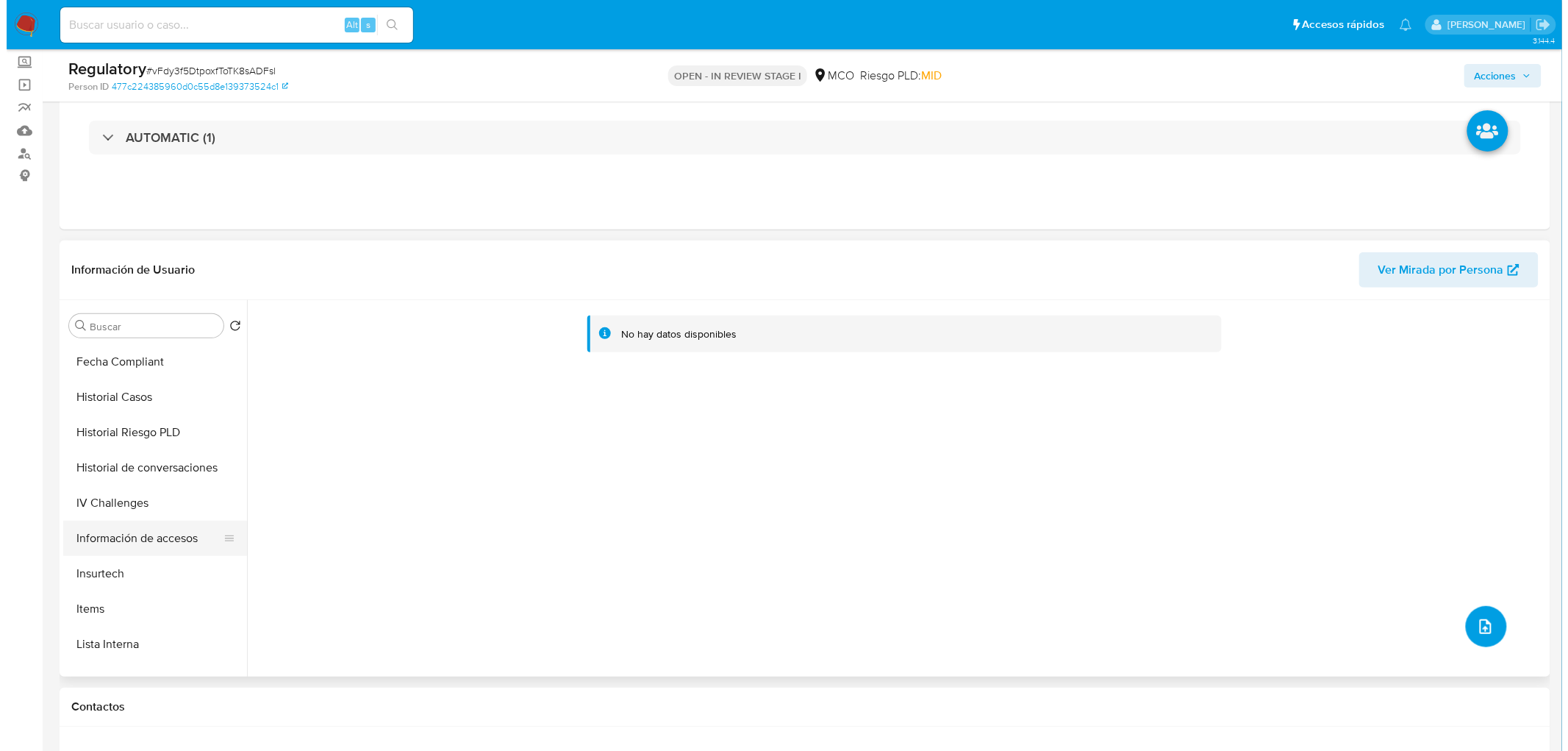 scroll, scrollTop: 505, scrollLeft: 0, axis: vertical 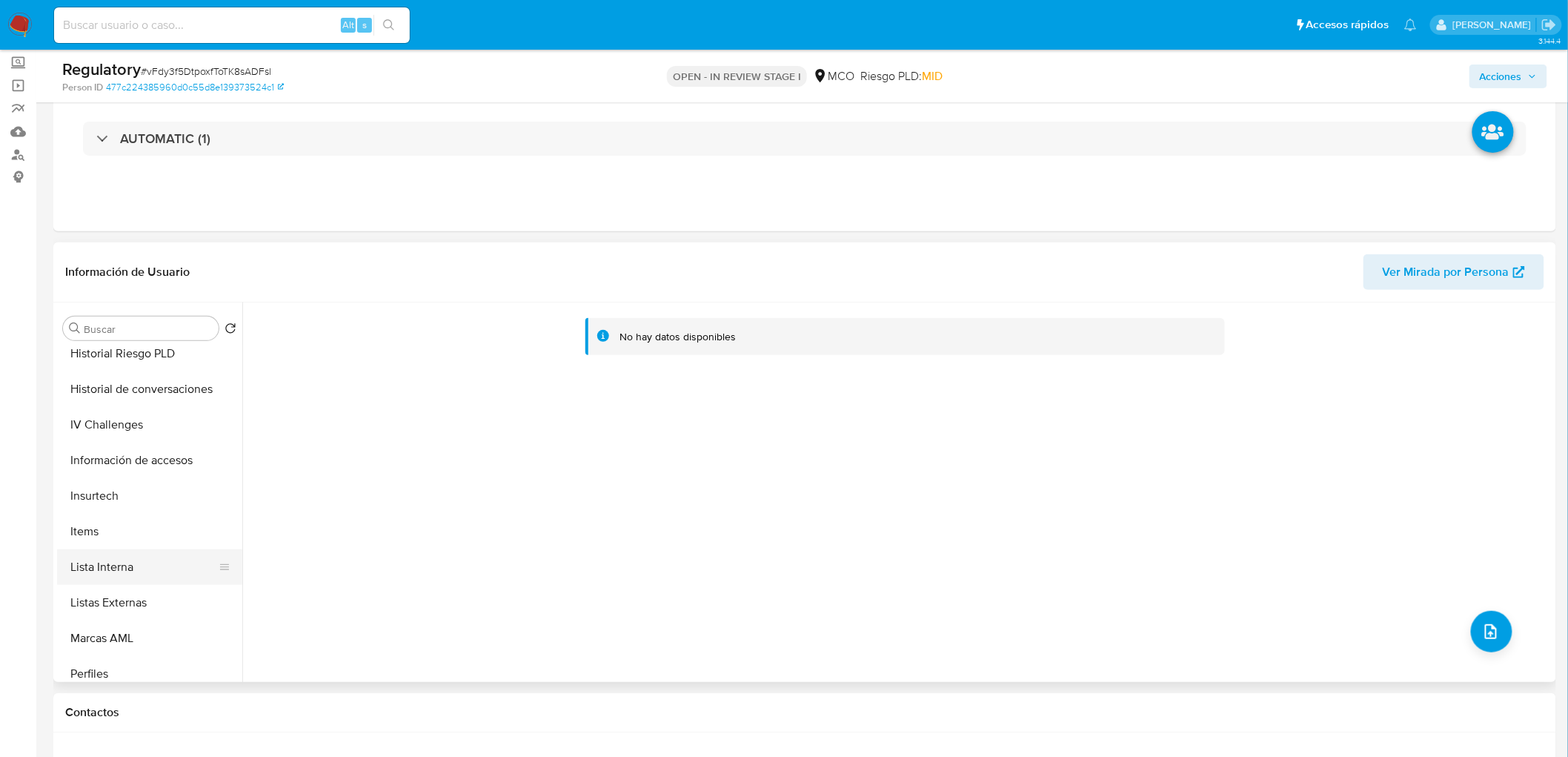 click on "Lista Interna" at bounding box center [144, 567] 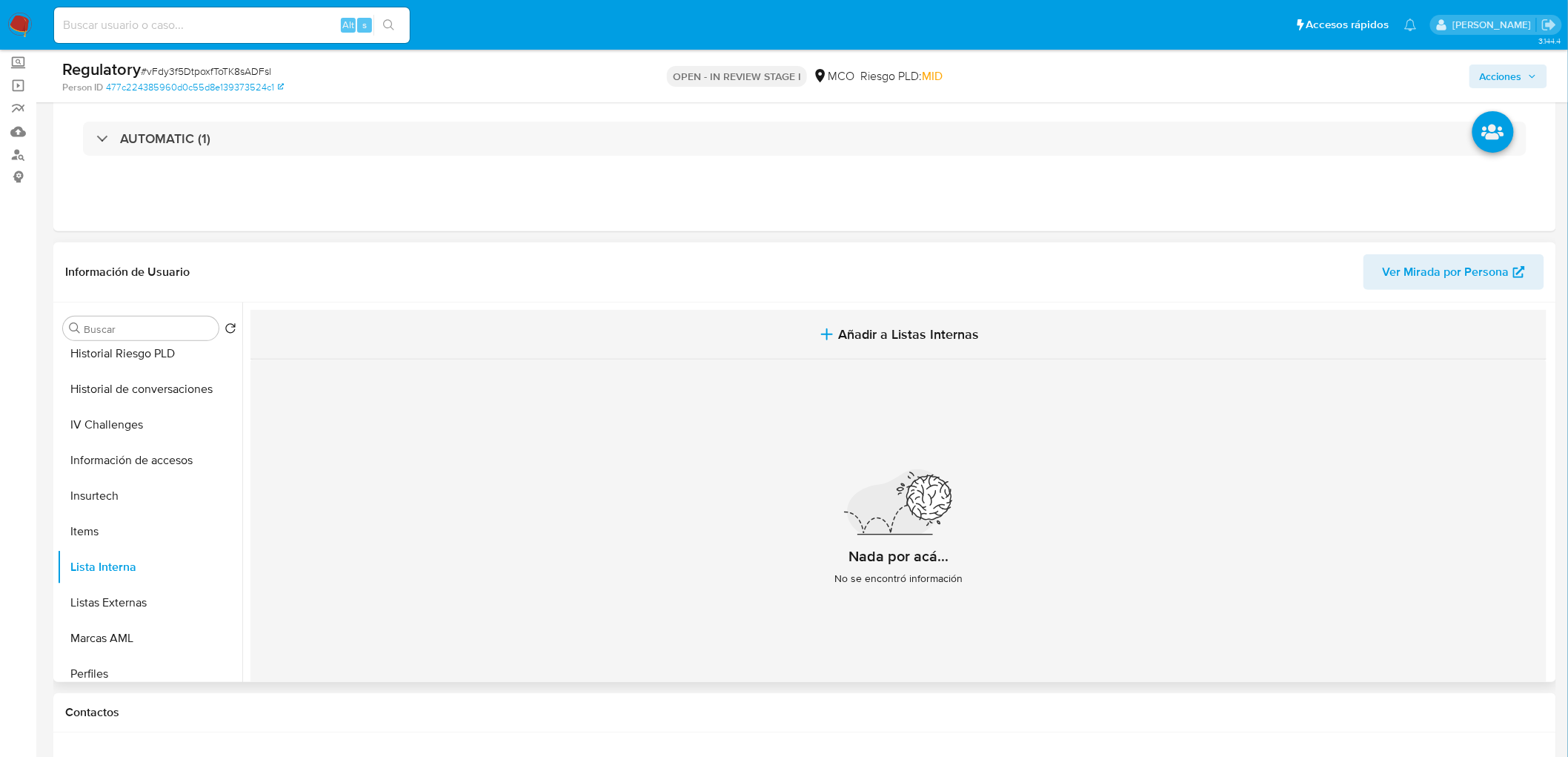 click on "Añadir a Listas Internas" at bounding box center (898, 334) 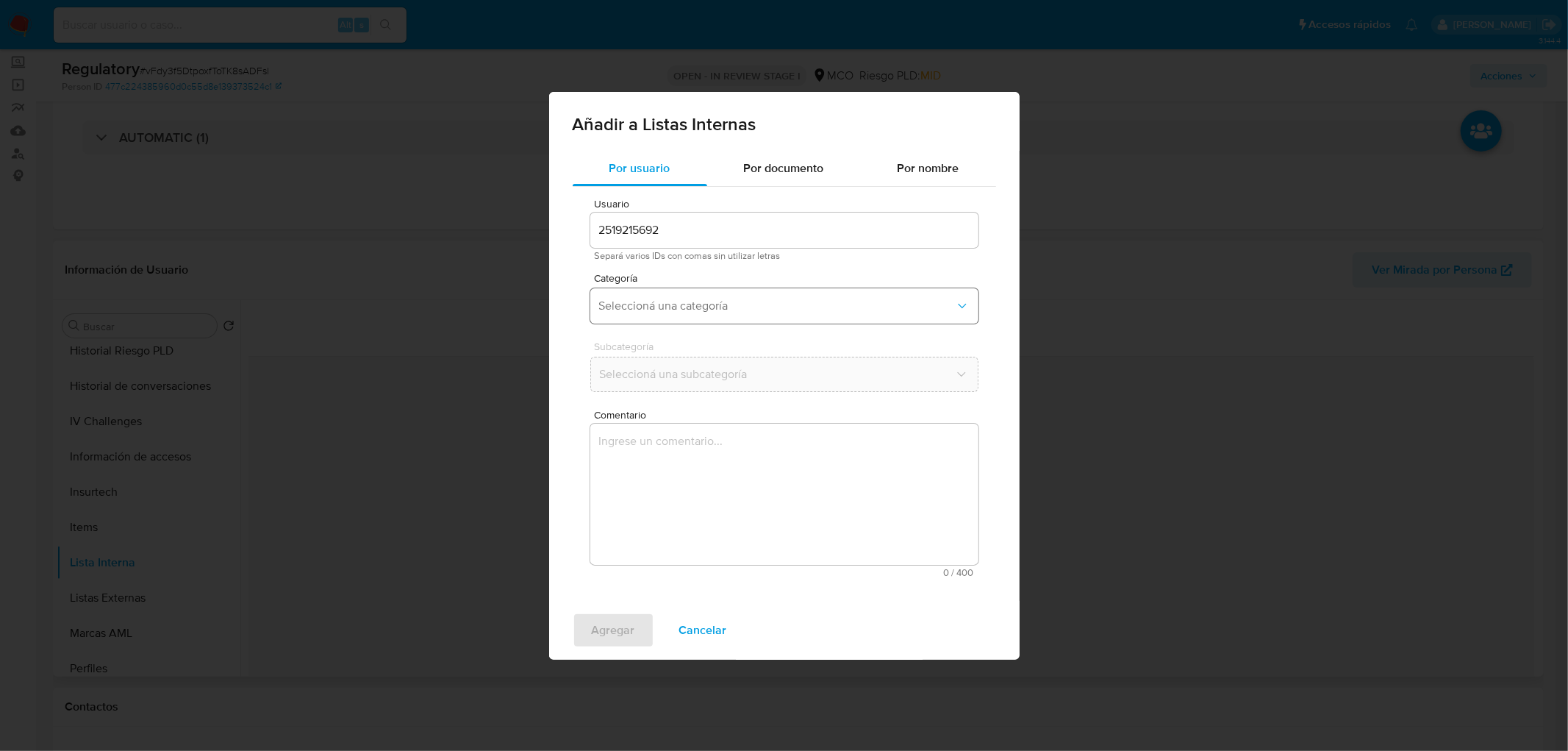 click on "Seleccioná una categoría" at bounding box center (777, 306) 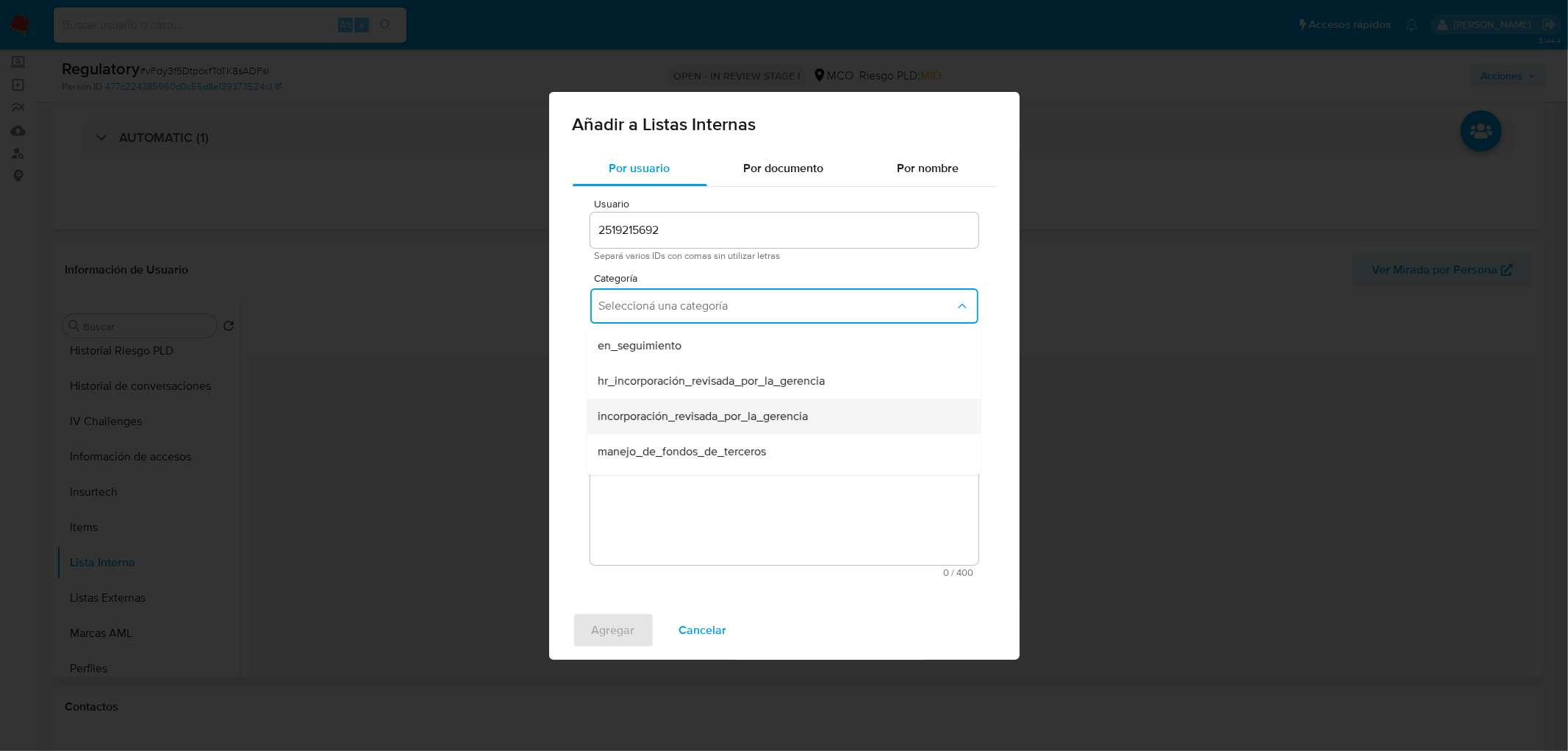 scroll, scrollTop: 82, scrollLeft: 0, axis: vertical 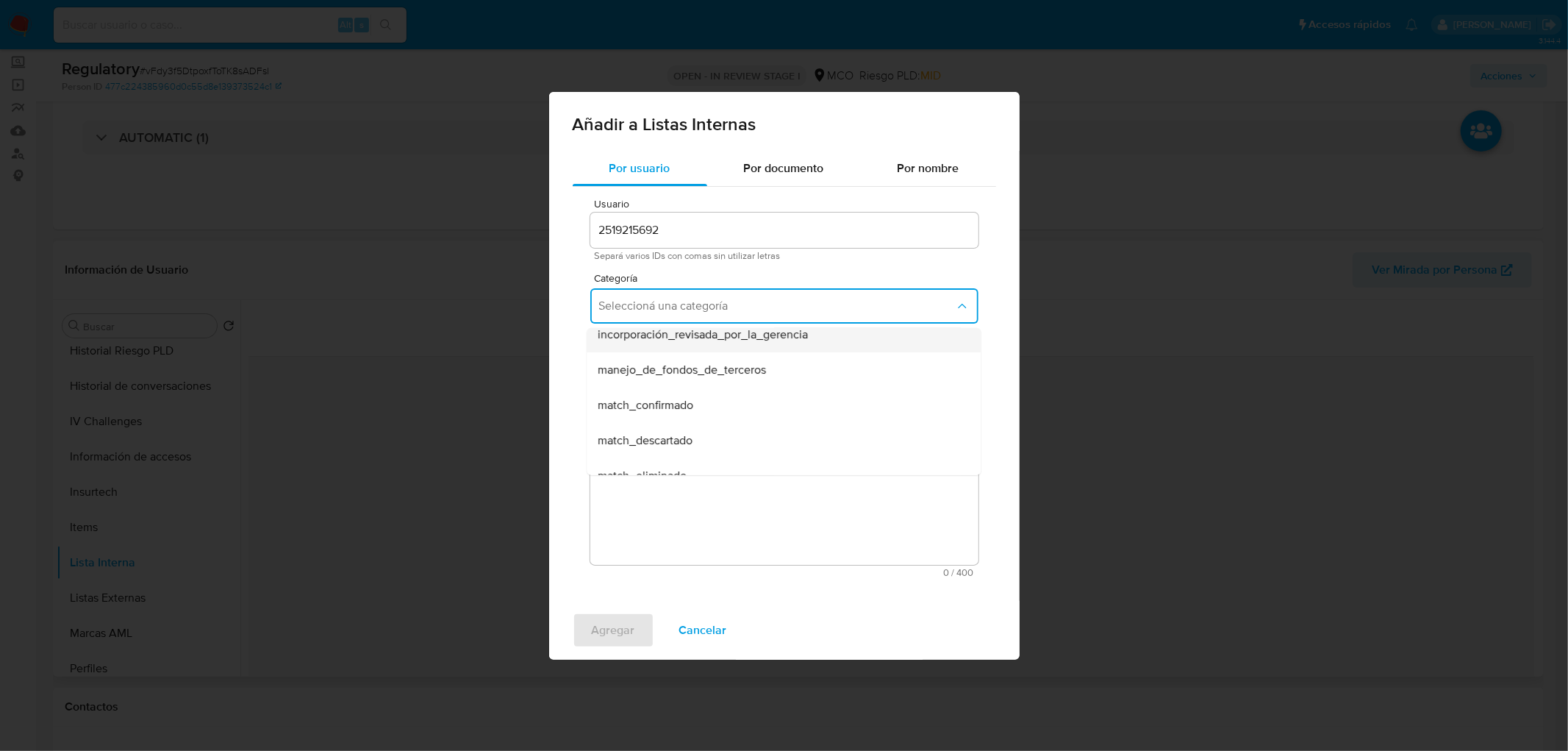 click on "match_confirmado" at bounding box center (779, 405) 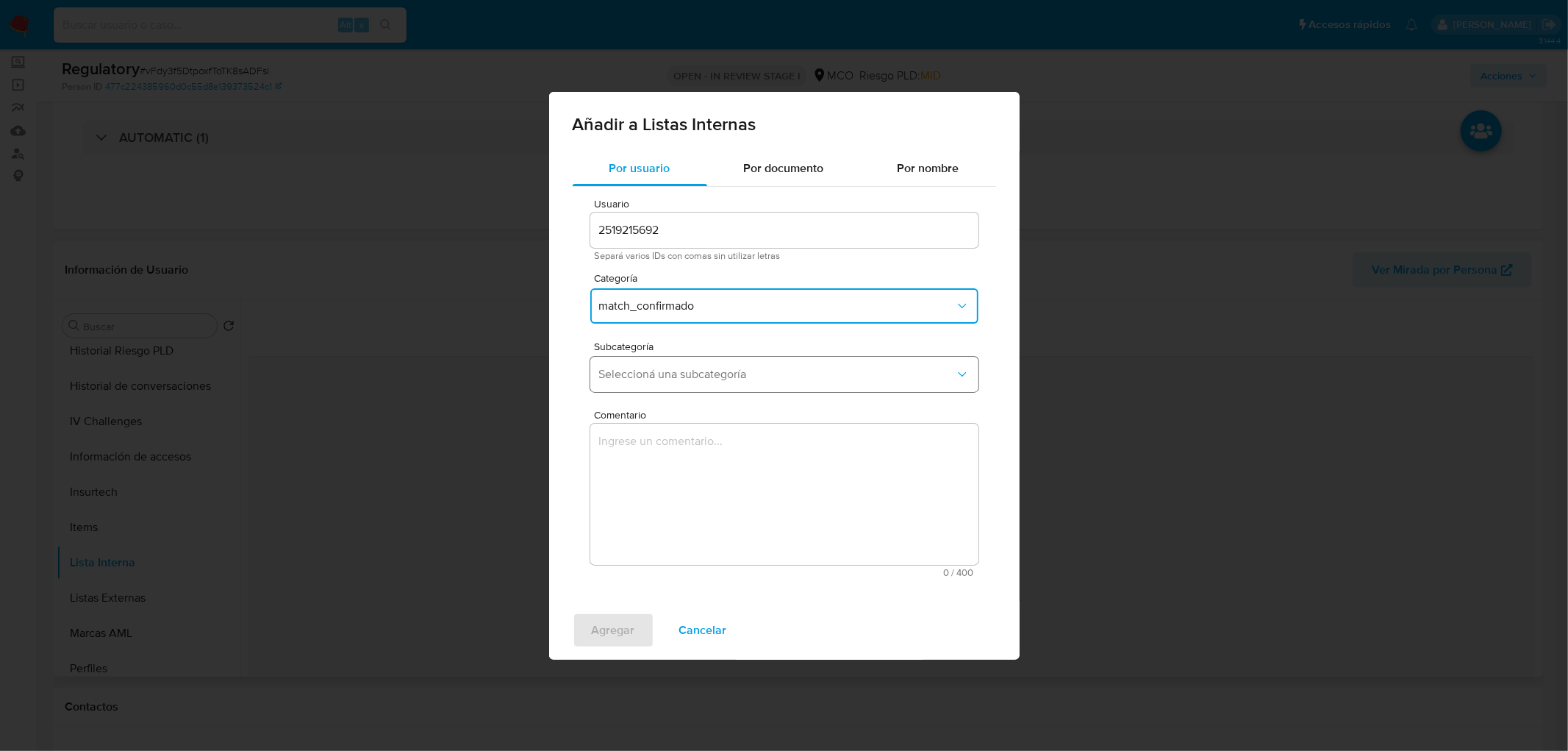 click on "Seleccioná una subcategoría" at bounding box center [777, 374] 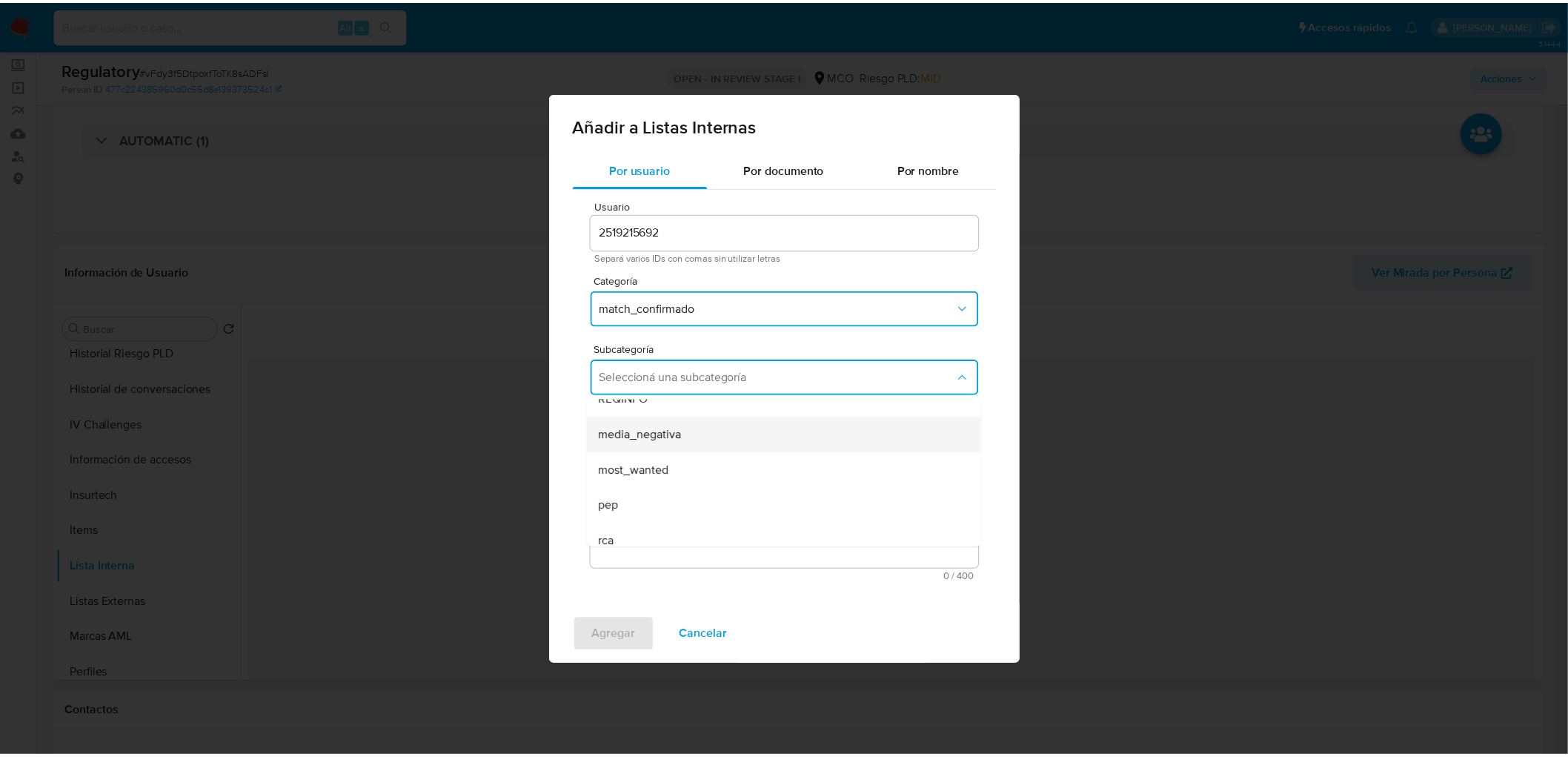 scroll, scrollTop: 82, scrollLeft: 0, axis: vertical 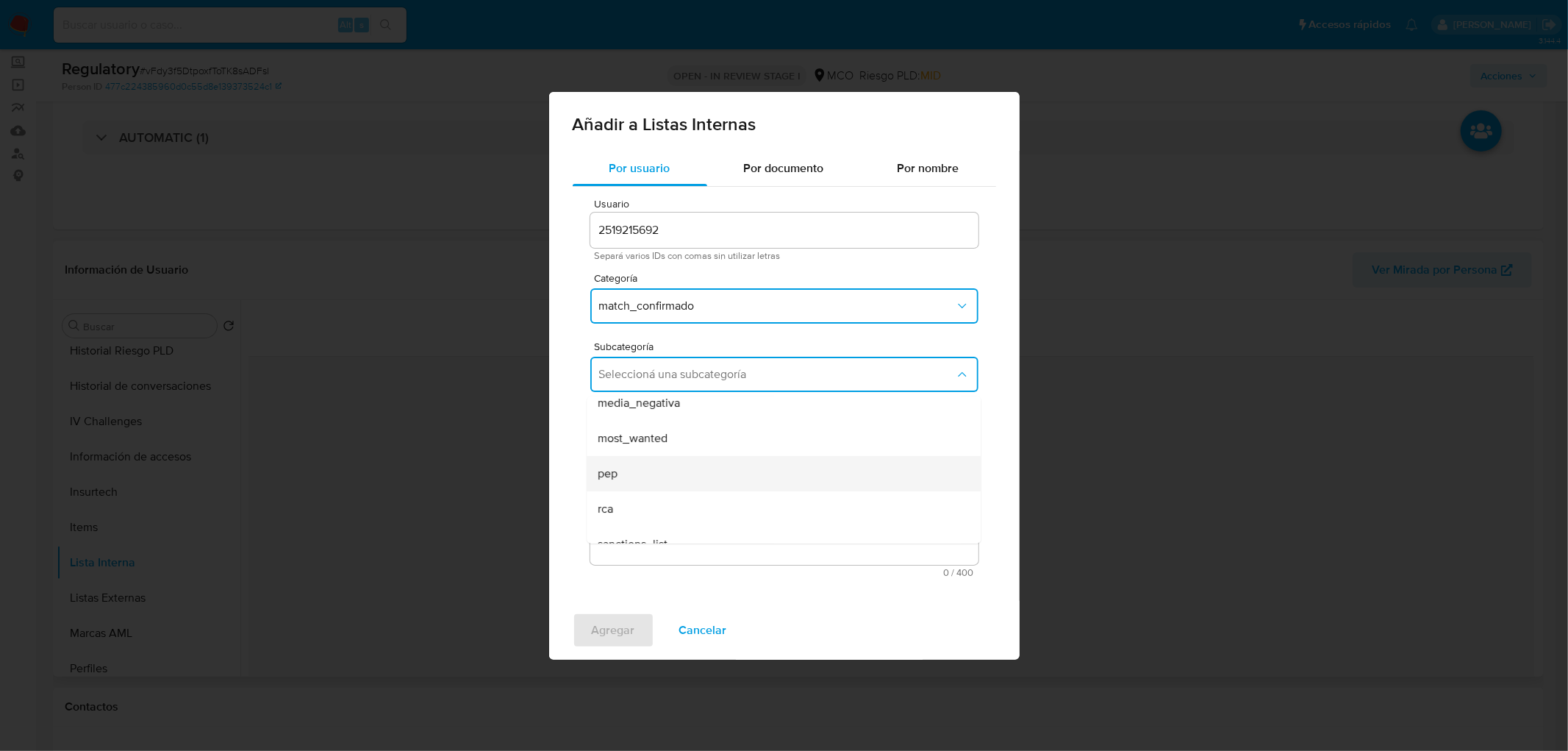 click on "pep" at bounding box center [779, 473] 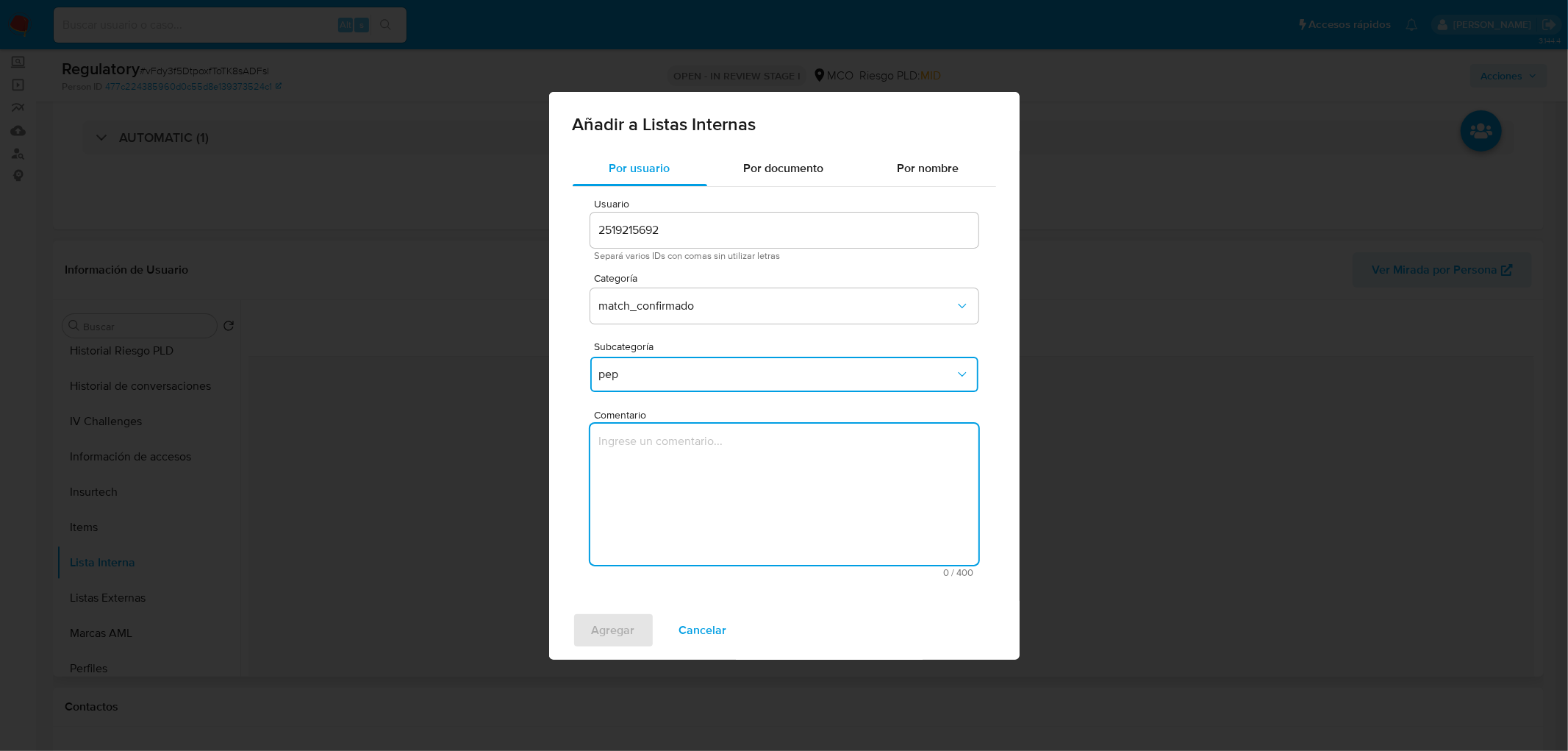 click at bounding box center [784, 494] 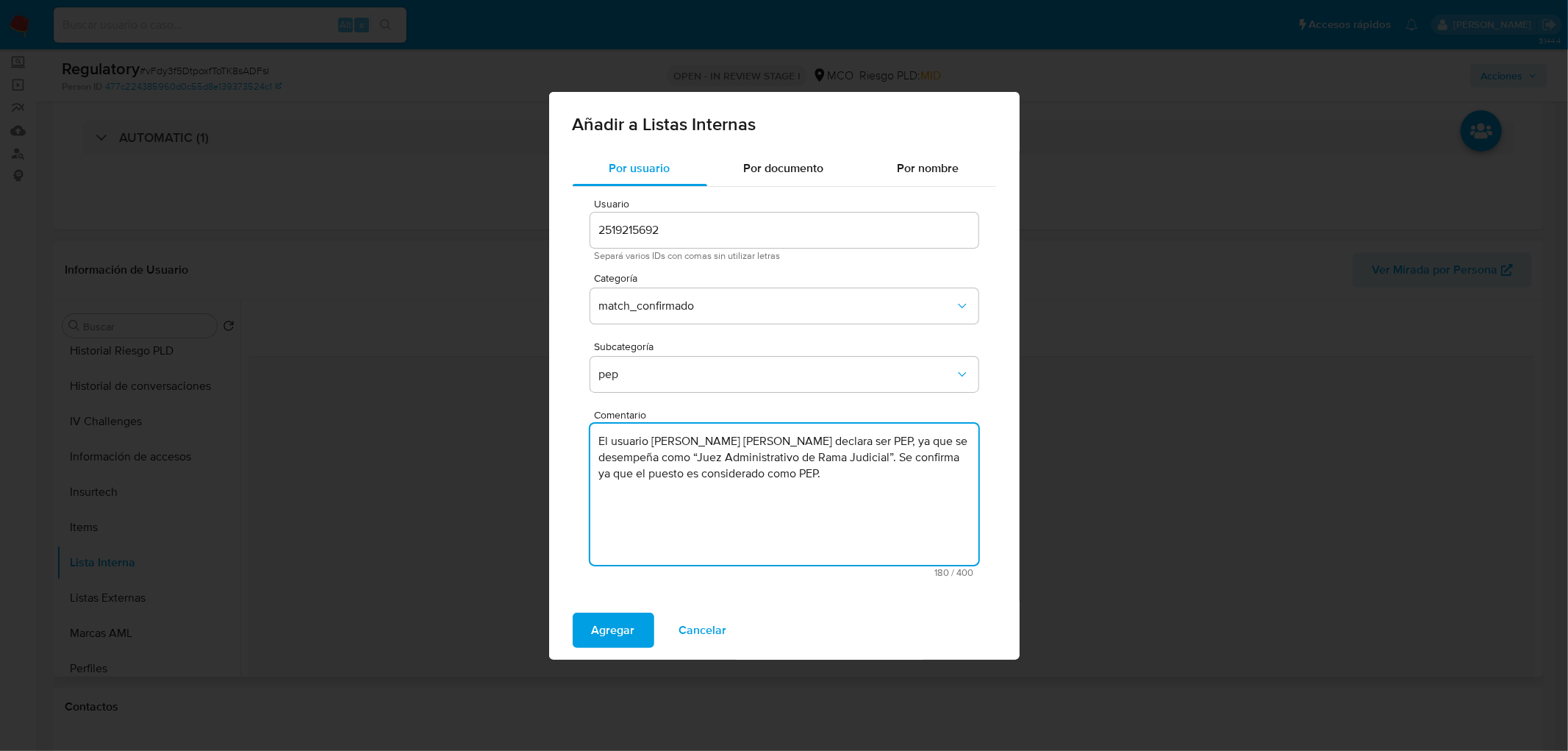 click on "El usuario Herverth Fernando Torres Orejuela declara ser PEP, ya que se desempeña como “Juez Administrativo de Rama Judicial”. Se confirma ya que el puesto es considerado como PEP." at bounding box center [784, 494] 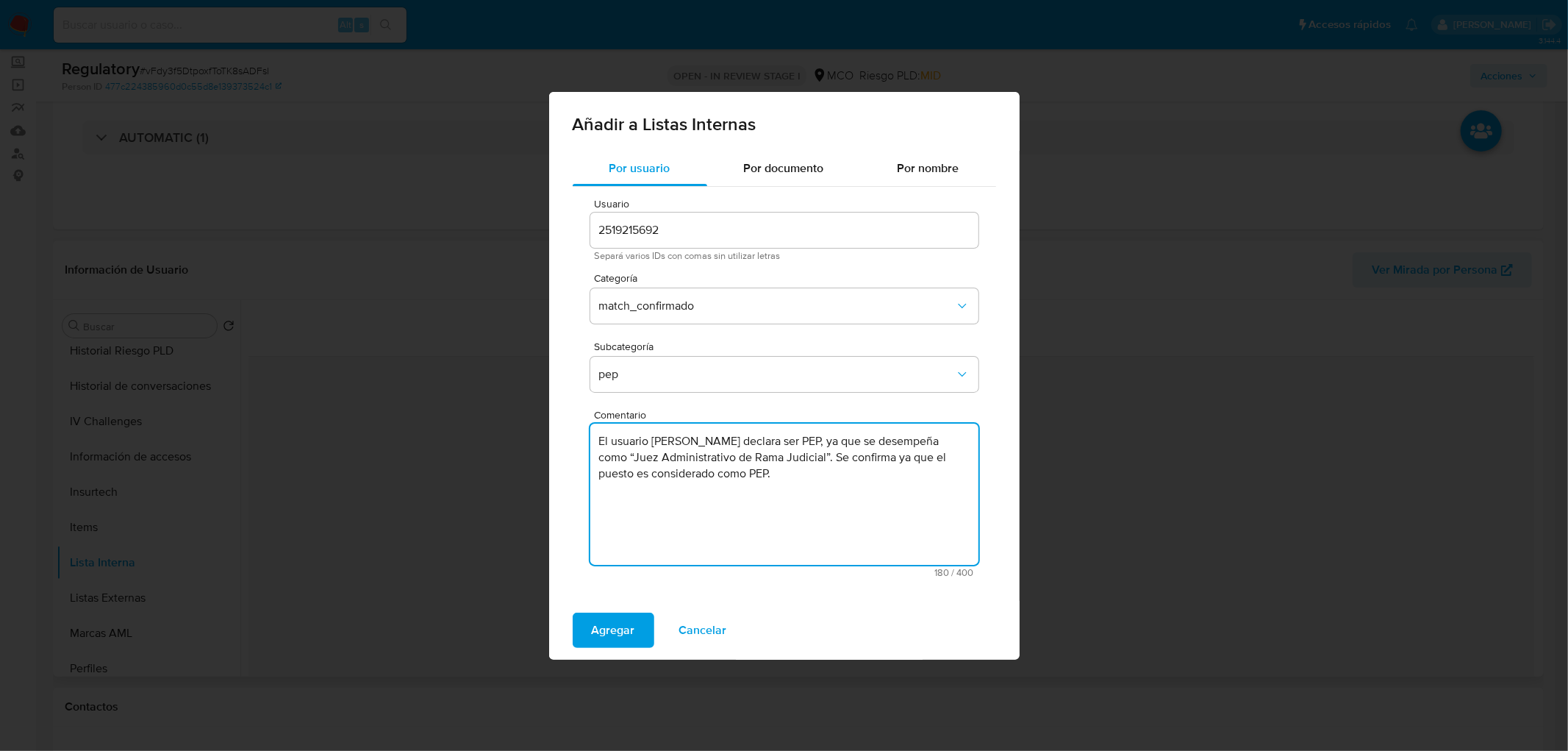 drag, startPoint x: 709, startPoint y: 457, endPoint x: 904, endPoint y: 460, distance: 195.023 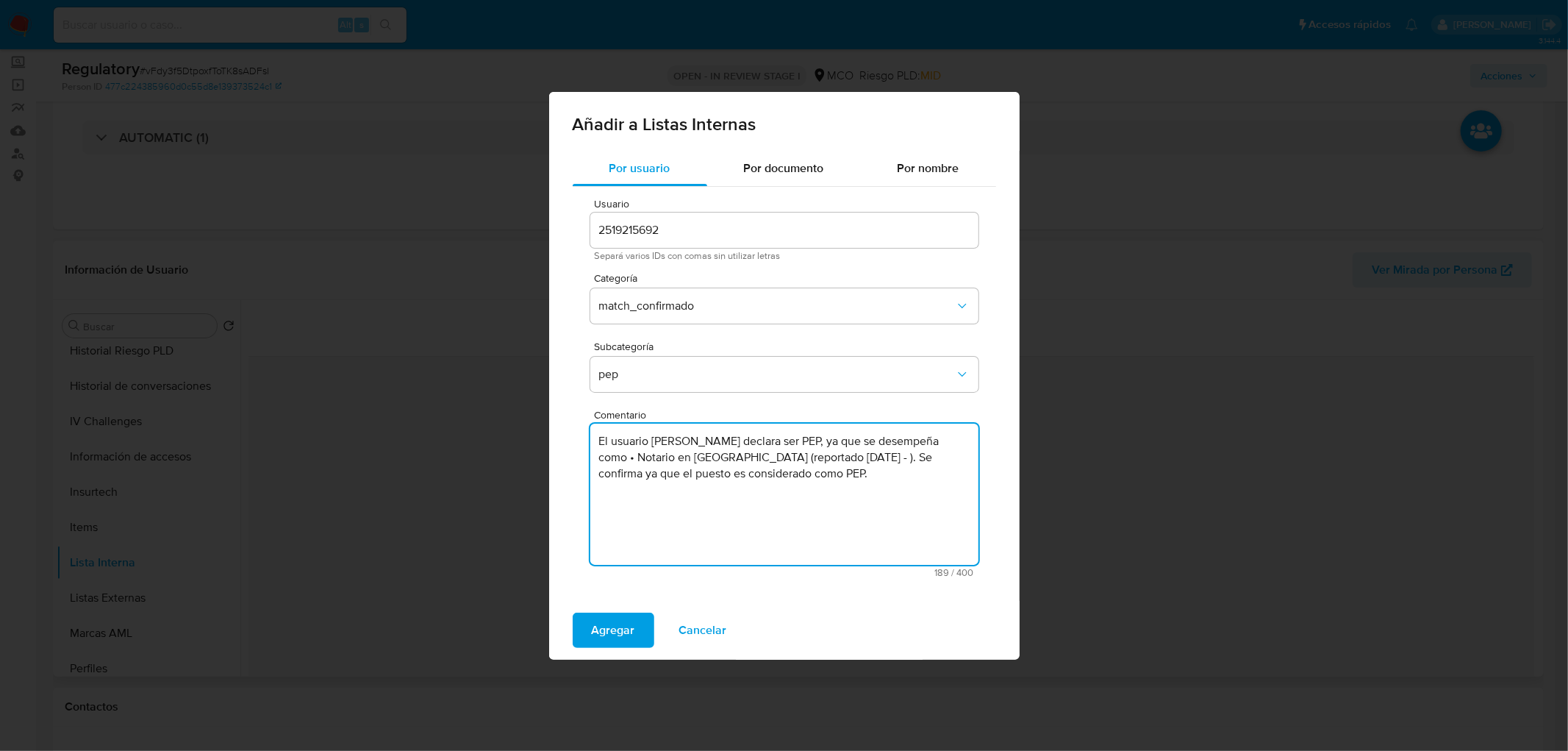click on "El usuario Mario Armando Echeverria Esquivel declara ser PEP, ya que se desempeña como • Notario en Bolívar (reportado agosto 2021 - ). Se confirma ya que el puesto es considerado como PEP." at bounding box center (784, 494) 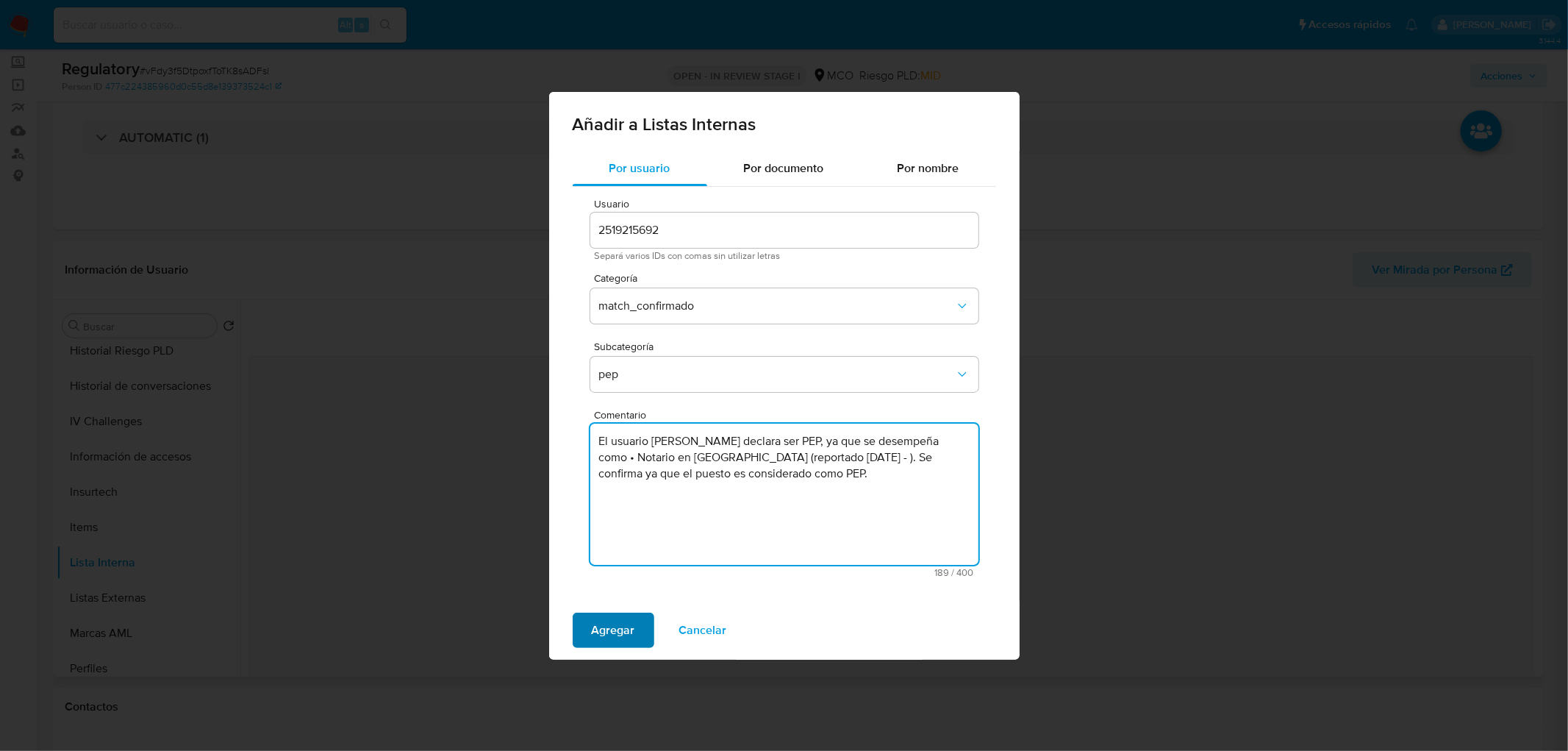 type on "El usuario Mario Armando Echeverria Esquivel declara ser PEP, ya que se desempeña como • Notario en Bolívar (reportado agosto 2021 - ). Se confirma ya que el puesto es considerado como PEP." 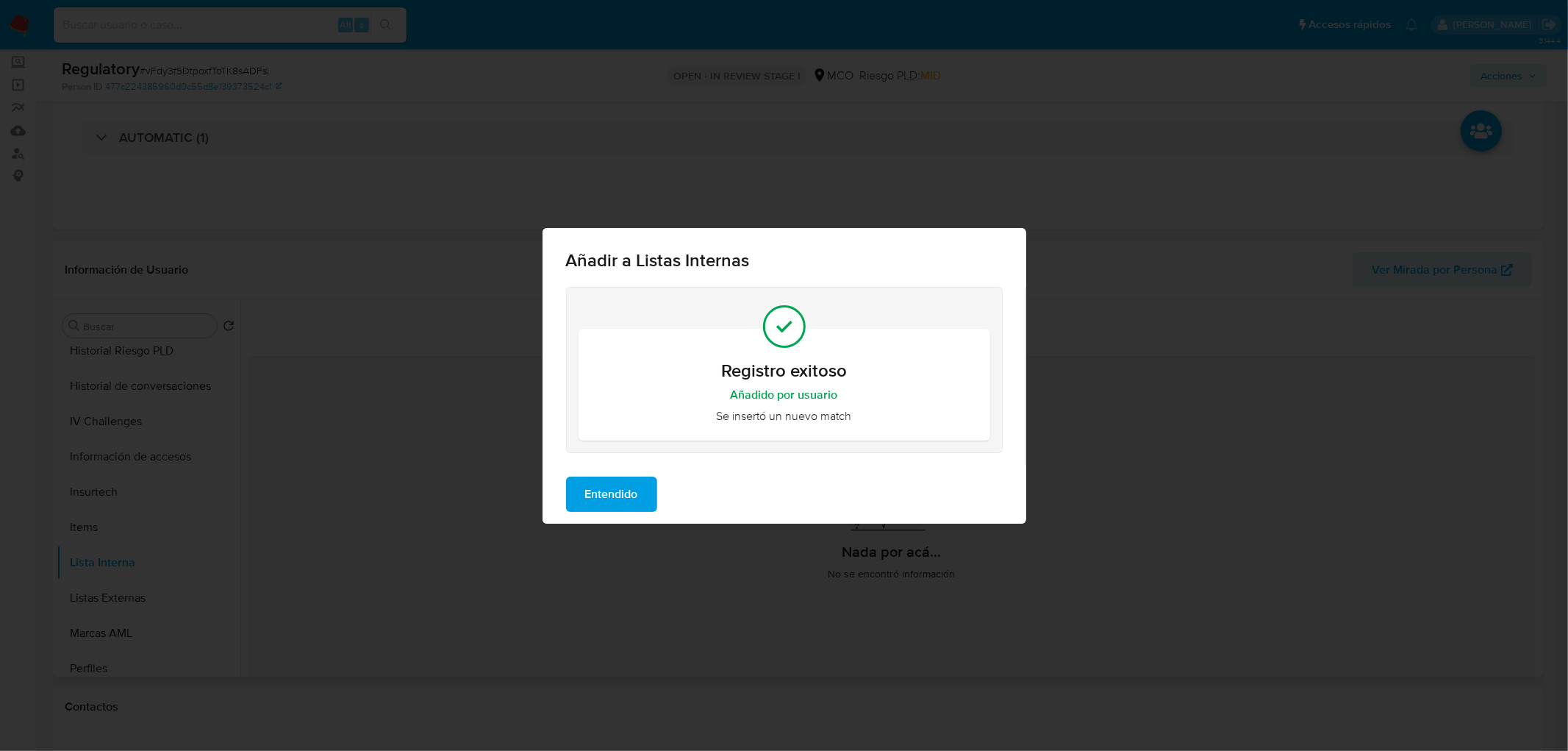 click on "Entendido" at bounding box center (612, 494) 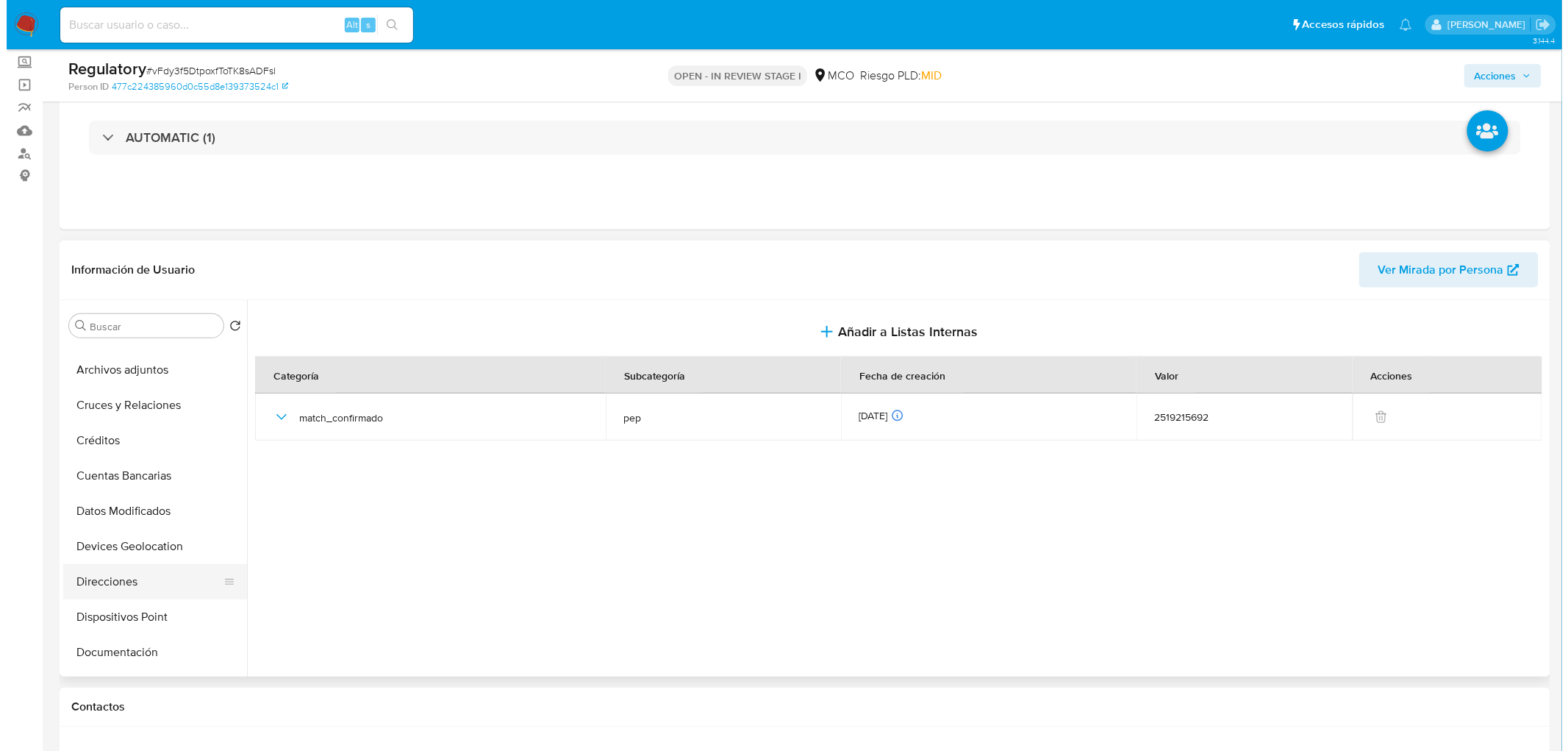 scroll, scrollTop: 96, scrollLeft: 0, axis: vertical 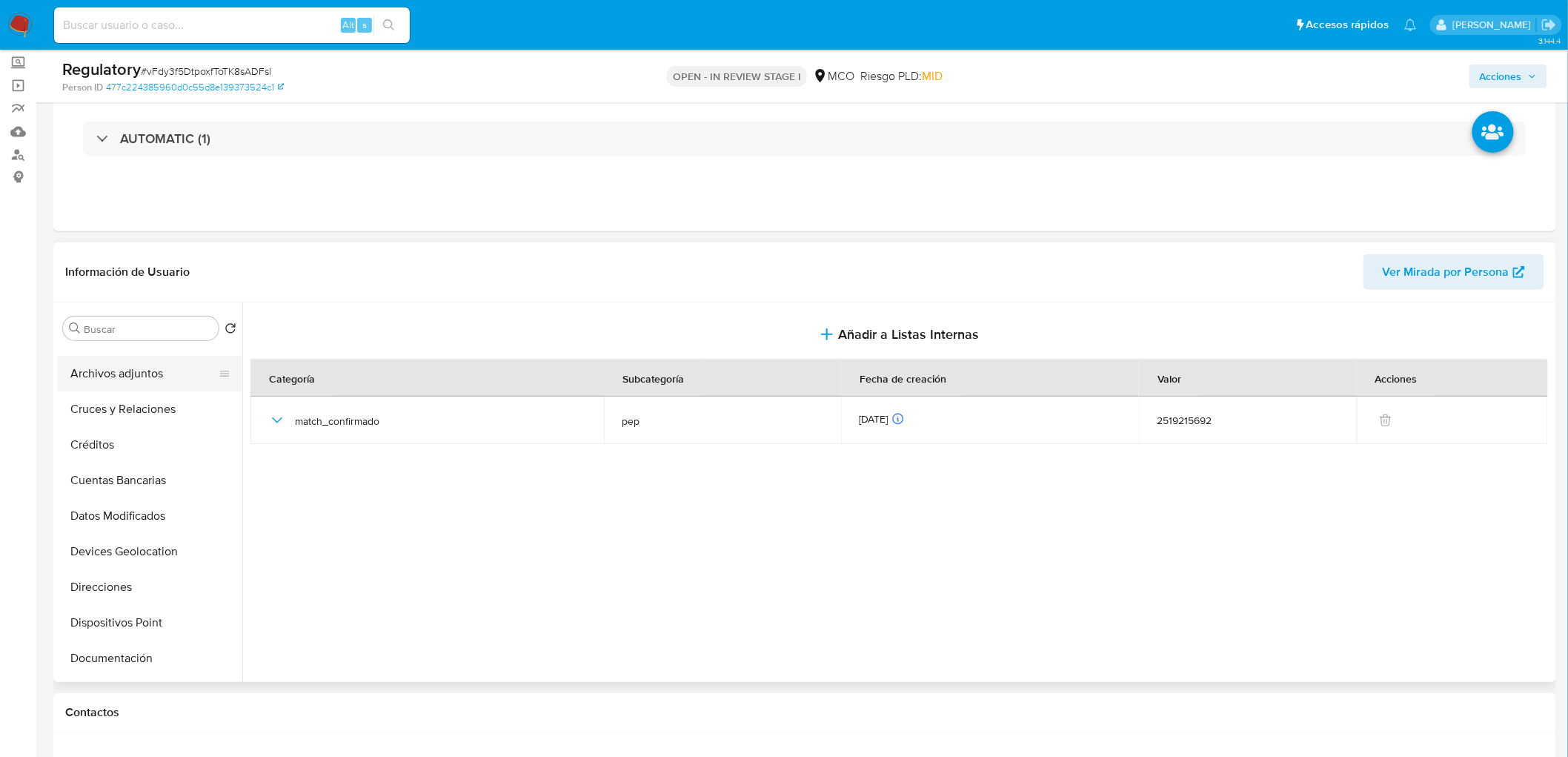 click on "Archivos adjuntos" at bounding box center [144, 374] 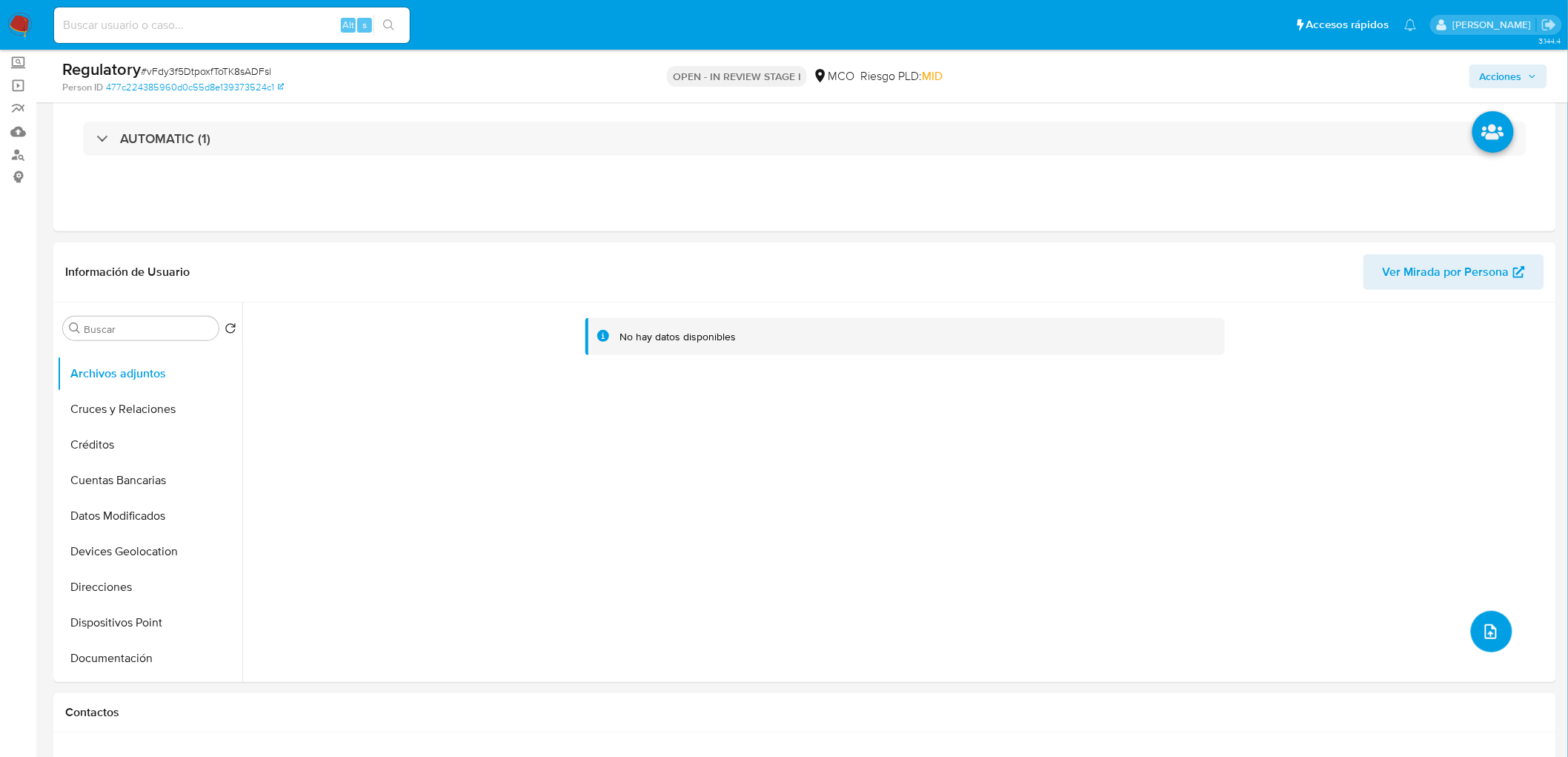 click 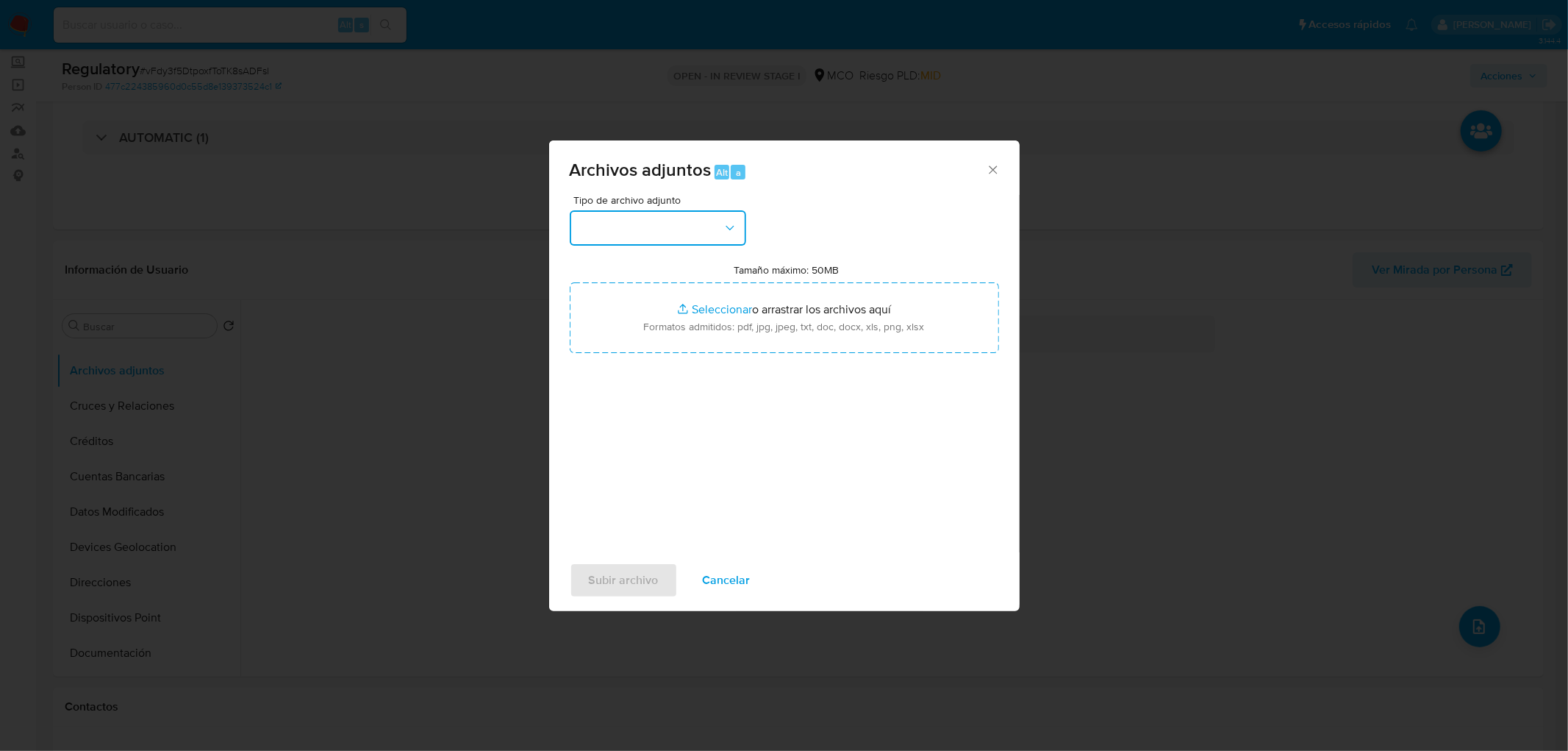 click at bounding box center (658, 228) 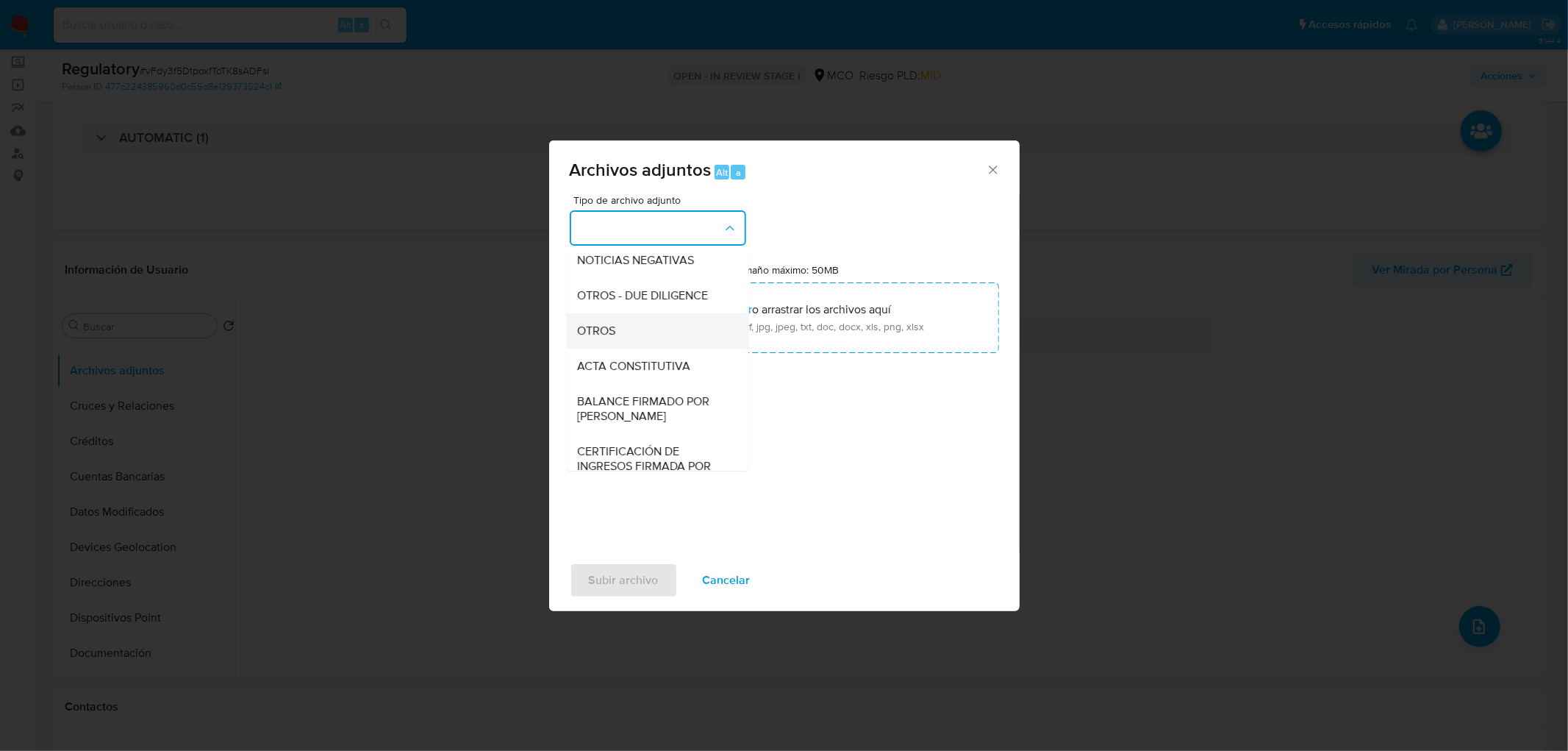 scroll, scrollTop: 159, scrollLeft: 0, axis: vertical 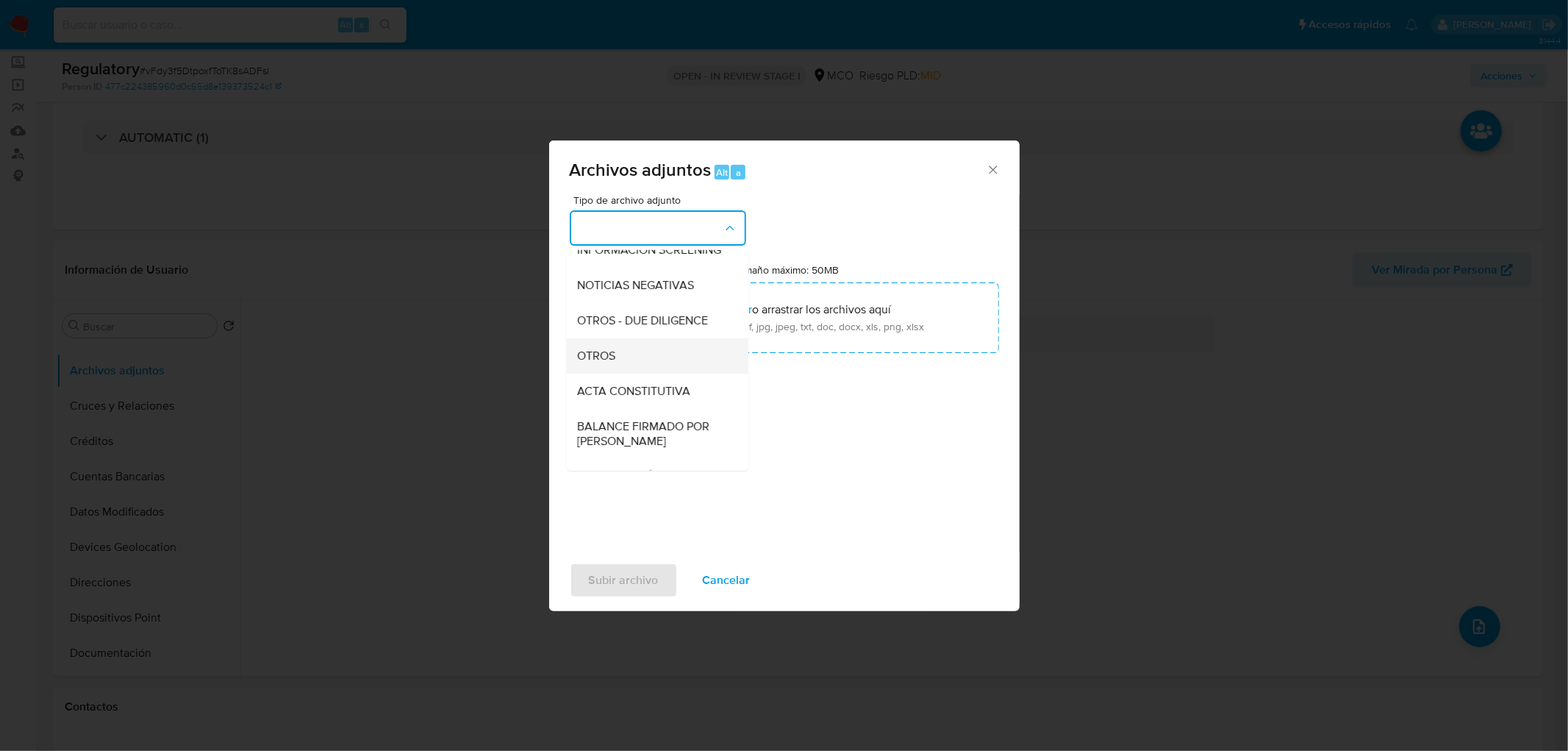 click on "OTROS" at bounding box center (653, 356) 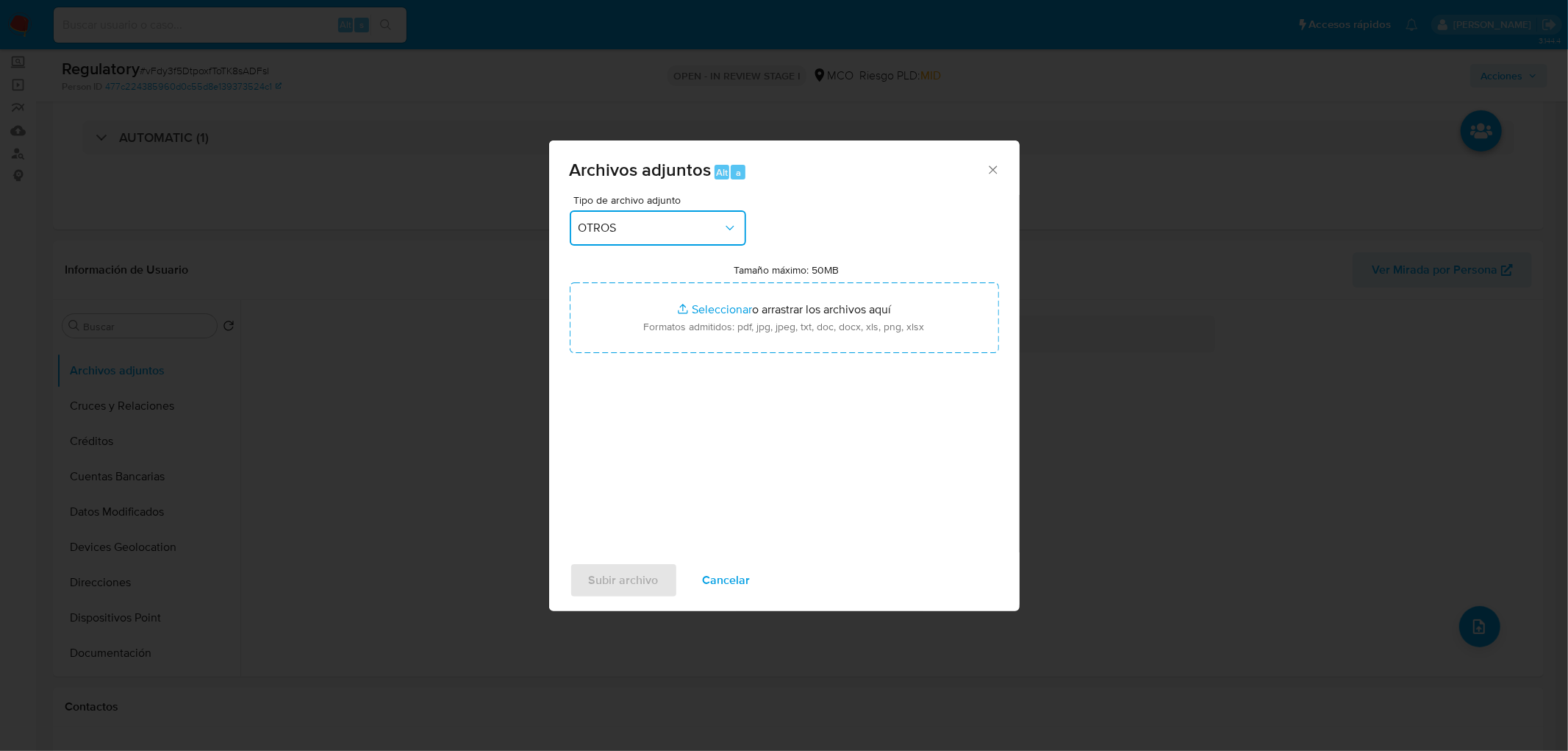 click on "OTROS" at bounding box center (651, 228) 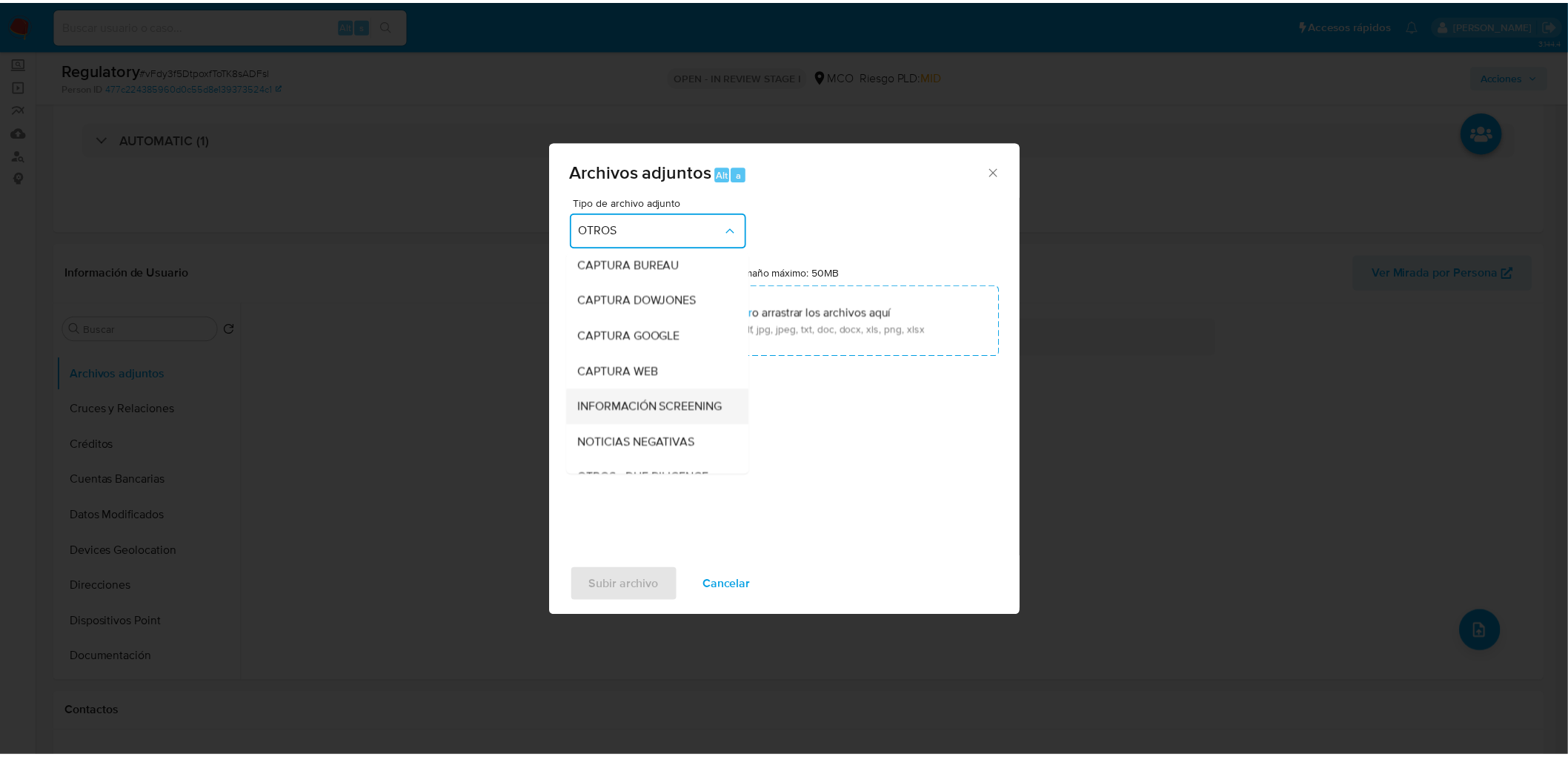 scroll, scrollTop: 0, scrollLeft: 0, axis: both 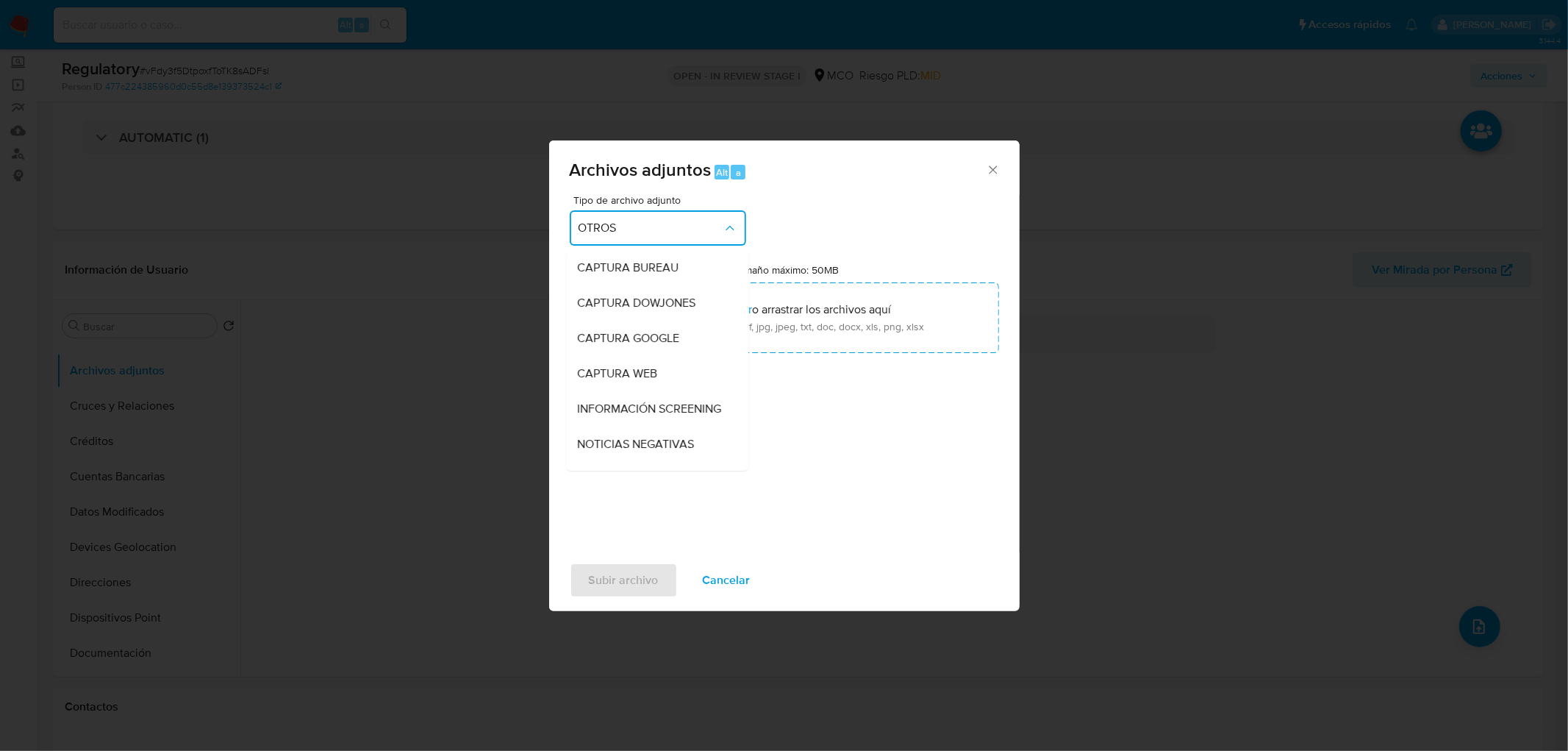 drag, startPoint x: 658, startPoint y: 424, endPoint x: 669, endPoint y: 410, distance: 17.804494 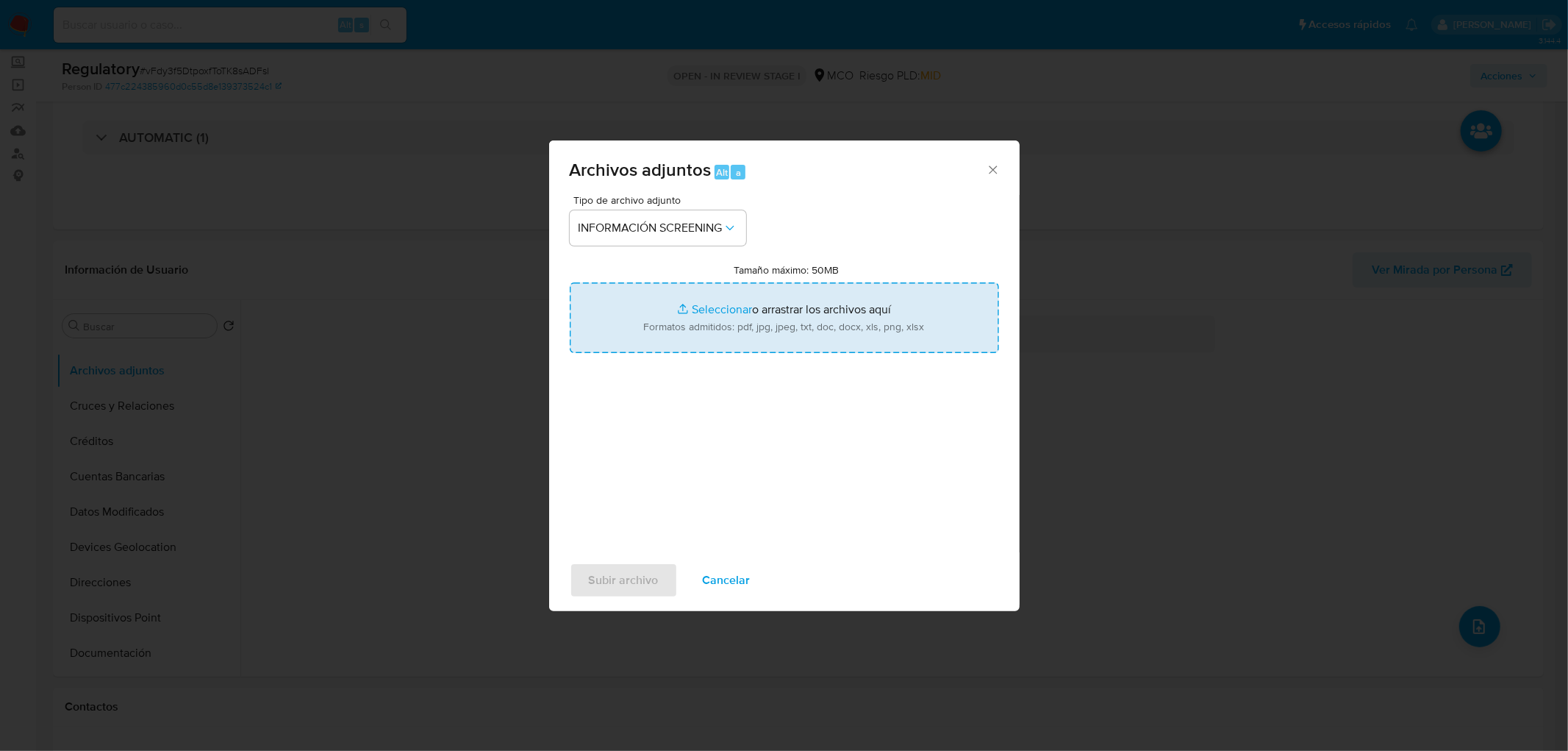 click on "Tamaño máximo: 50MB Seleccionar archivos" at bounding box center (784, 318) 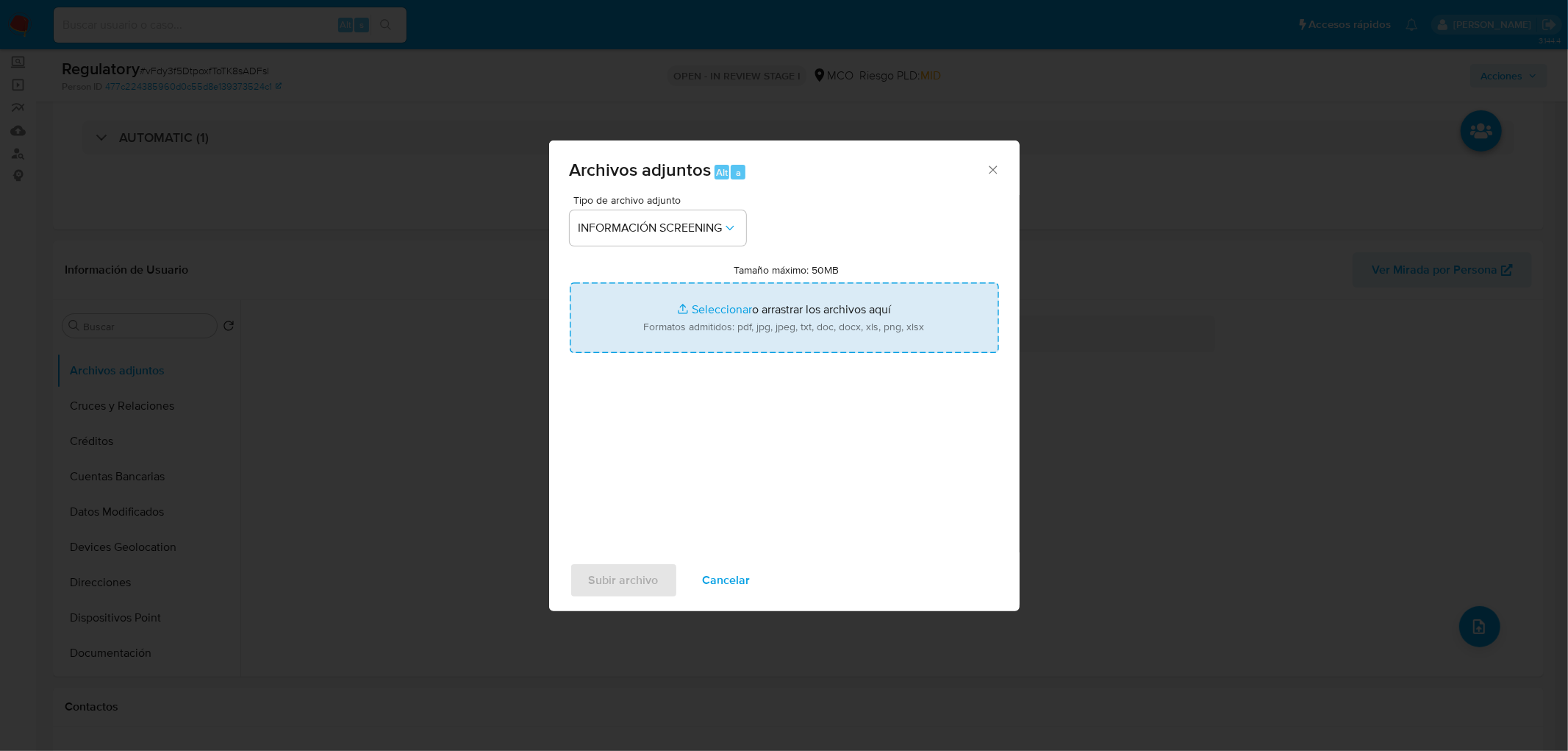 type on "C:\fakepath\_Mario Armando ECHEVERRIA ESQUIVEL_ lavado de dinero - Buscar con Google.pdf" 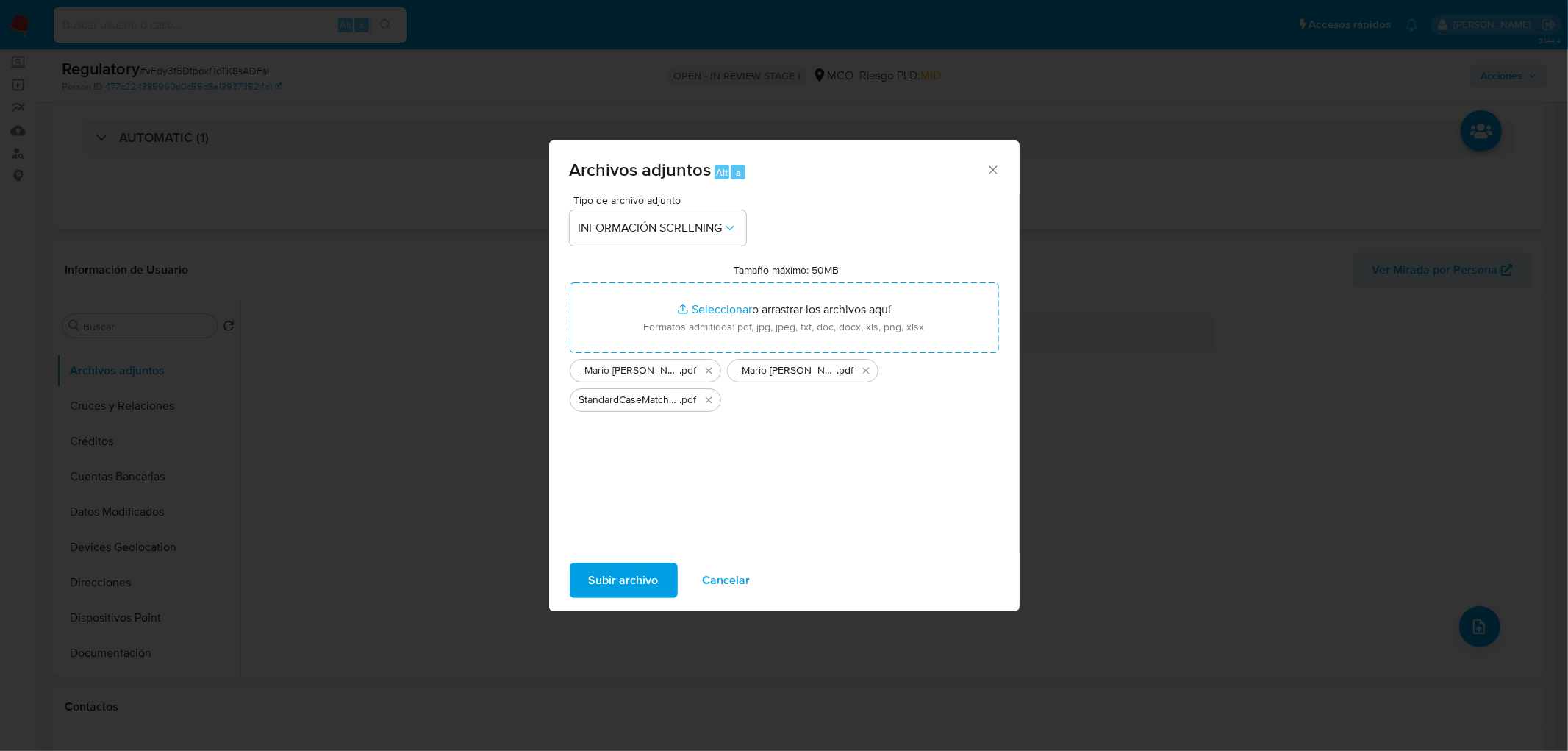 click on "Subir archivo" at bounding box center (623, 580) 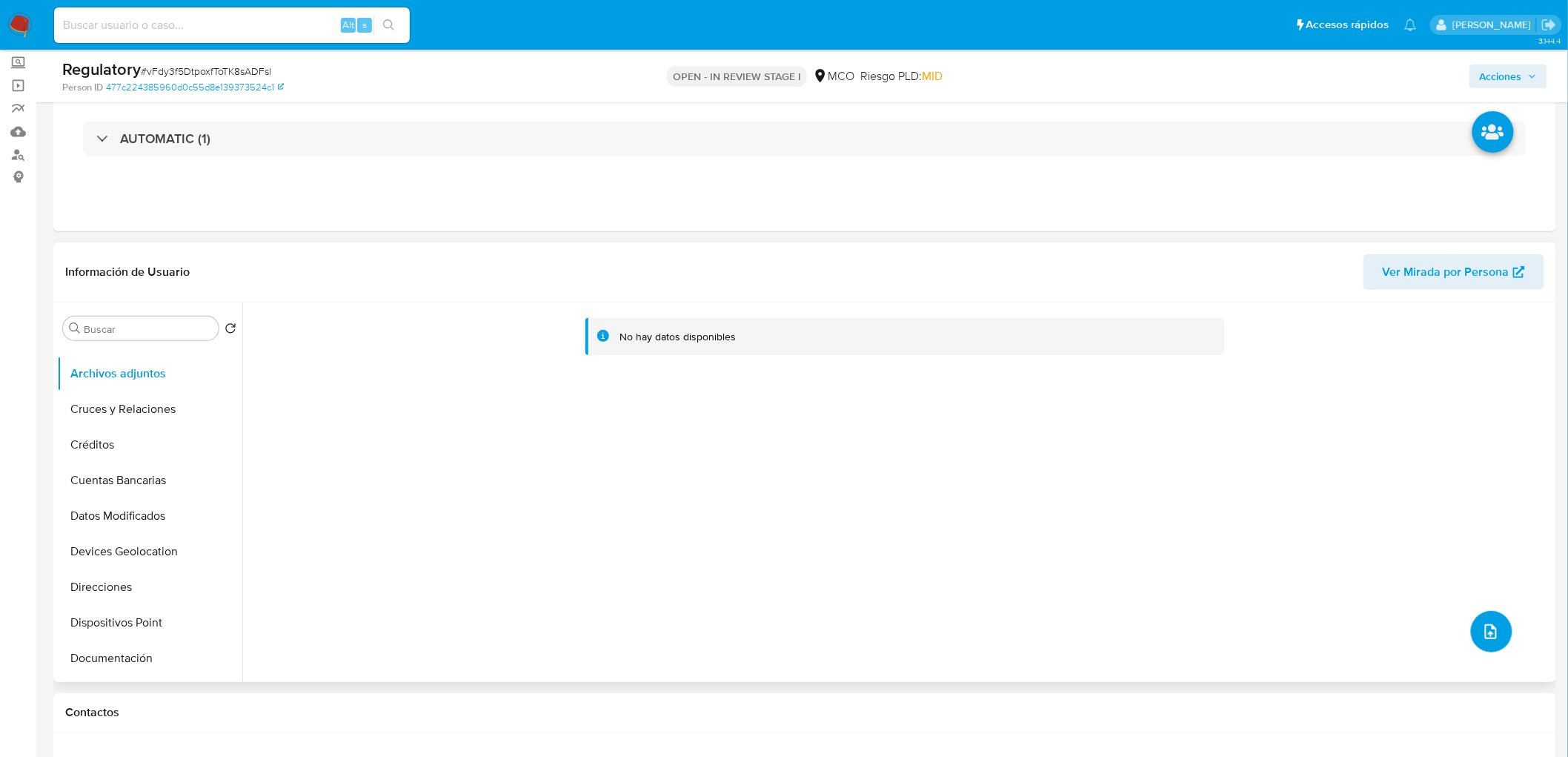 scroll, scrollTop: 0, scrollLeft: 0, axis: both 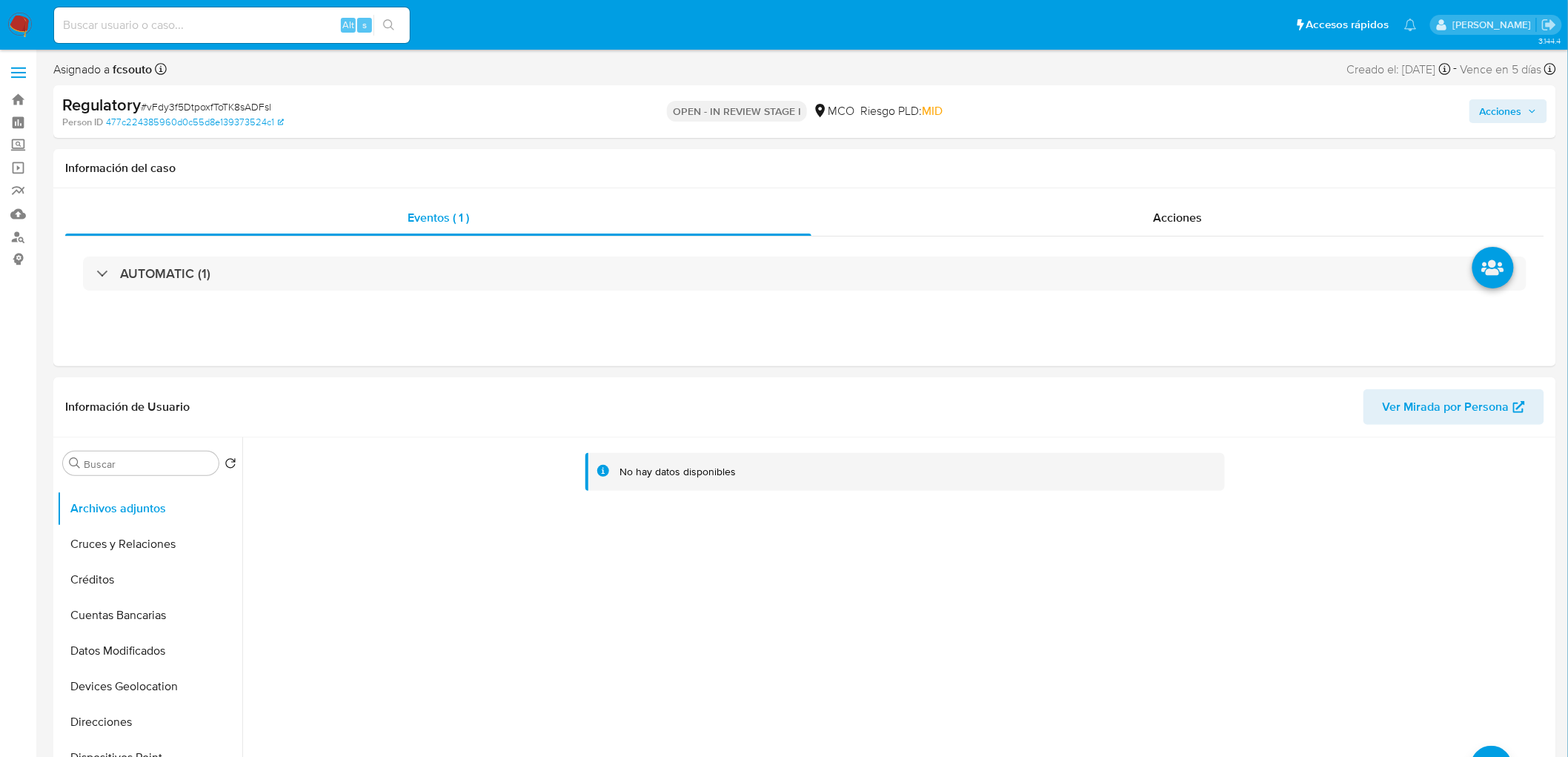 click on "Acciones" at bounding box center (1501, 111) 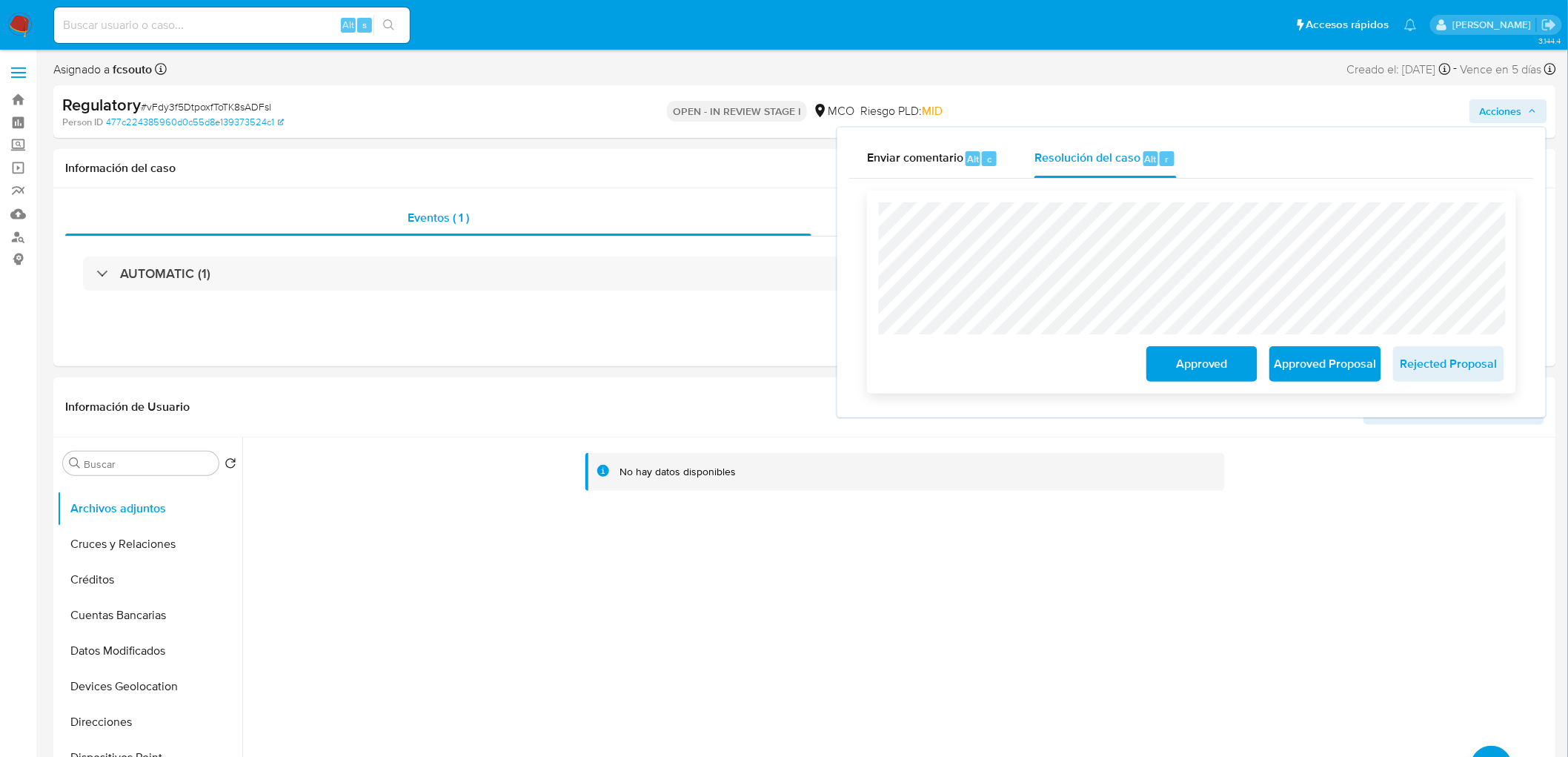click on "Approved Proposal" at bounding box center (1325, 364) 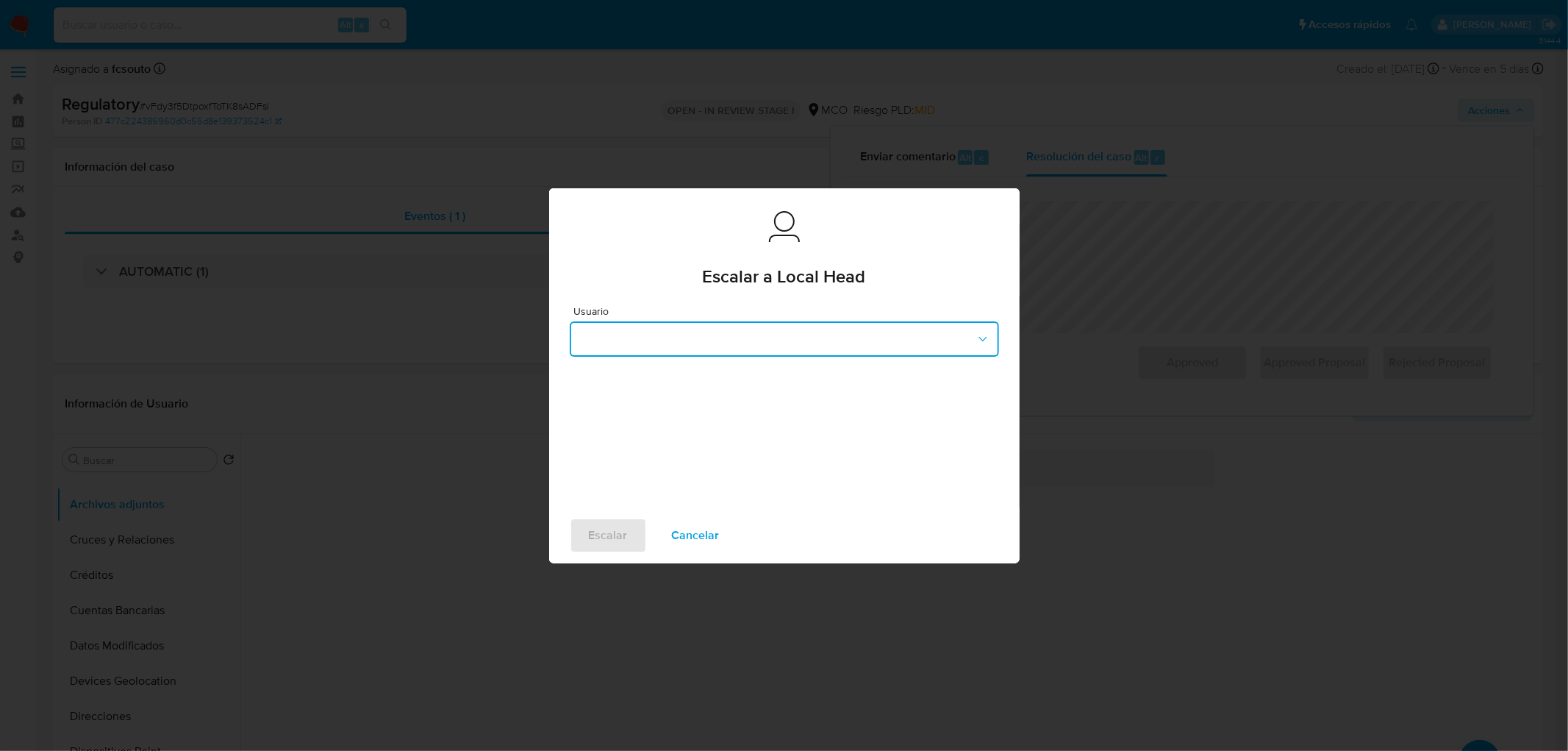click at bounding box center [784, 339] 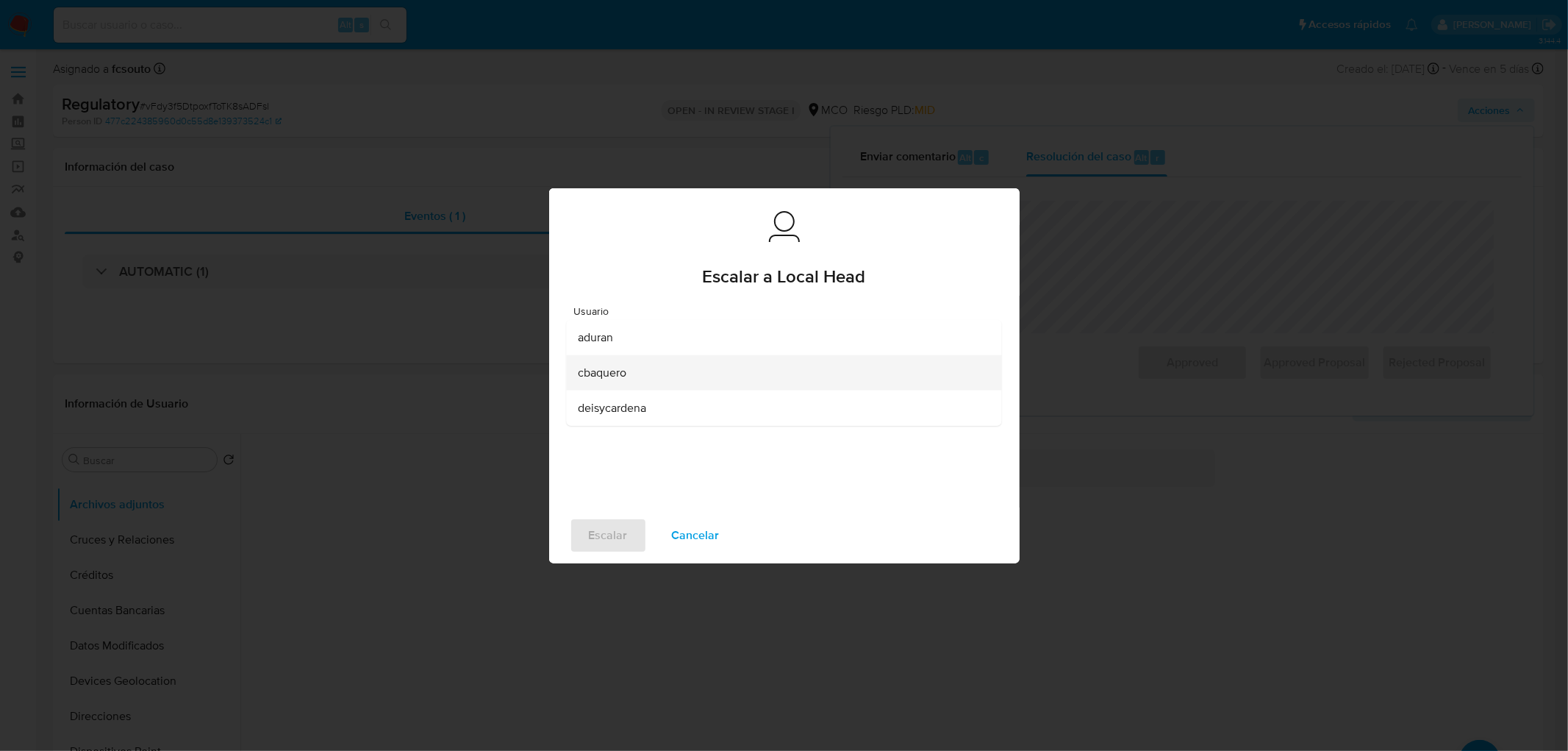 click on "cbaquero" at bounding box center [779, 372] 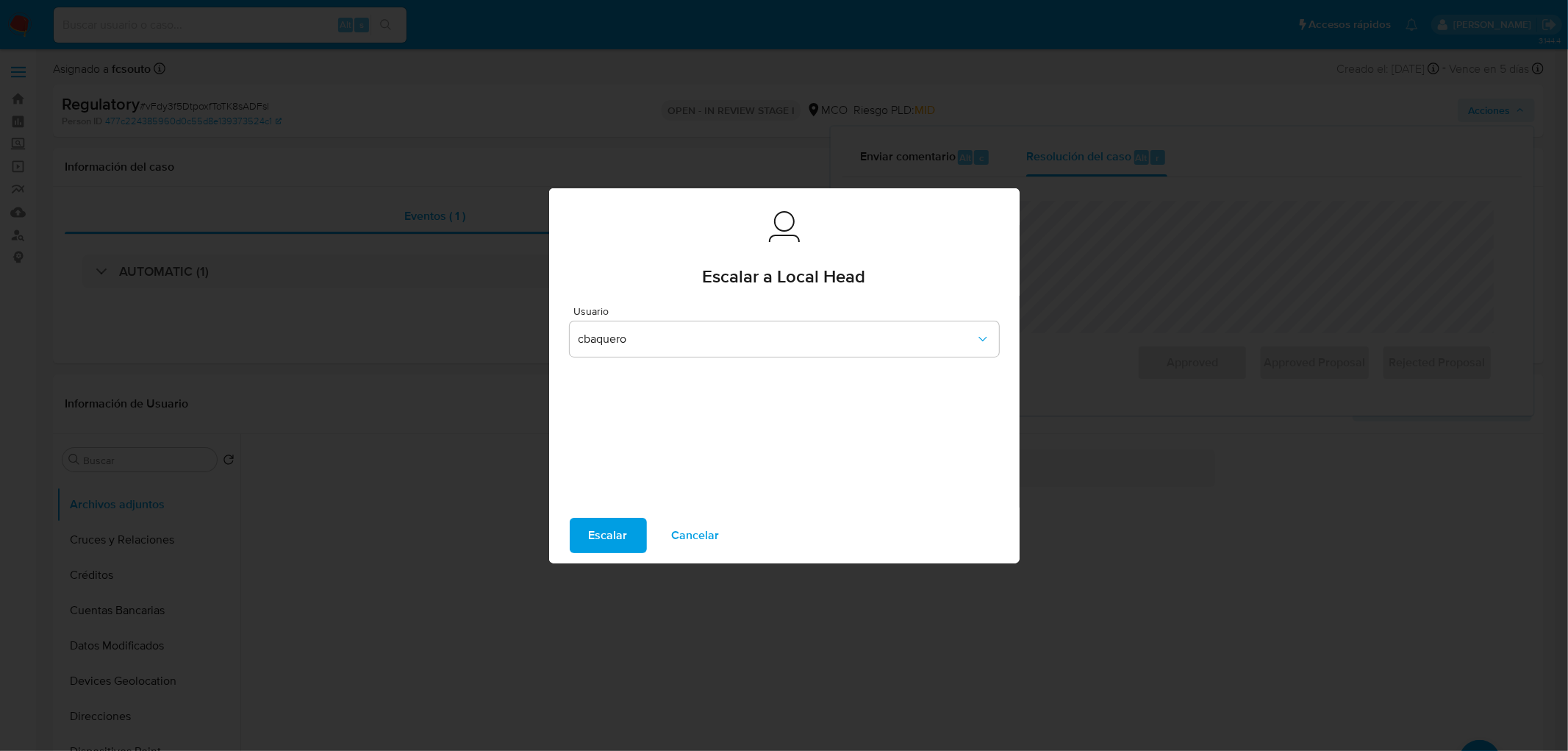 click on "Escalar" at bounding box center [608, 535] 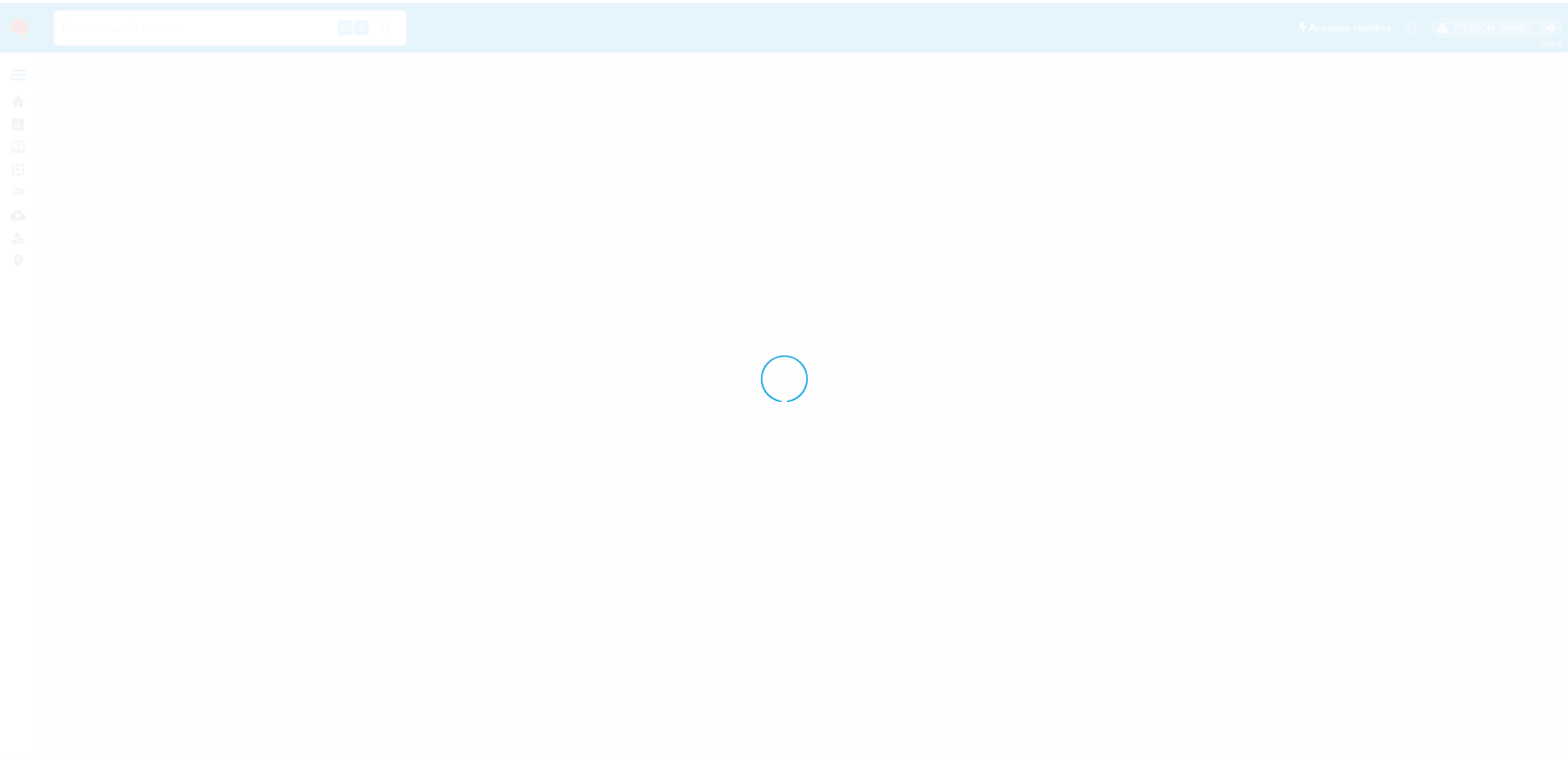 scroll, scrollTop: 0, scrollLeft: 0, axis: both 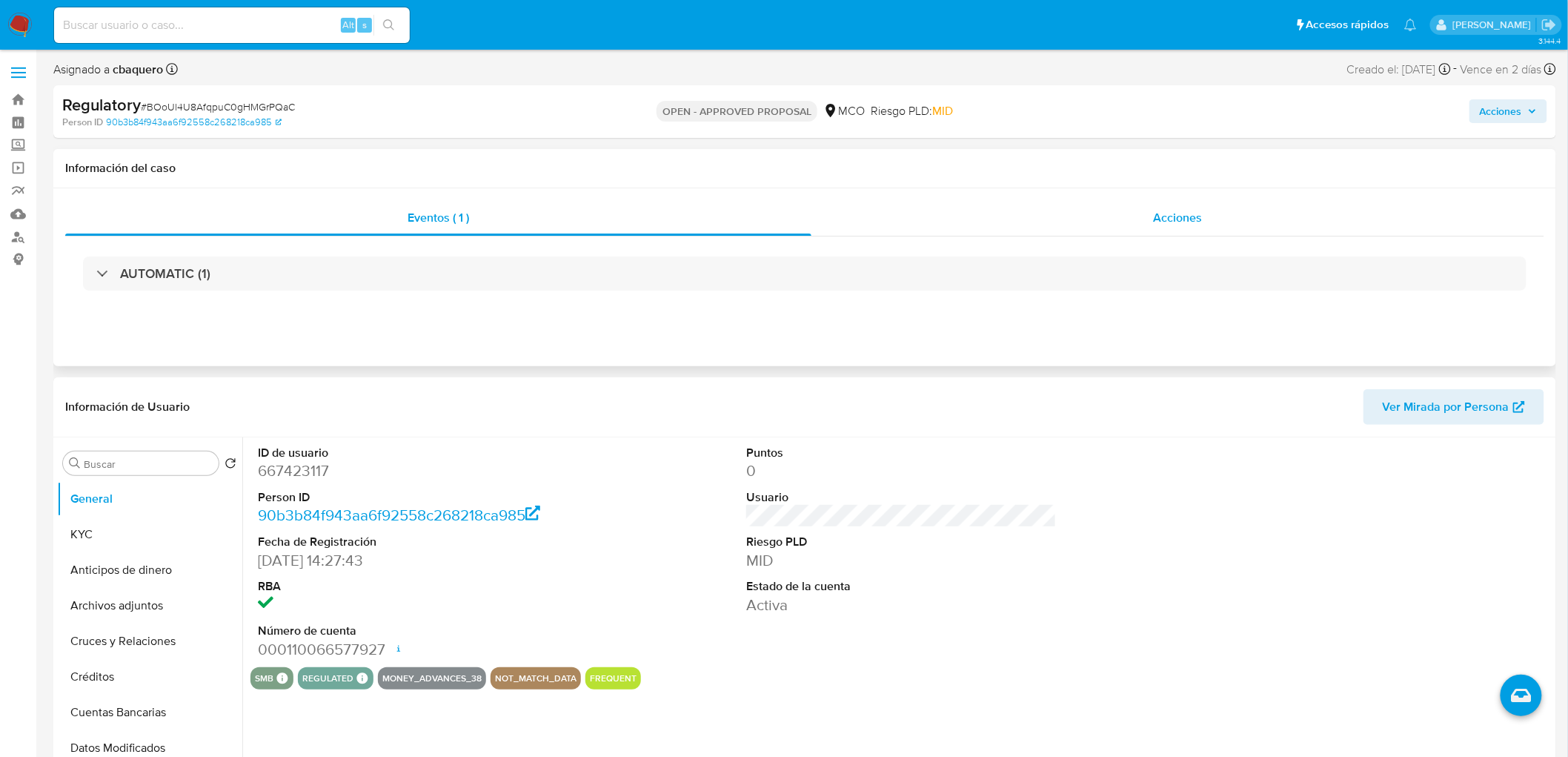 click on "Acciones" at bounding box center [1177, 217] 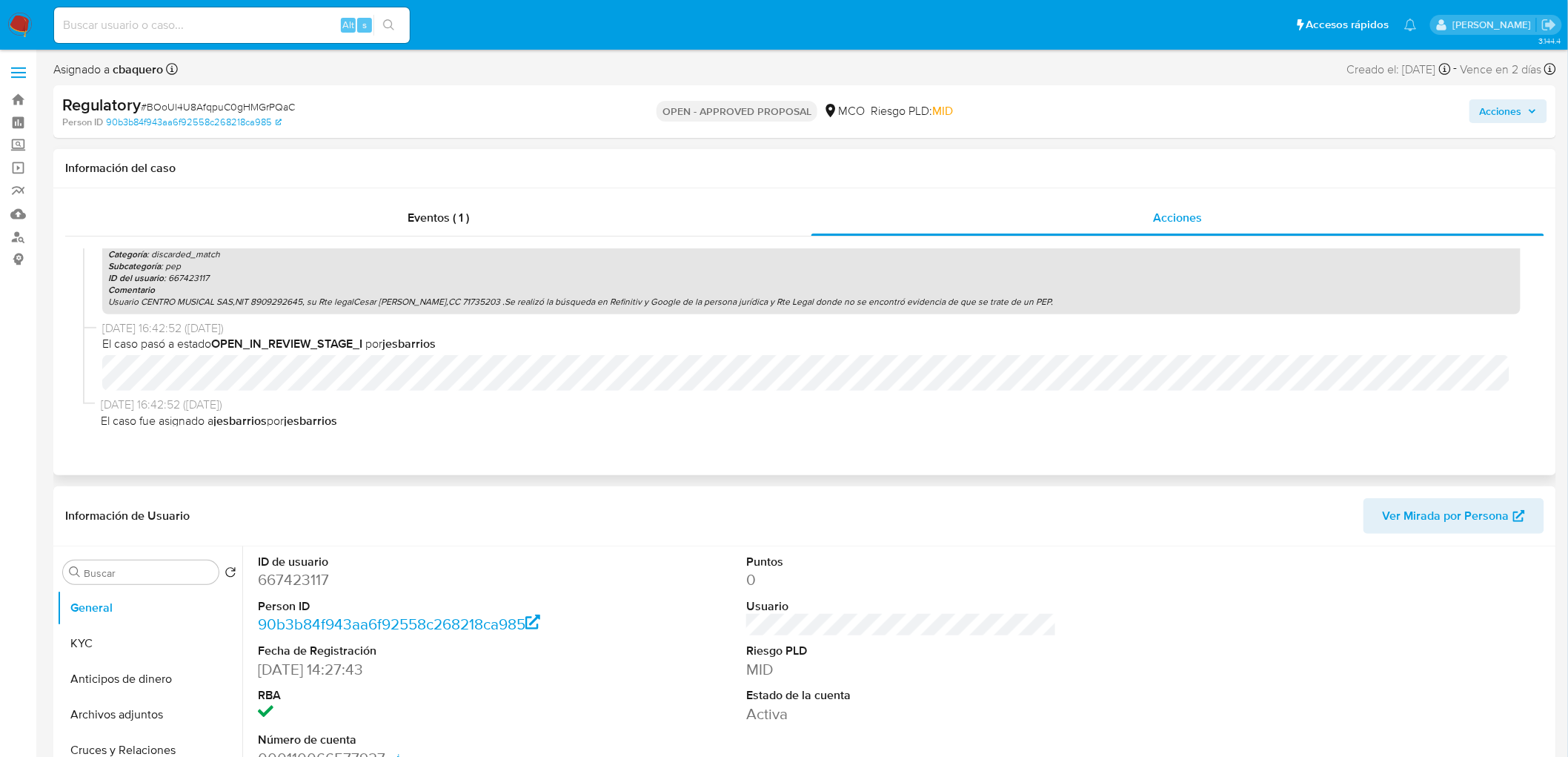 scroll, scrollTop: 468, scrollLeft: 0, axis: vertical 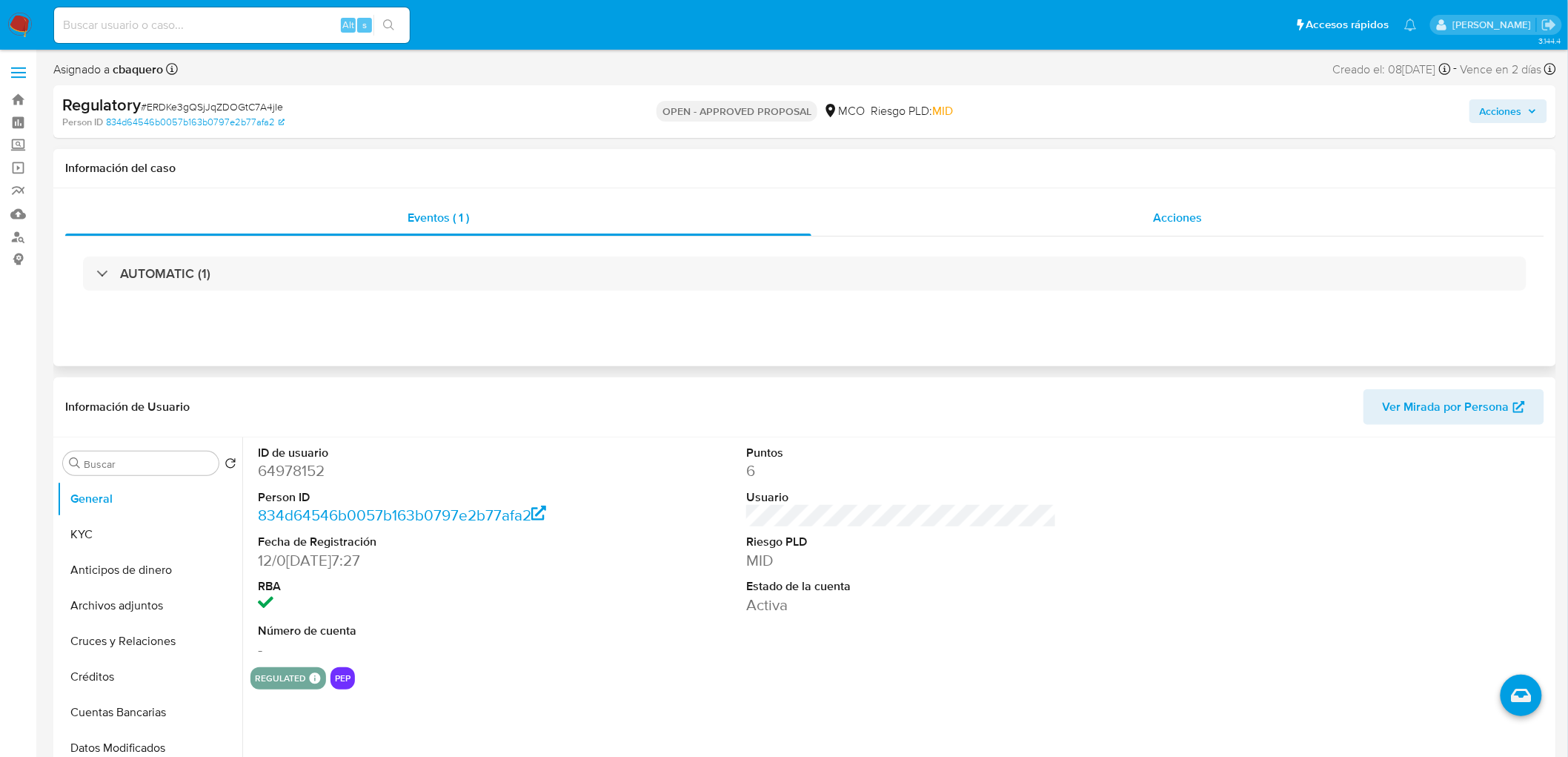 click on "Acciones" at bounding box center (1177, 217) 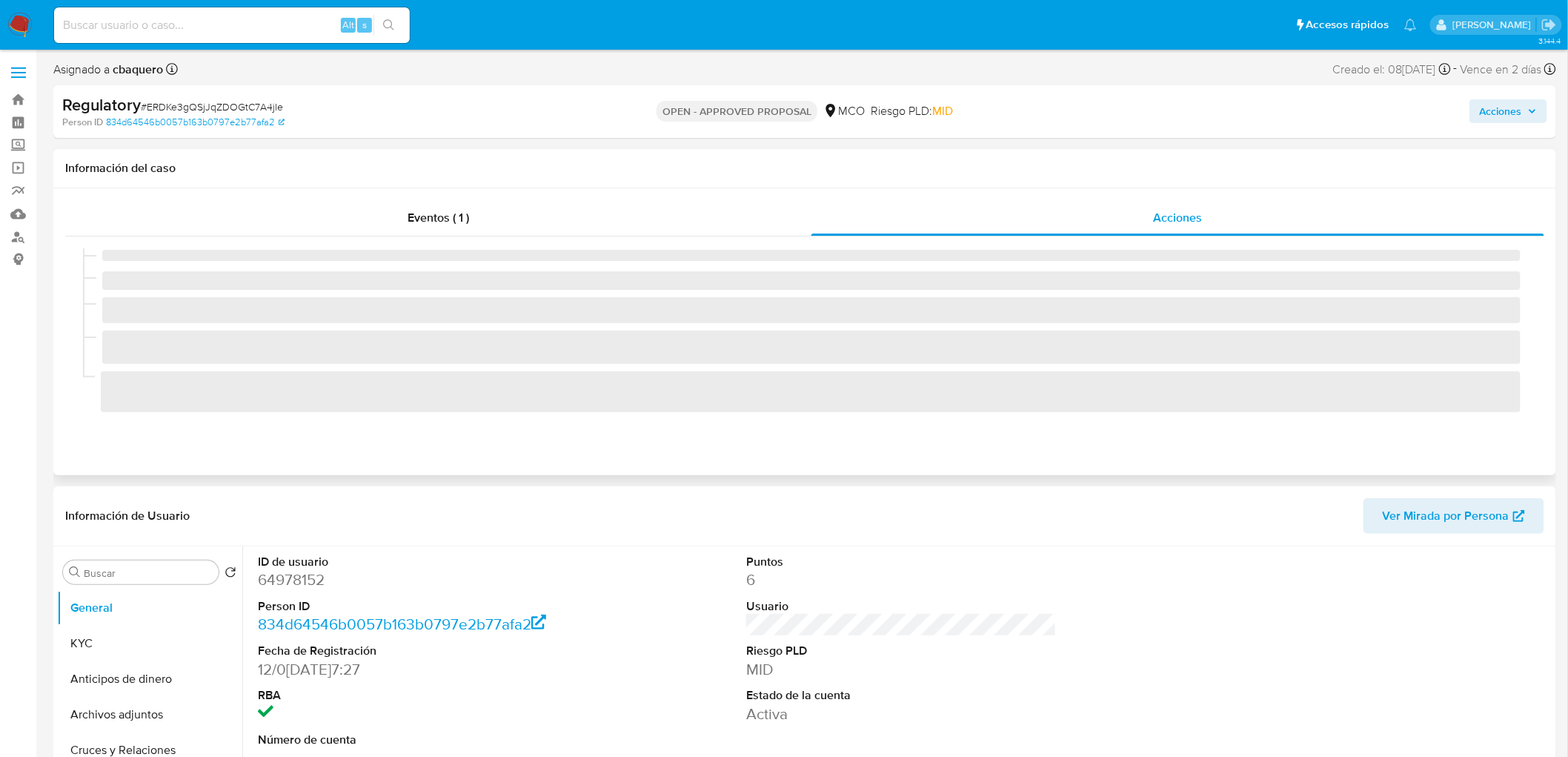 select on "10" 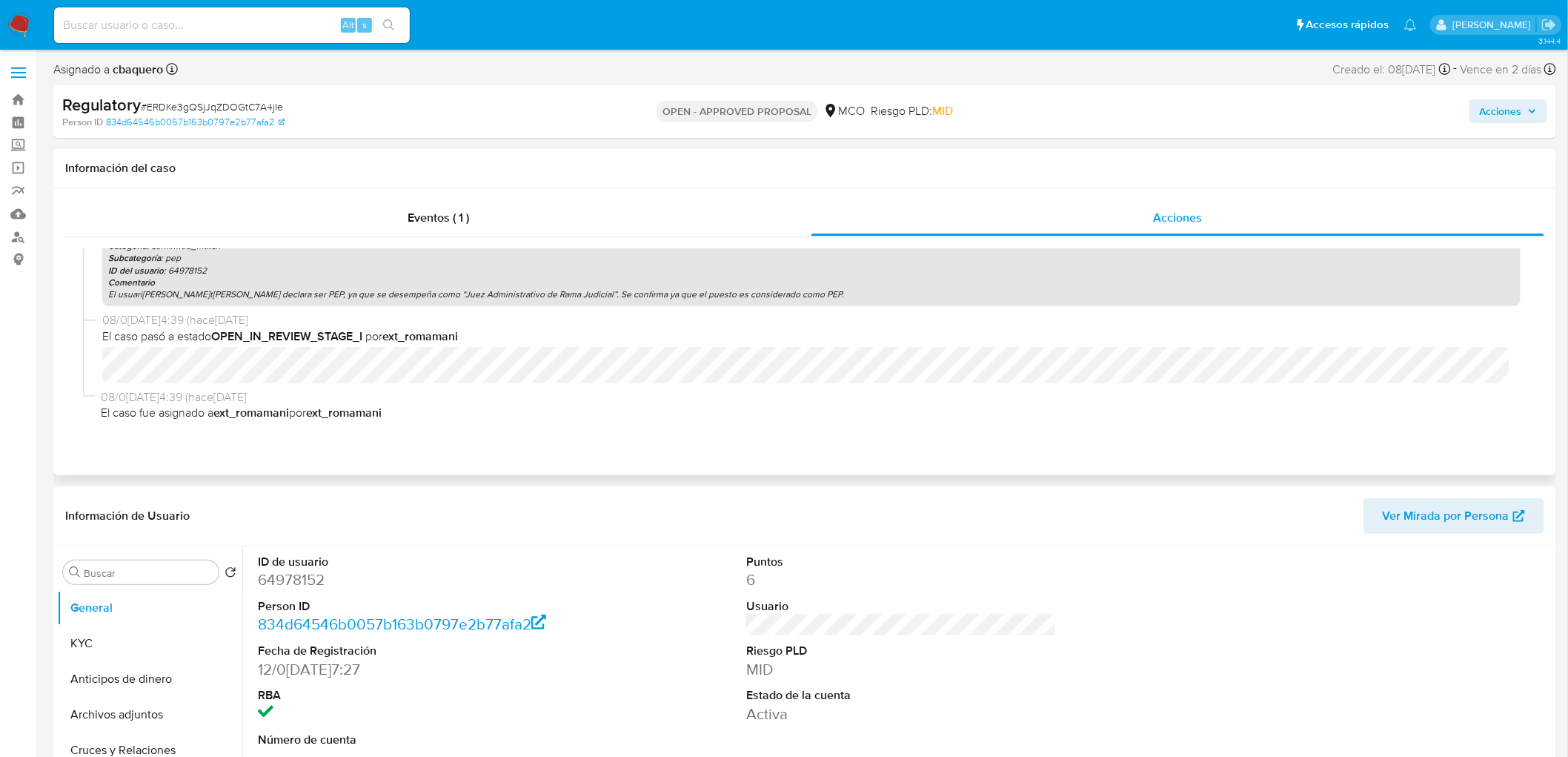 scroll, scrollTop: 227, scrollLeft: 0, axis: vertical 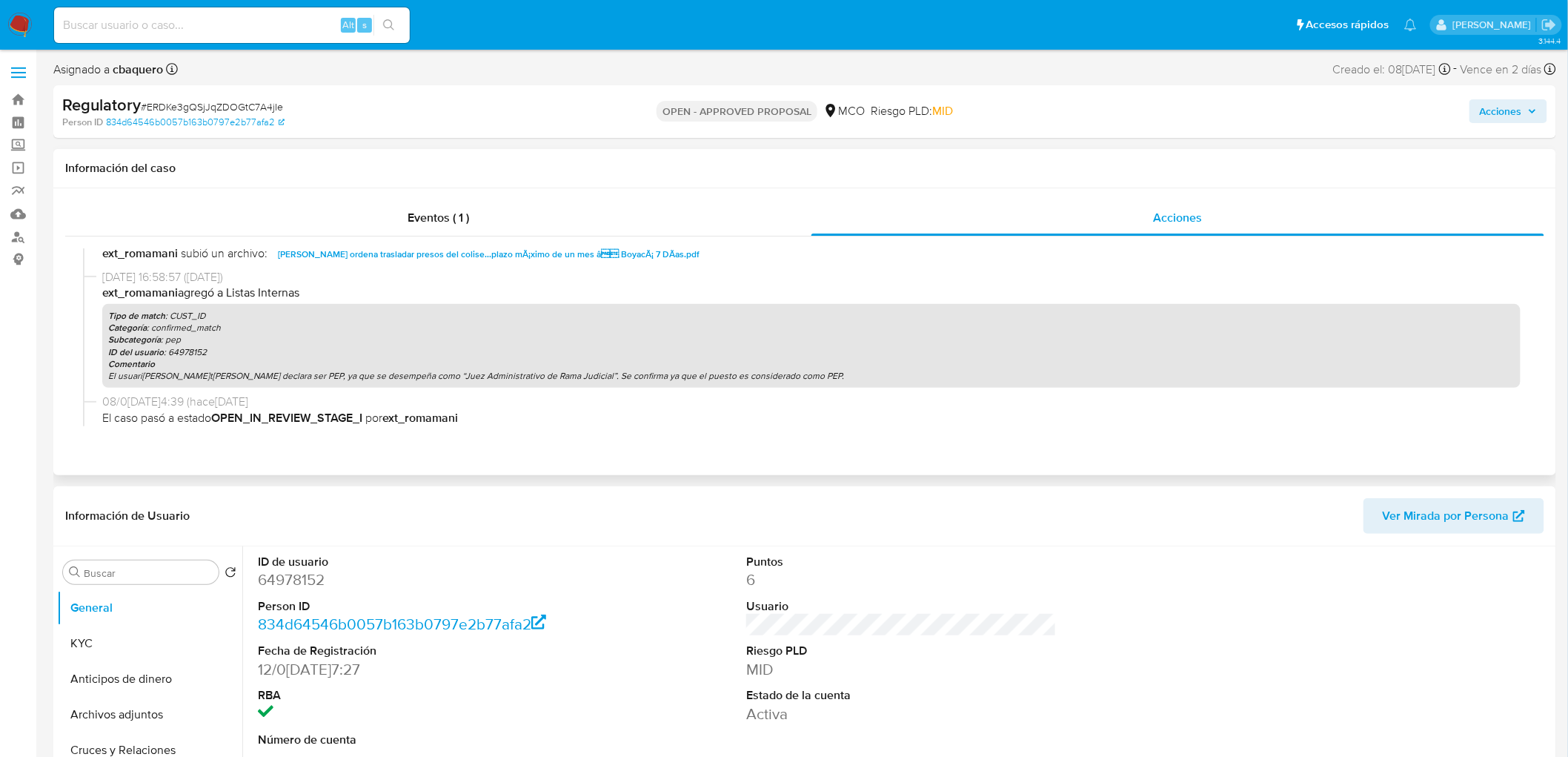 drag, startPoint x: 860, startPoint y: 376, endPoint x: 101, endPoint y: 379, distance: 759.0059 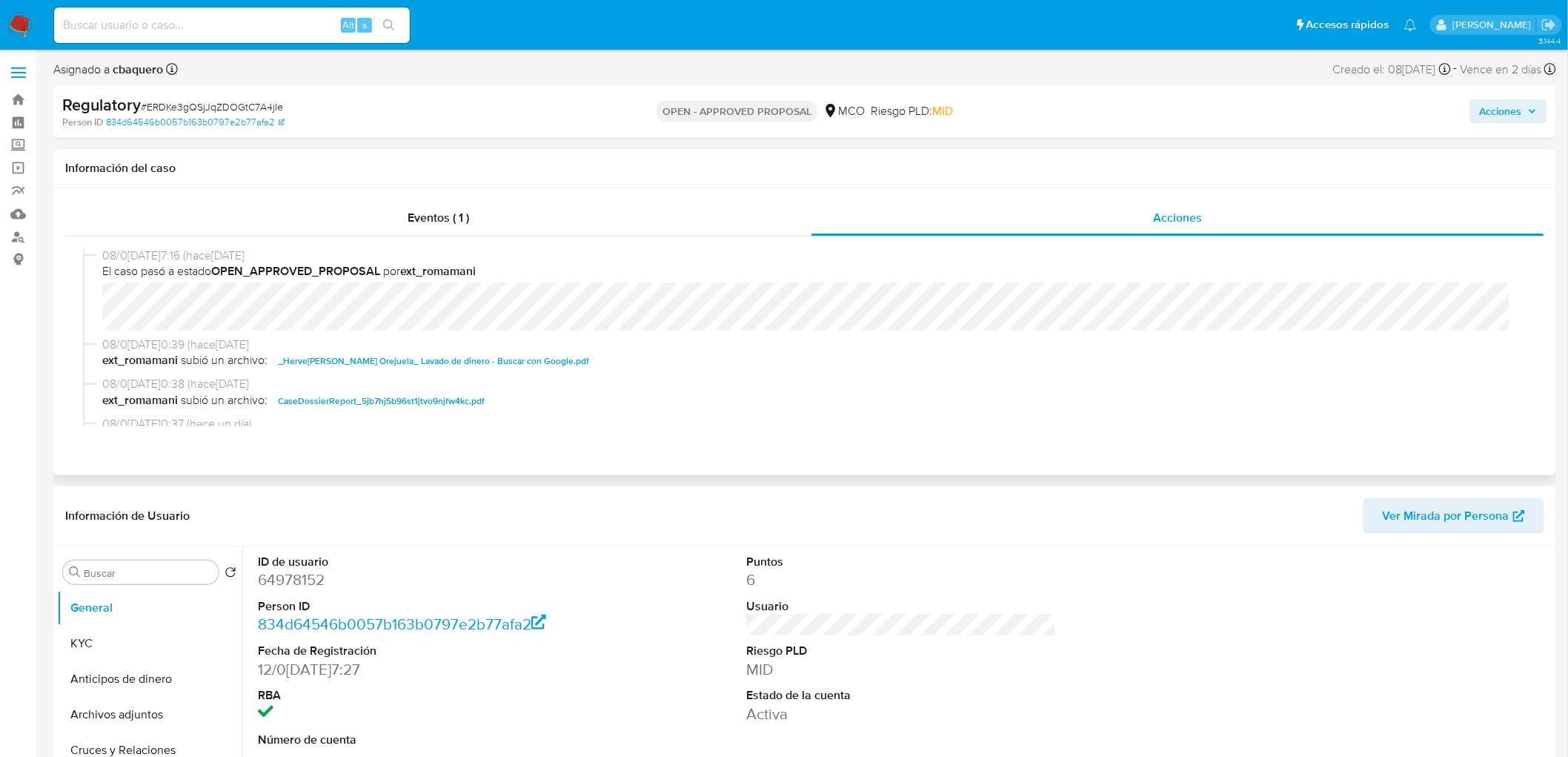 scroll, scrollTop: 0, scrollLeft: 0, axis: both 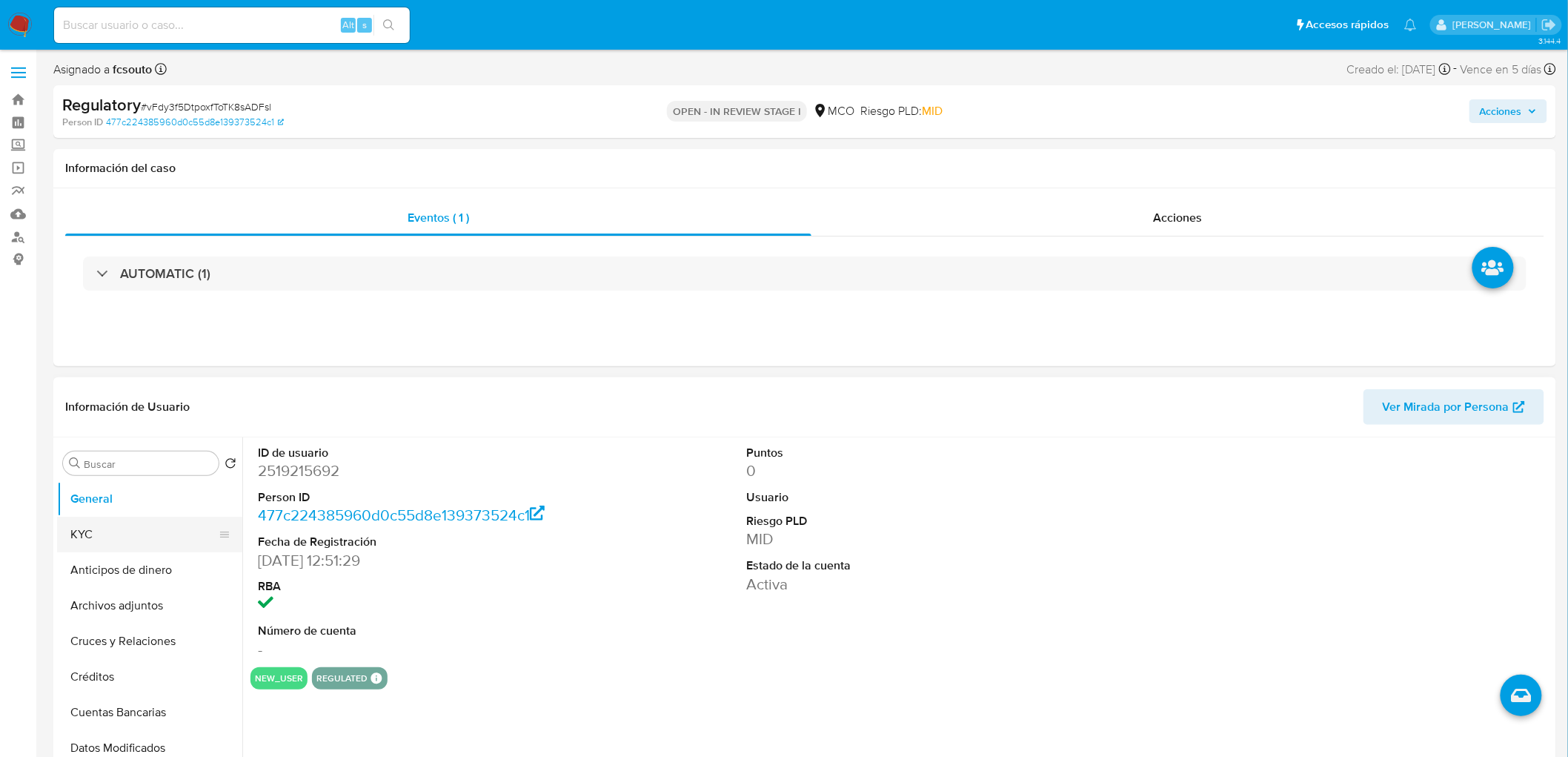 click on "KYC" at bounding box center [144, 535] 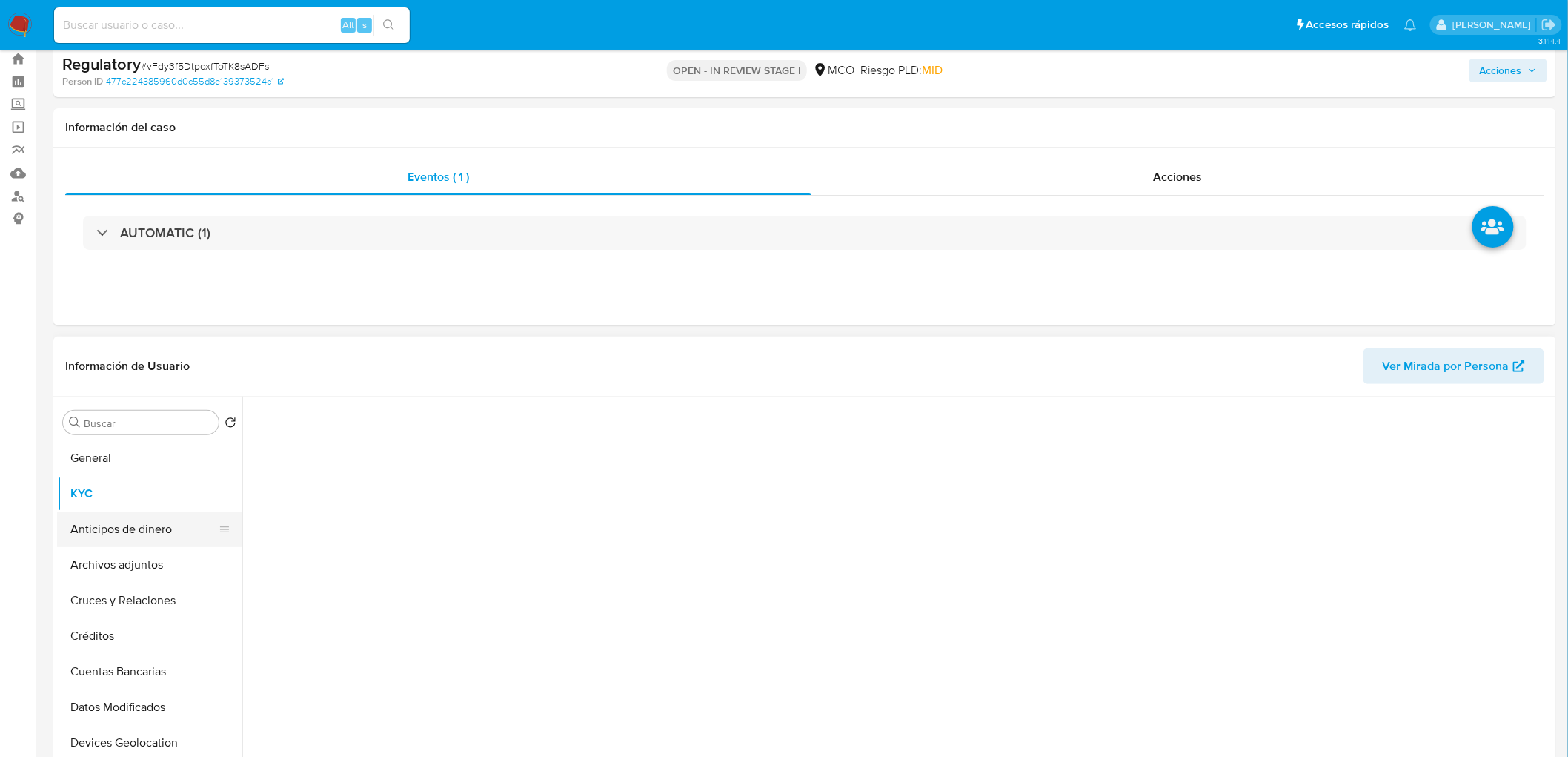 select on "10" 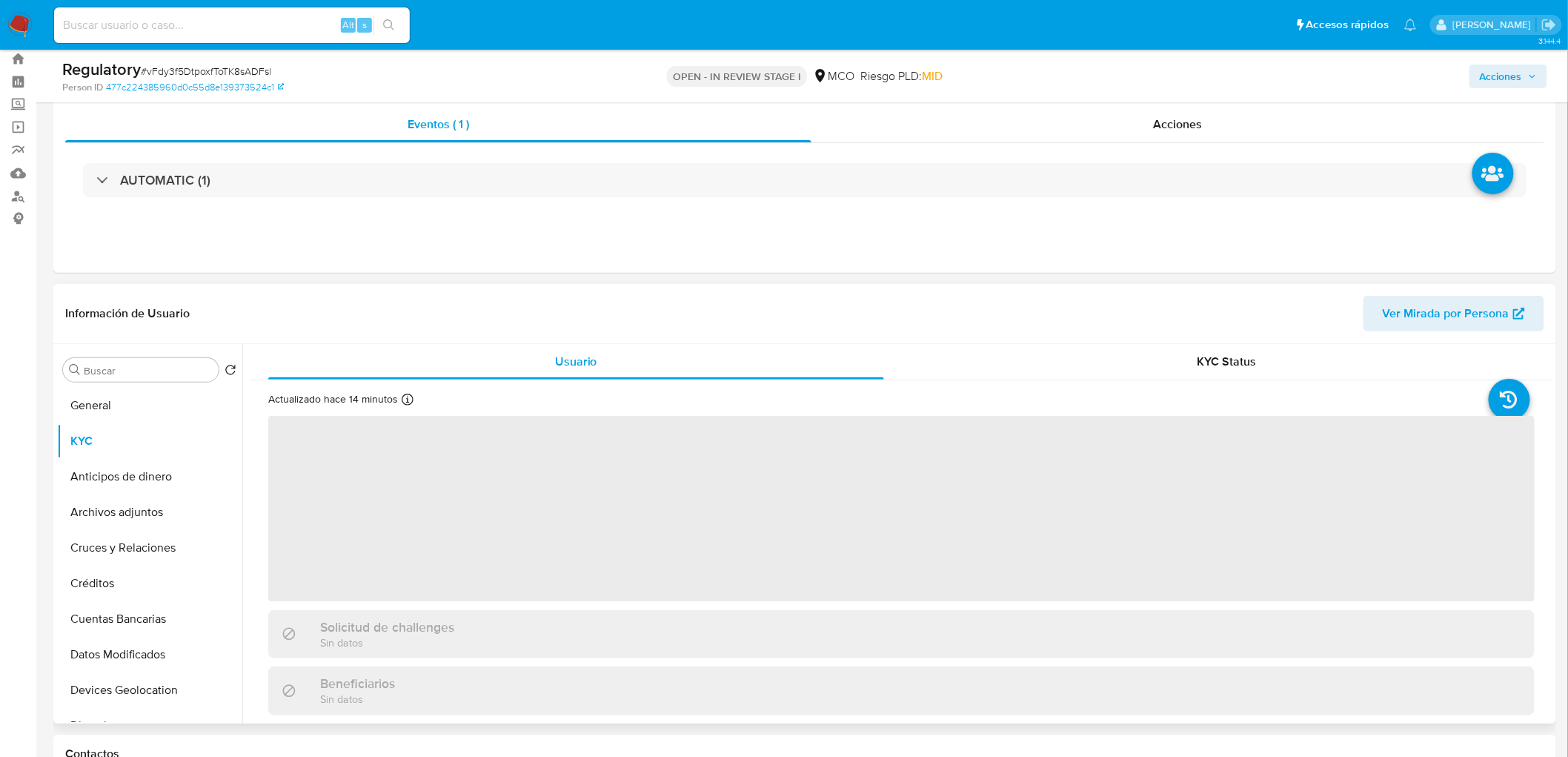 scroll, scrollTop: 82, scrollLeft: 0, axis: vertical 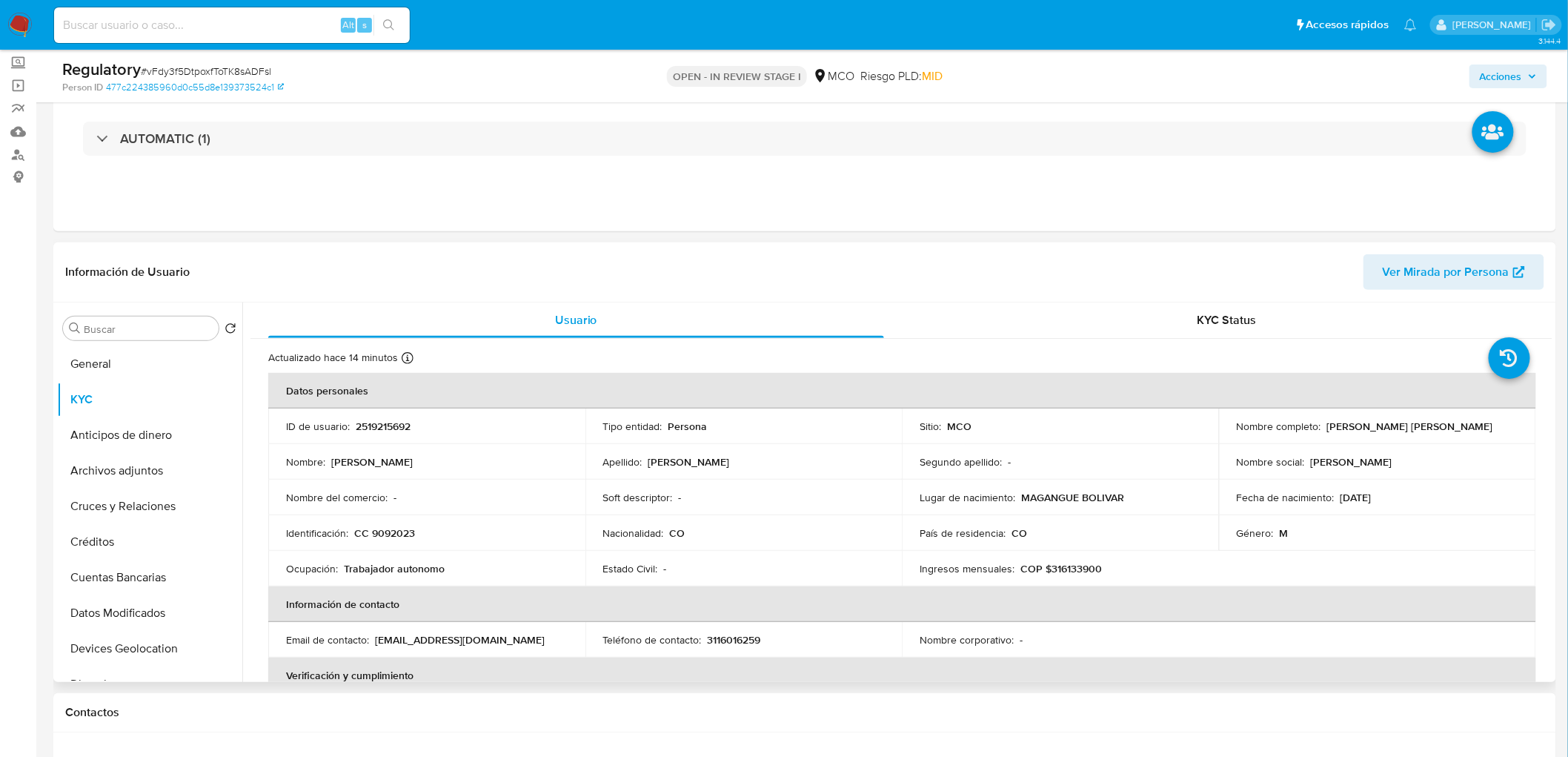 drag, startPoint x: 1323, startPoint y: 421, endPoint x: 1492, endPoint y: 434, distance: 169.49926 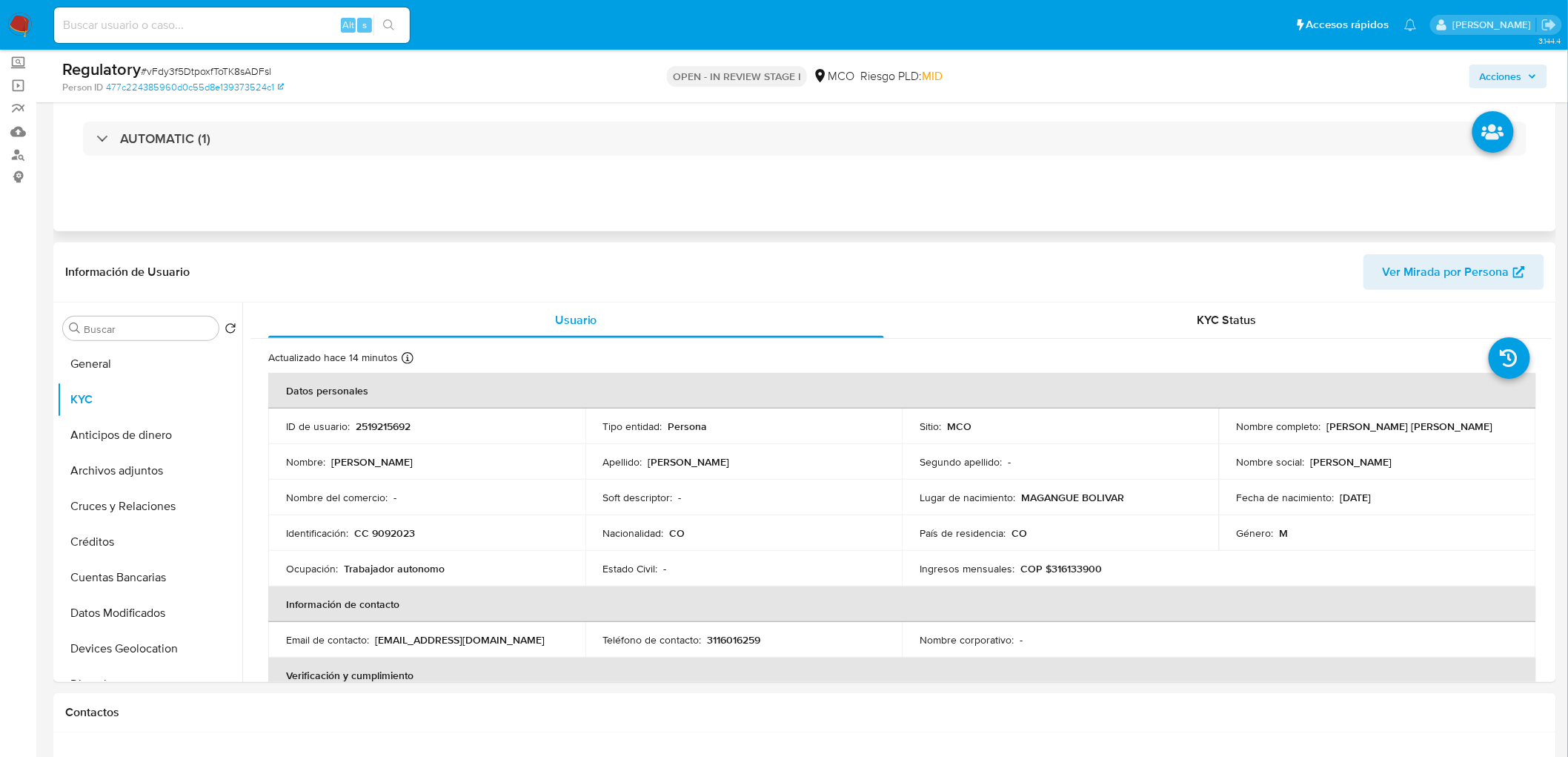copy on "[PERSON_NAME] [PERSON_NAME]" 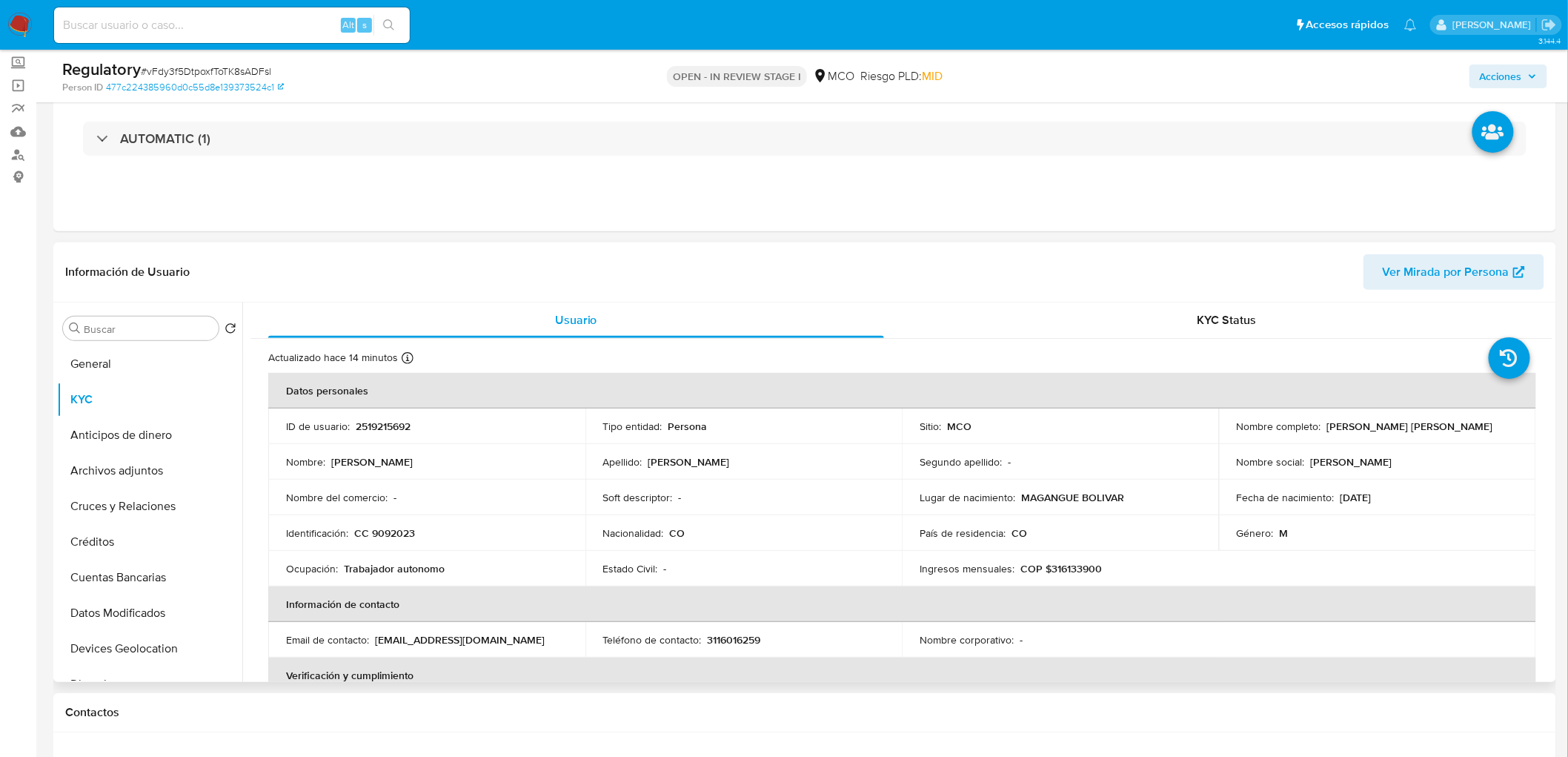 copy on "[PERSON_NAME] [PERSON_NAME]" 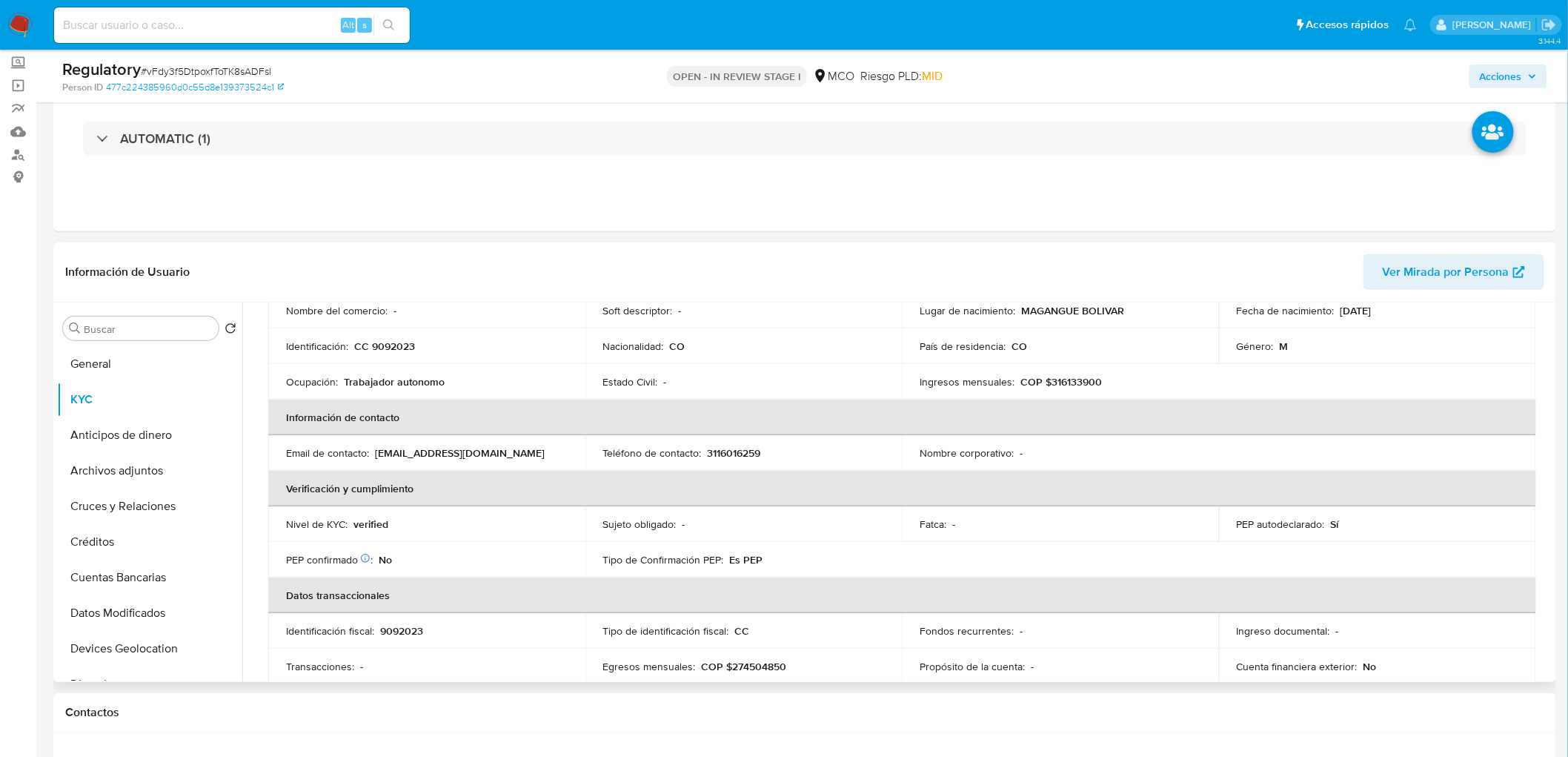 scroll, scrollTop: 247, scrollLeft: 0, axis: vertical 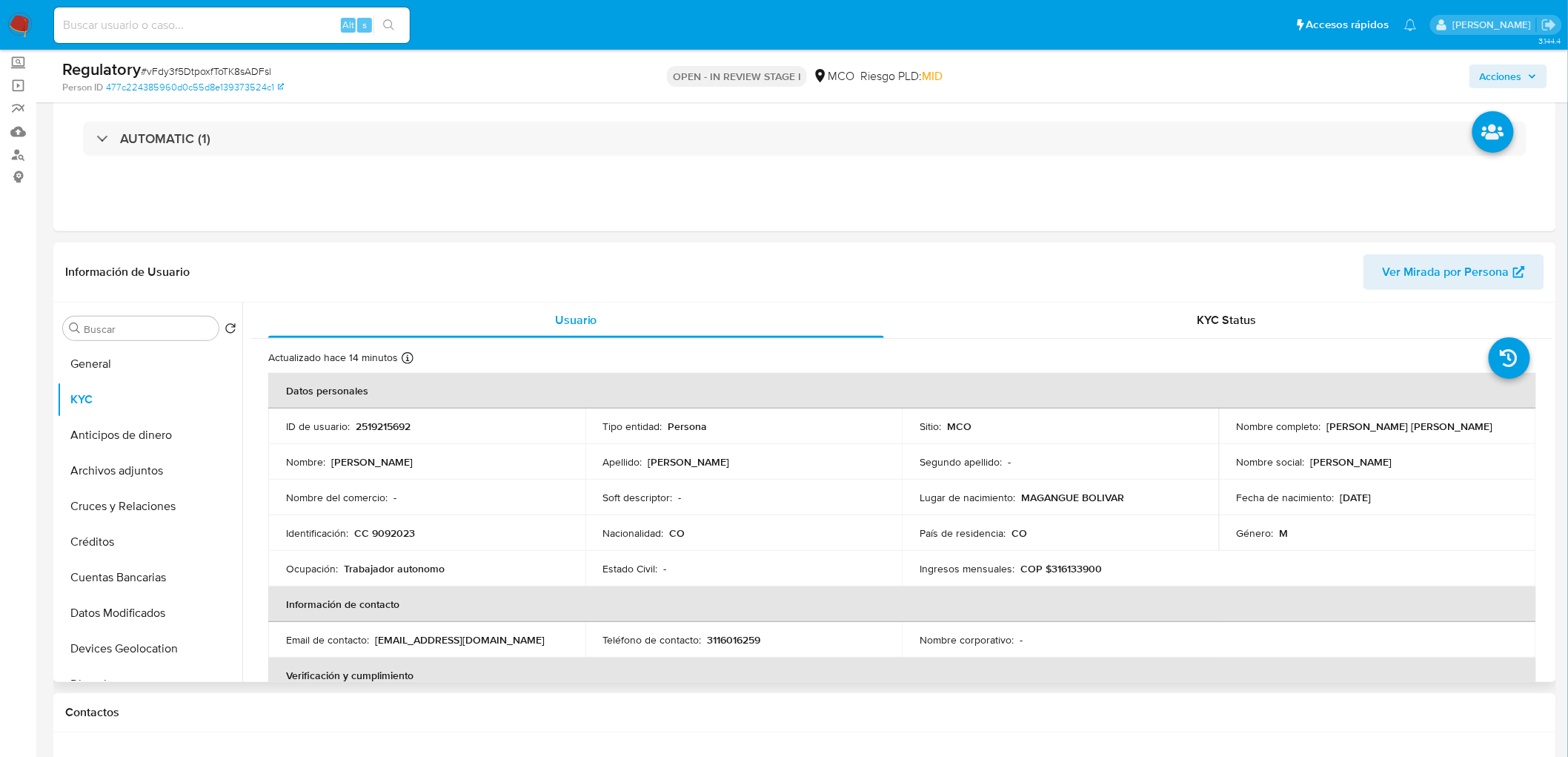 copy on "[PERSON_NAME] [PERSON_NAME]" 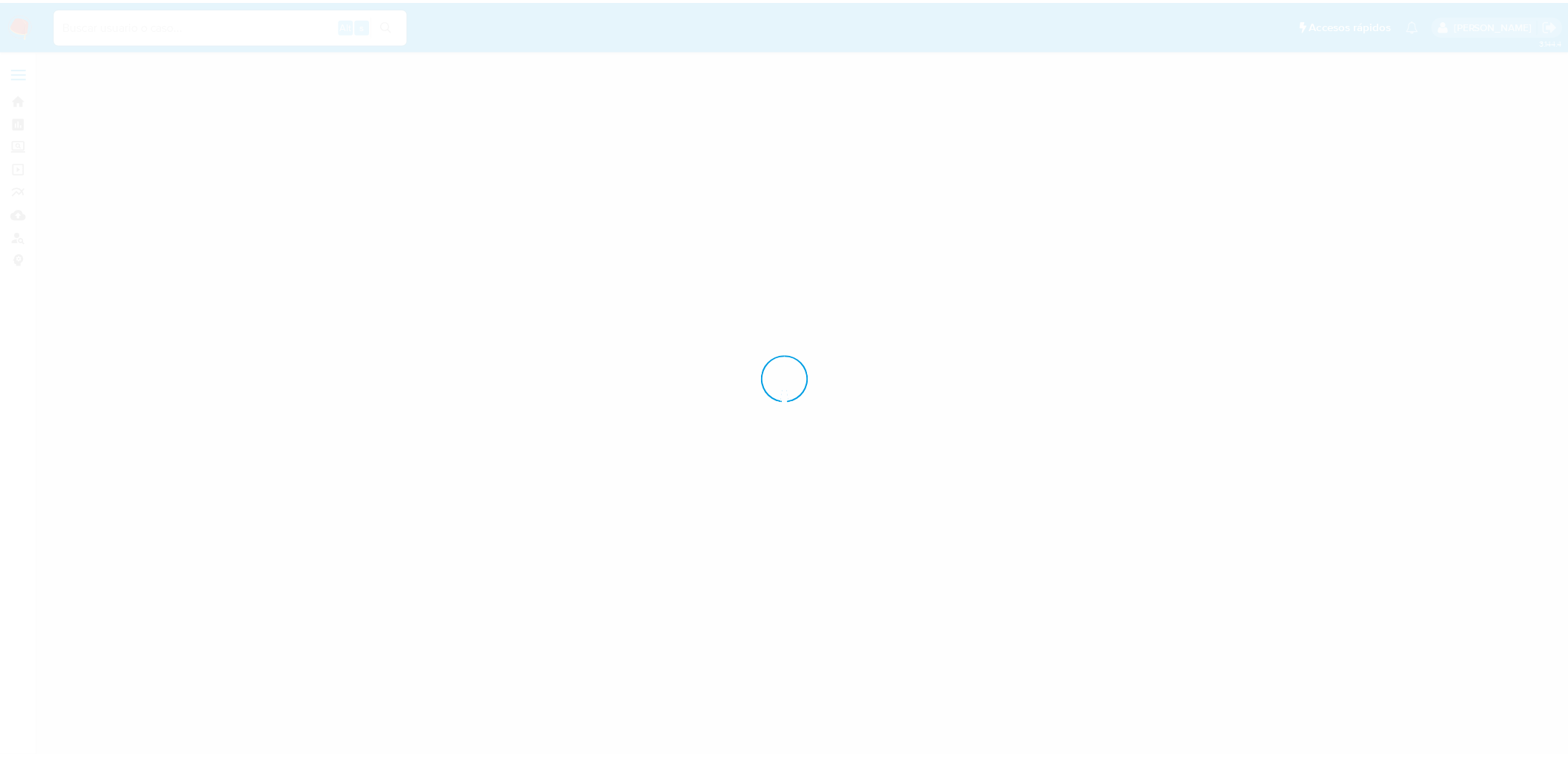 scroll, scrollTop: 0, scrollLeft: 0, axis: both 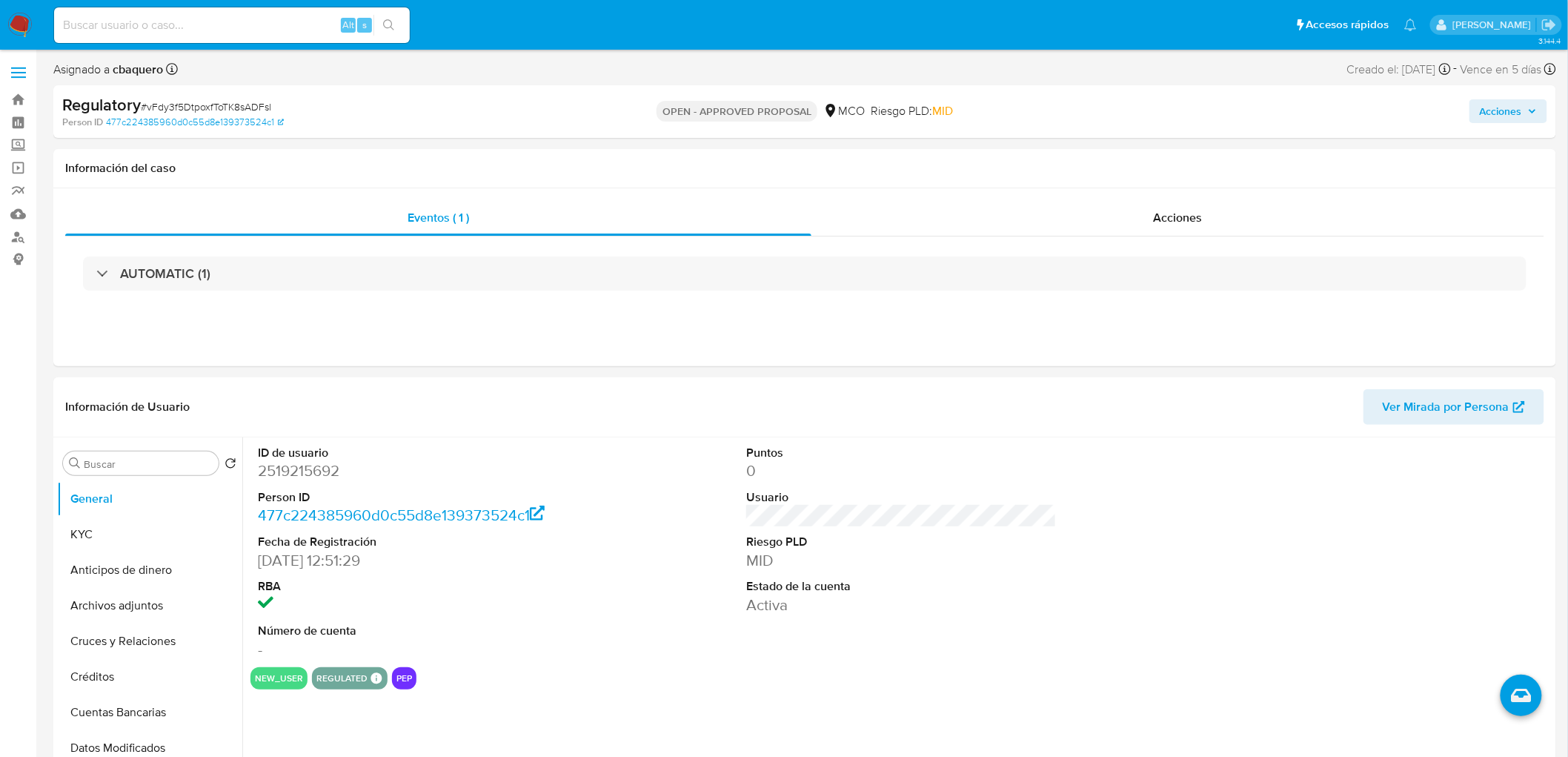 select on "10" 